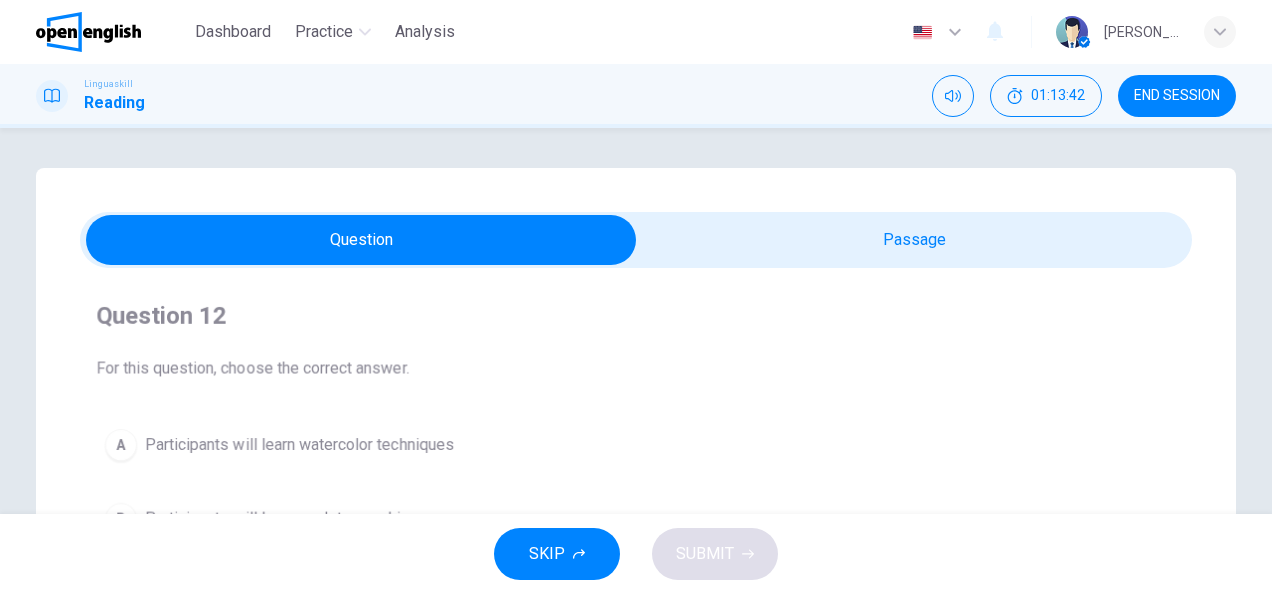 scroll, scrollTop: 0, scrollLeft: 0, axis: both 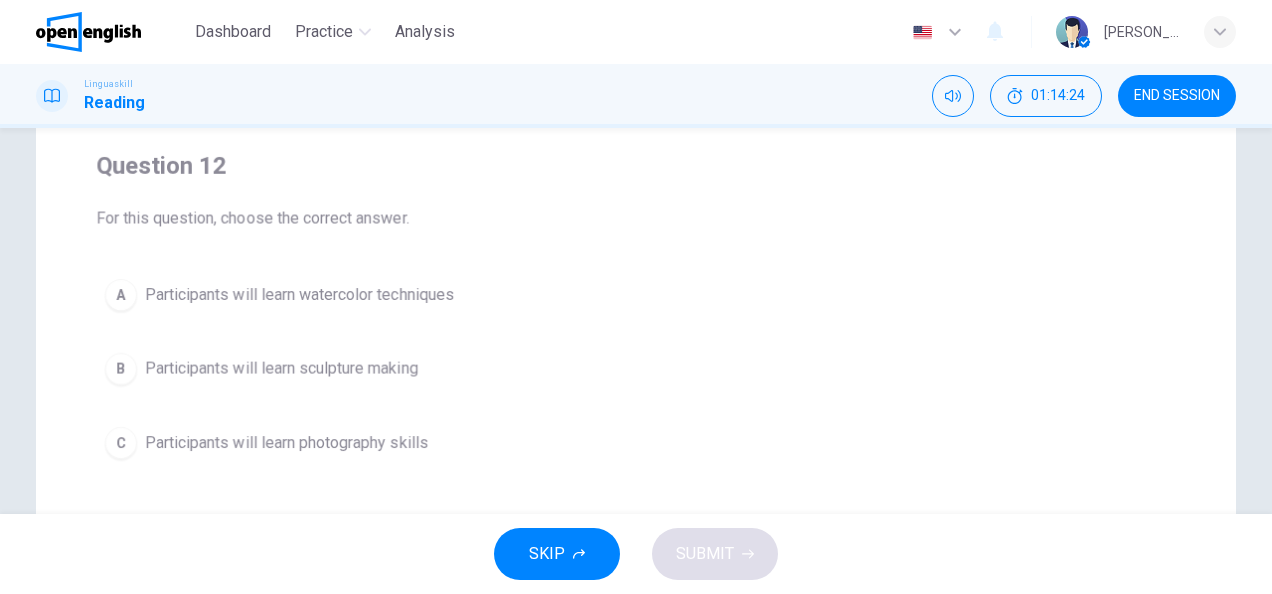 click on "Participants will learn watercolor techniques" at bounding box center [299, 295] 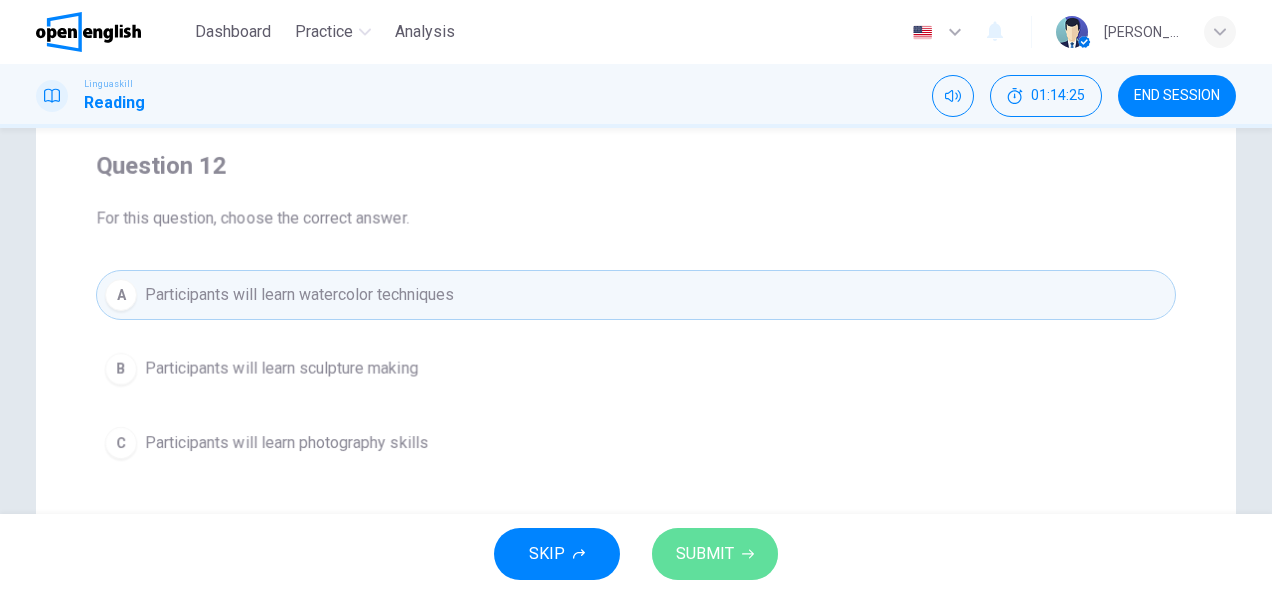 click on "SUBMIT" at bounding box center [705, 554] 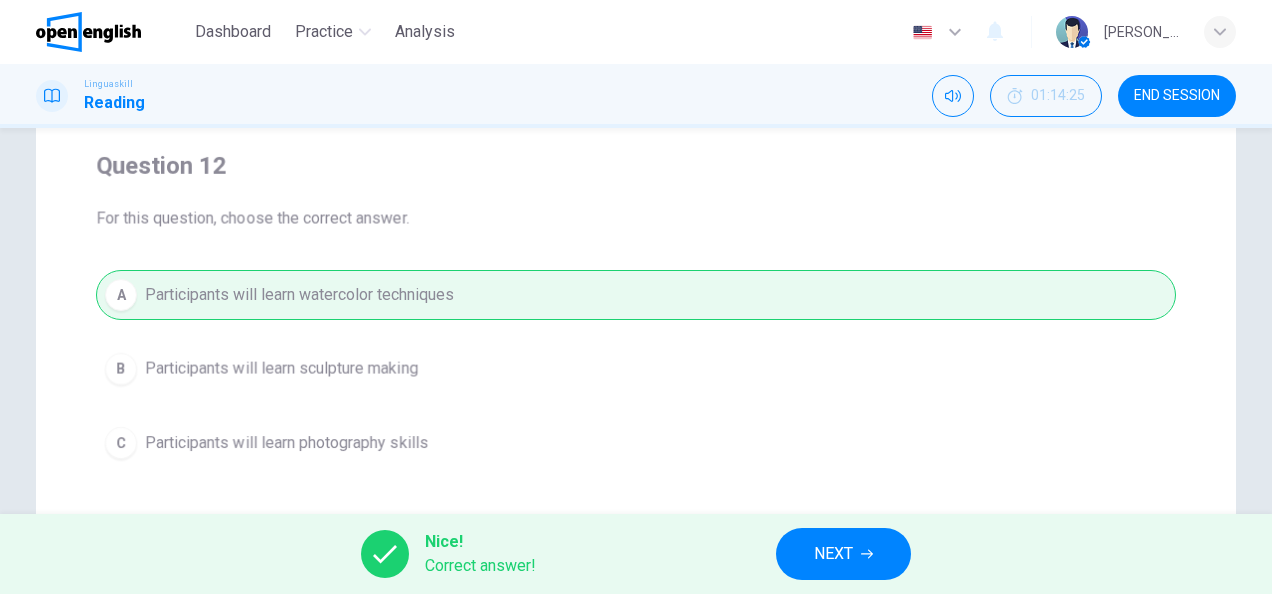 click on "NEXT" at bounding box center (843, 554) 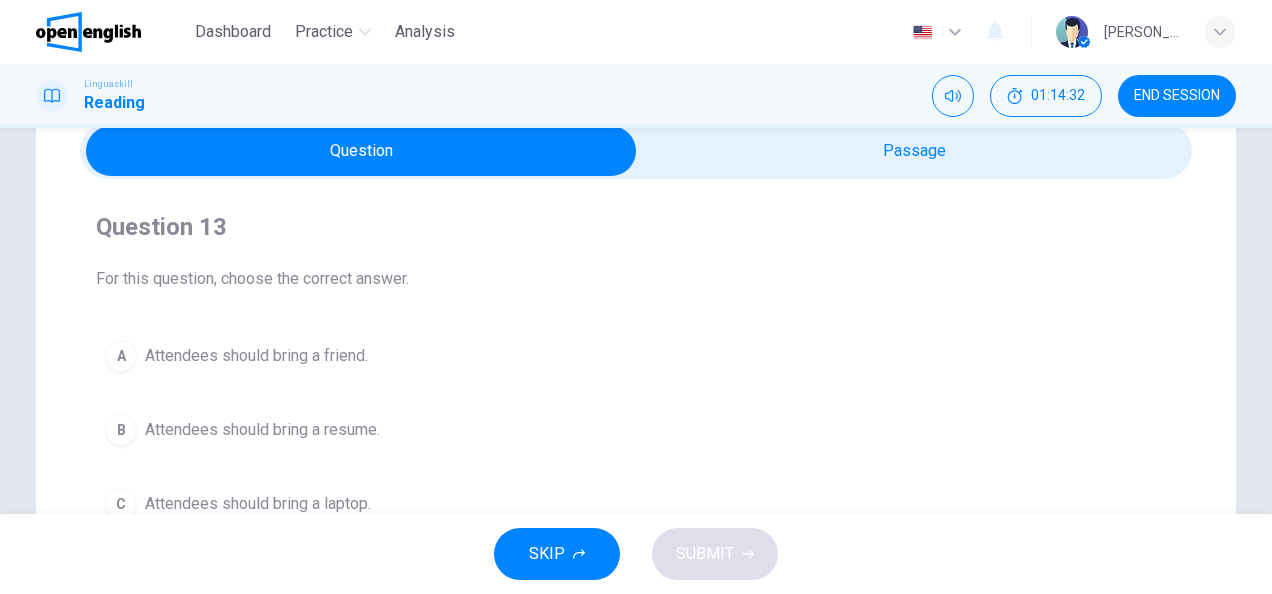 scroll, scrollTop: 50, scrollLeft: 0, axis: vertical 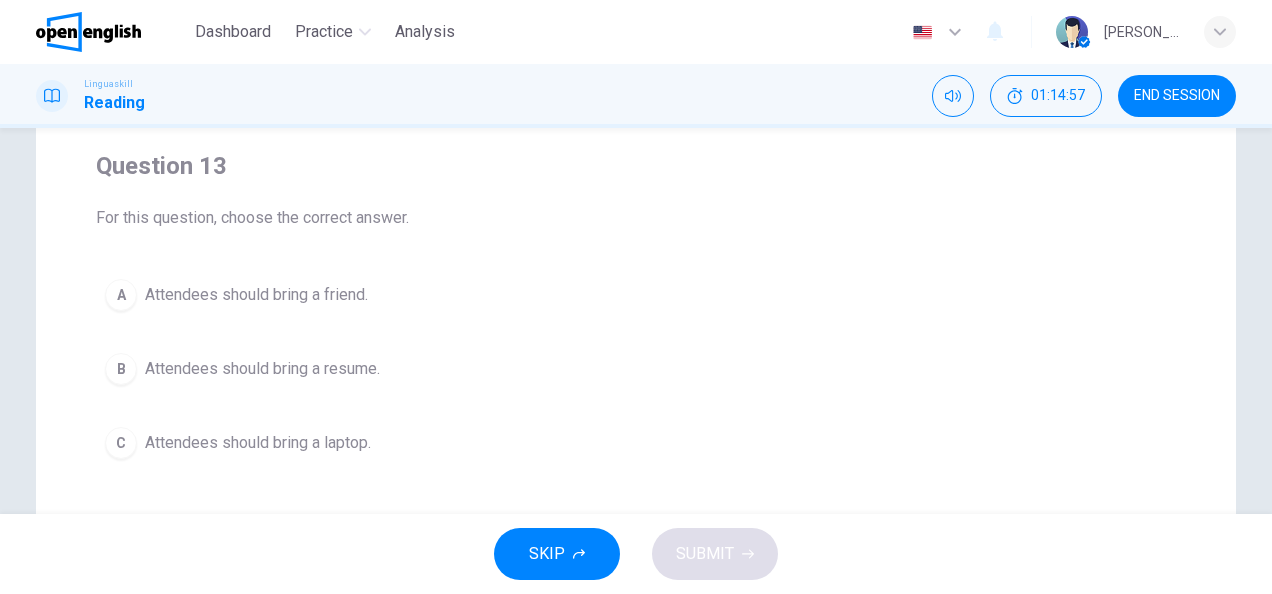 click on "Attendees should bring a resume." at bounding box center (262, 369) 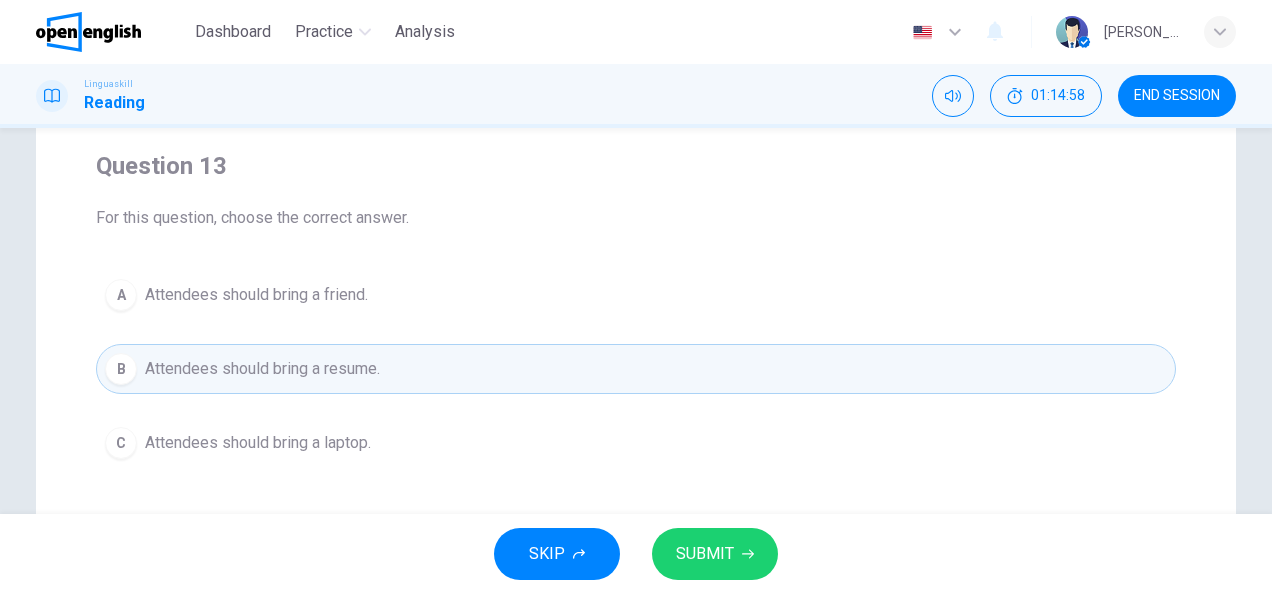 click on "SUBMIT" at bounding box center [715, 554] 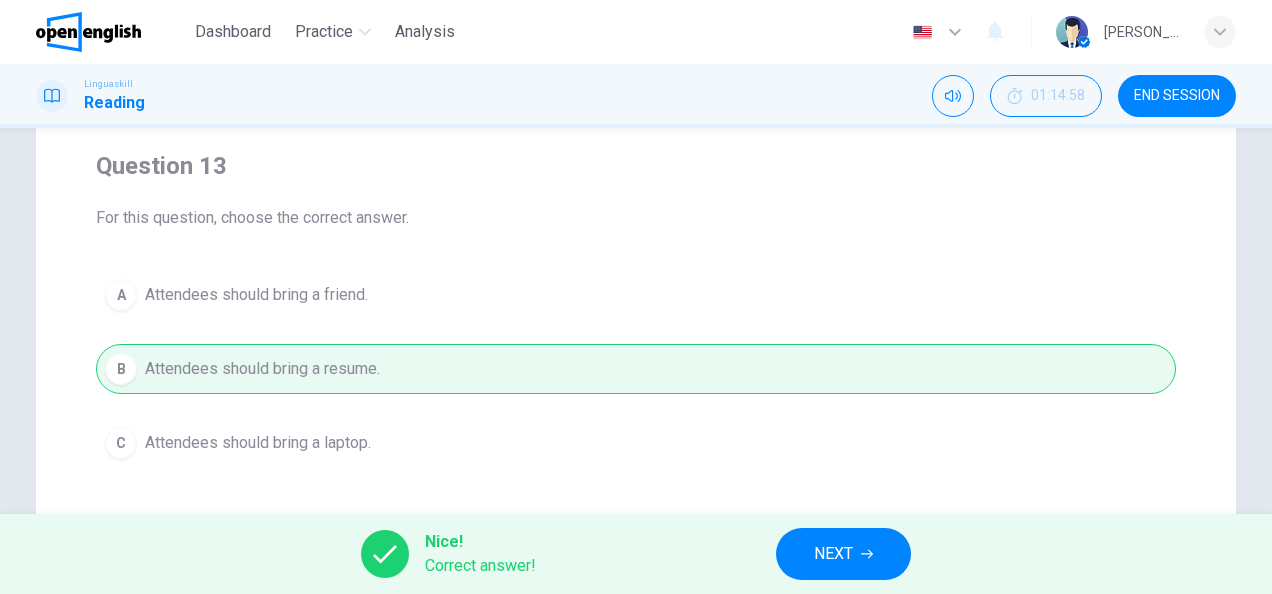 click on "NEXT" at bounding box center (843, 554) 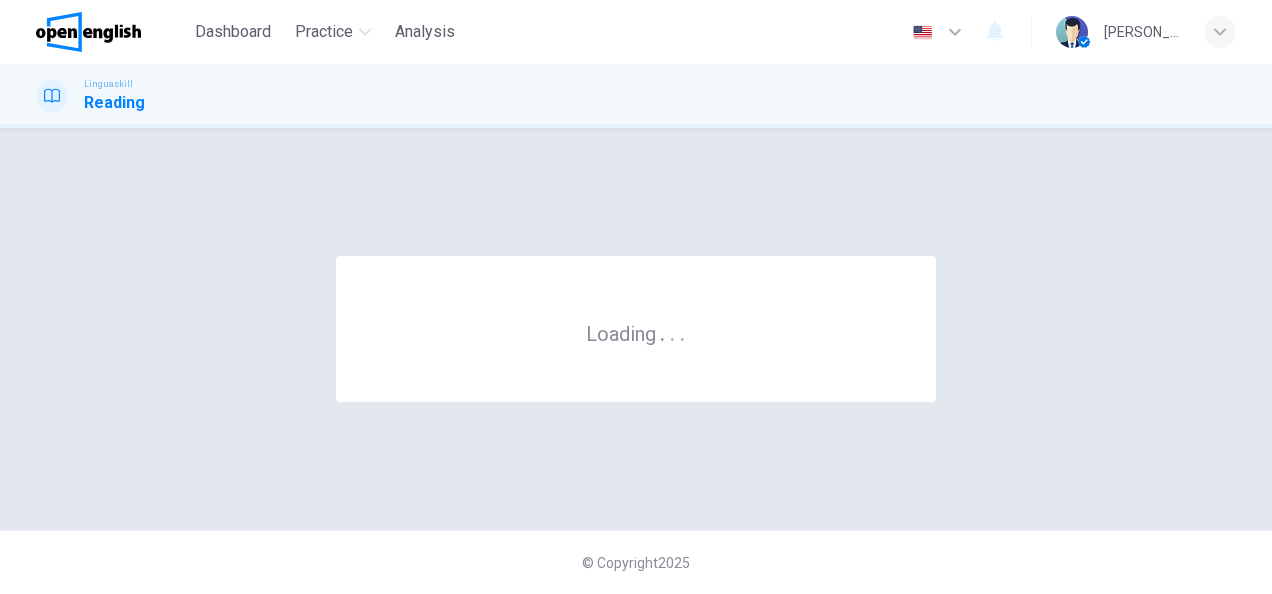 scroll, scrollTop: 0, scrollLeft: 0, axis: both 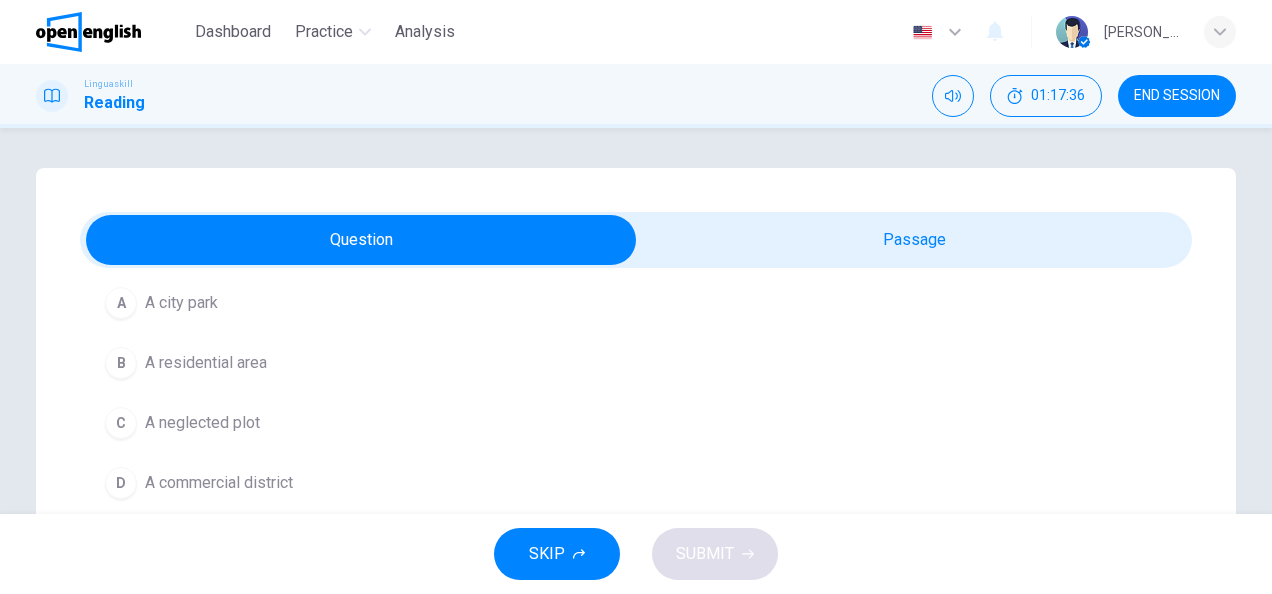 click on "A residential area" at bounding box center [206, 363] 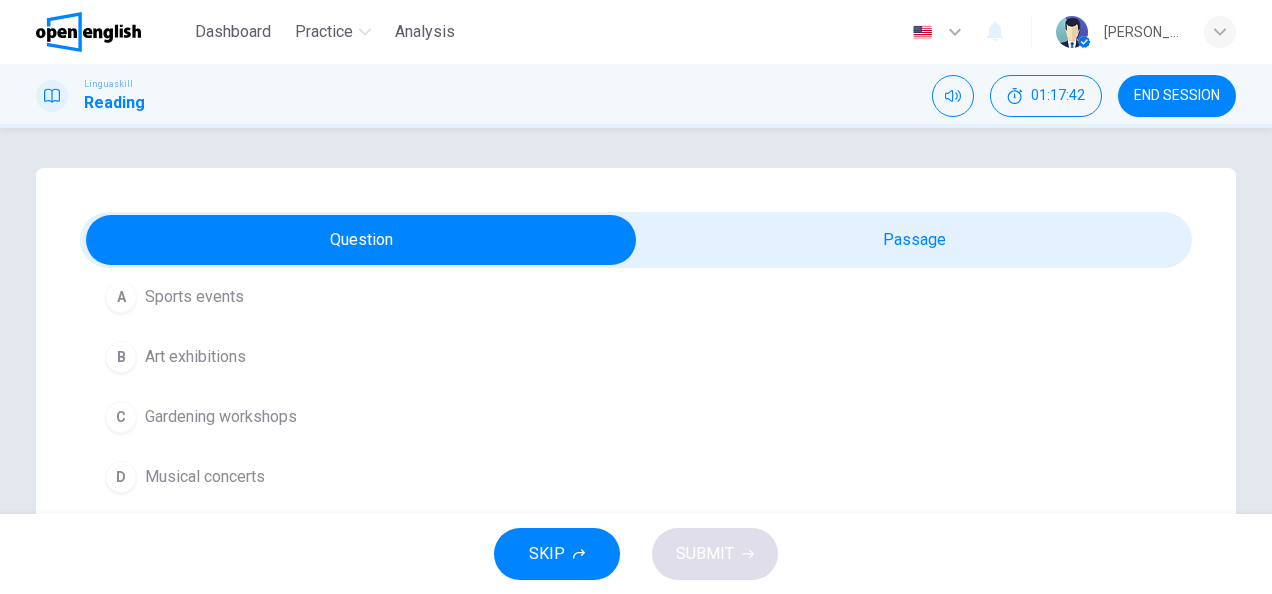 scroll, scrollTop: 572, scrollLeft: 0, axis: vertical 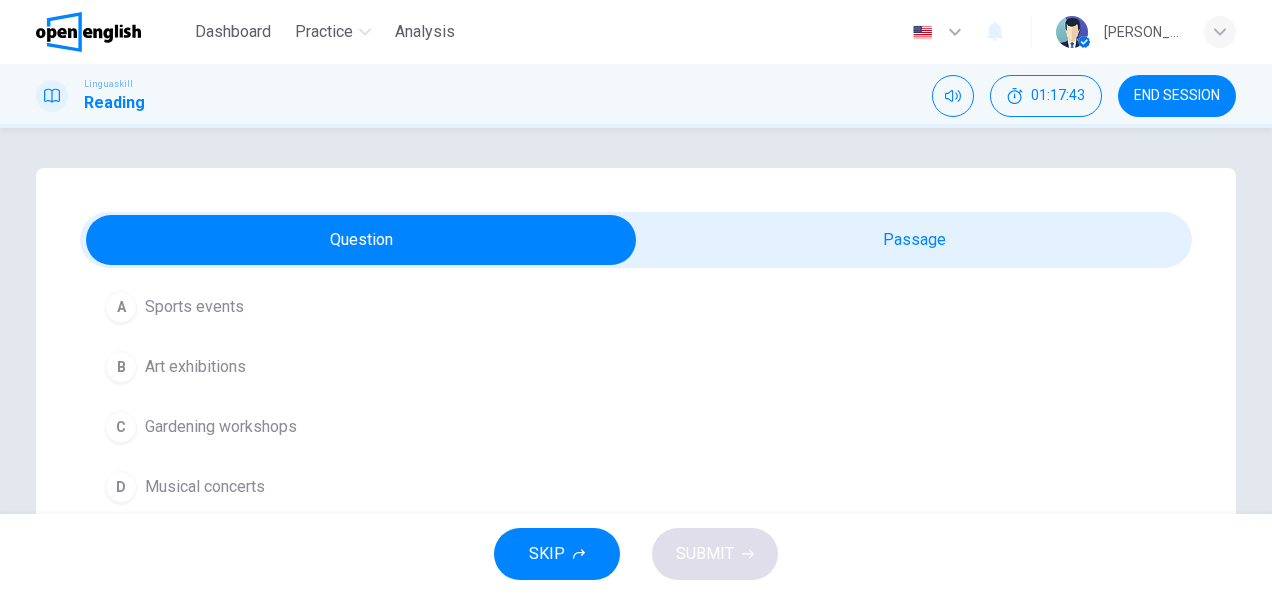 click on "Gardening workshops" at bounding box center [221, 427] 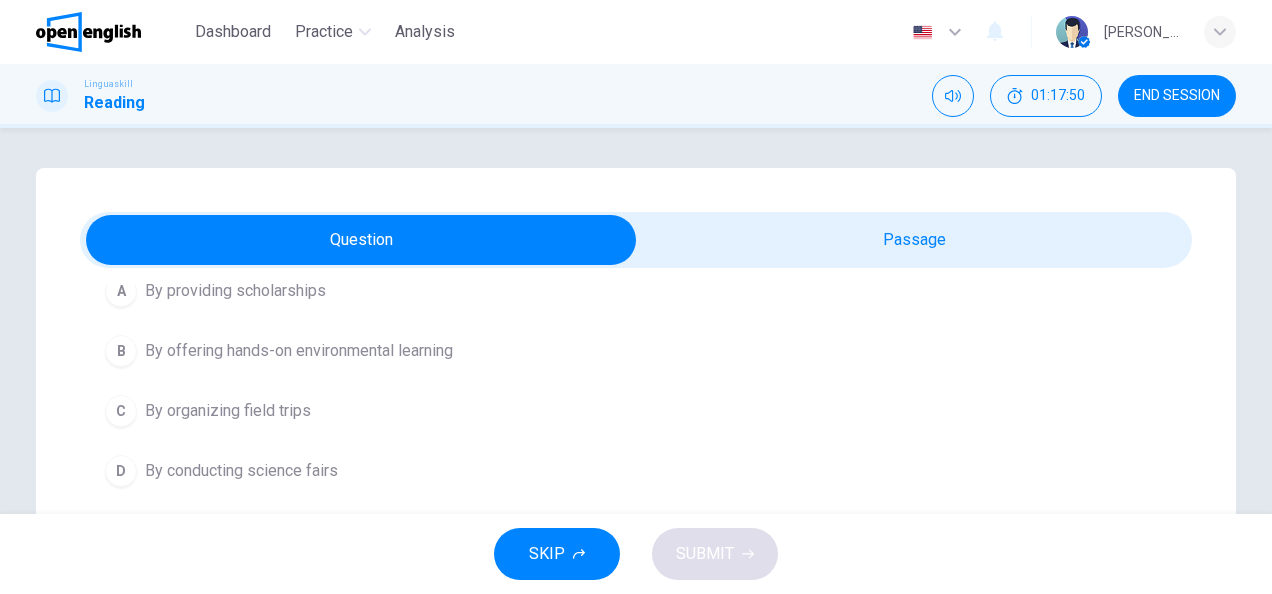 scroll, scrollTop: 947, scrollLeft: 0, axis: vertical 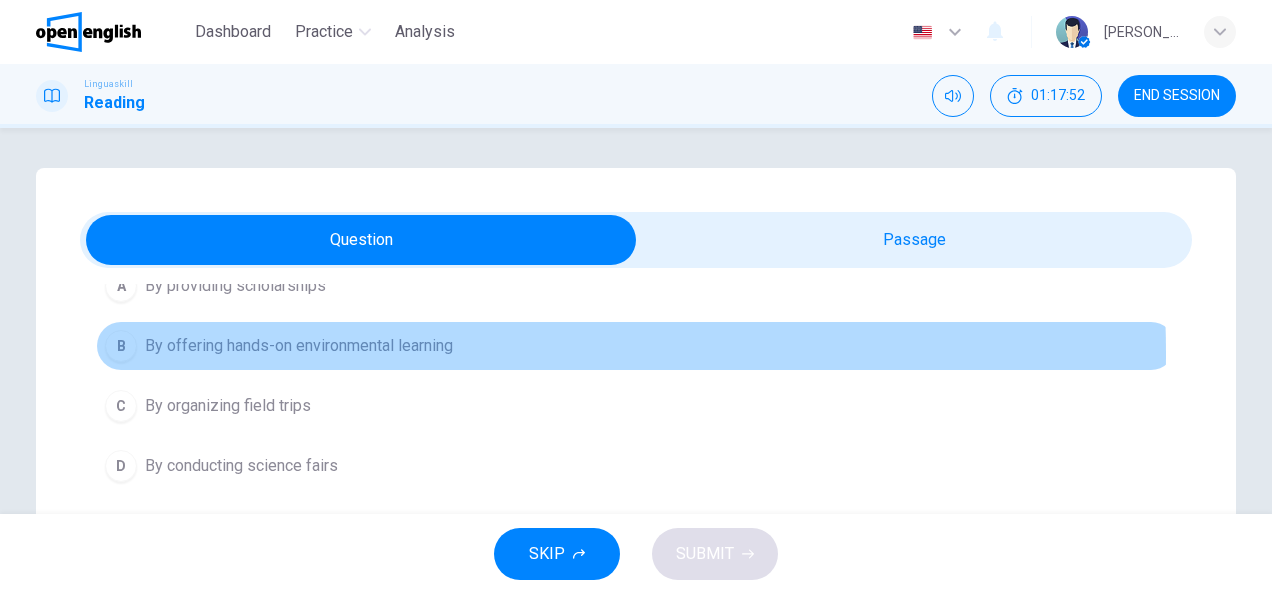 click on "By offering hands-on environmental learning" at bounding box center [299, 346] 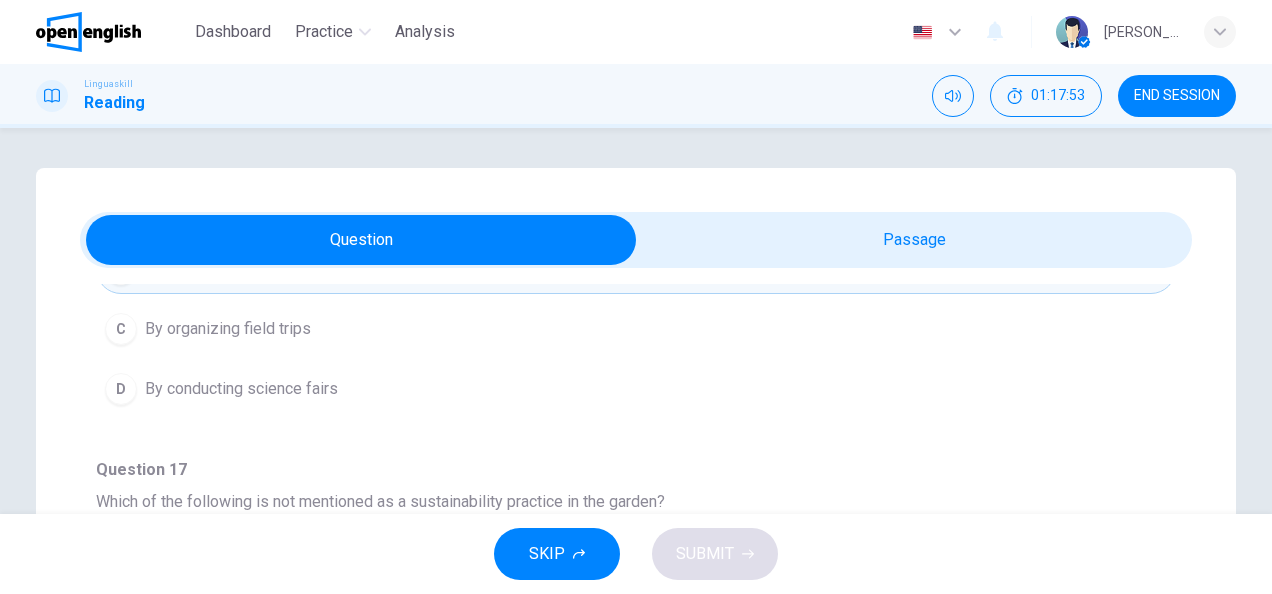 scroll, scrollTop: 1096, scrollLeft: 0, axis: vertical 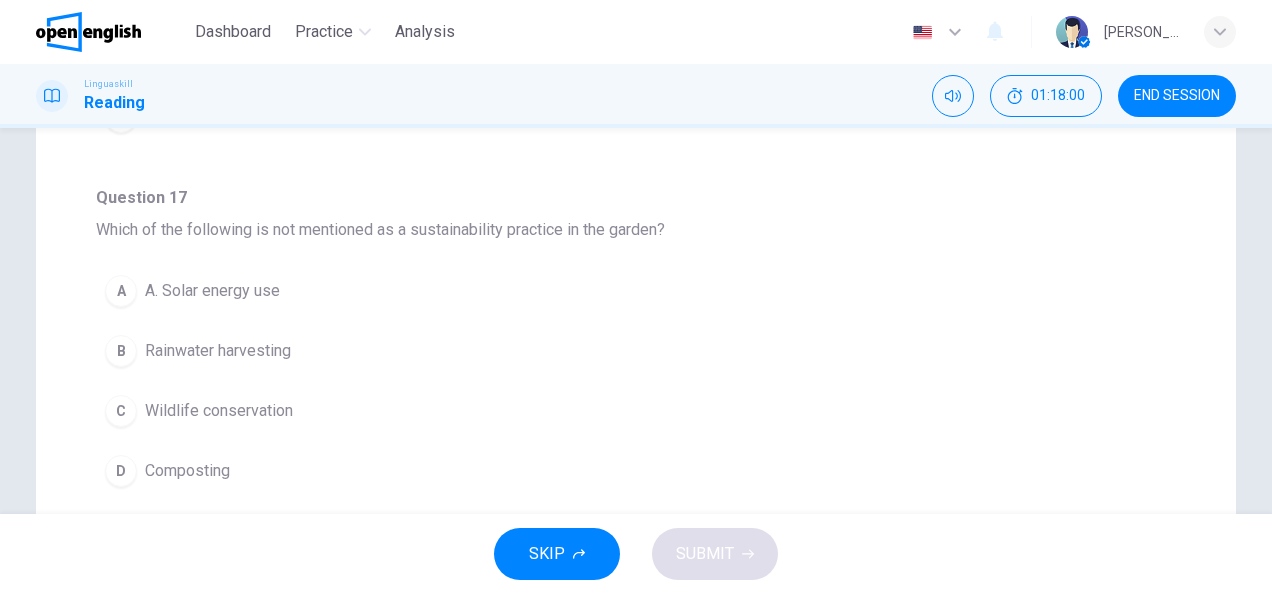 click on "A. Solar energy use" at bounding box center [212, 291] 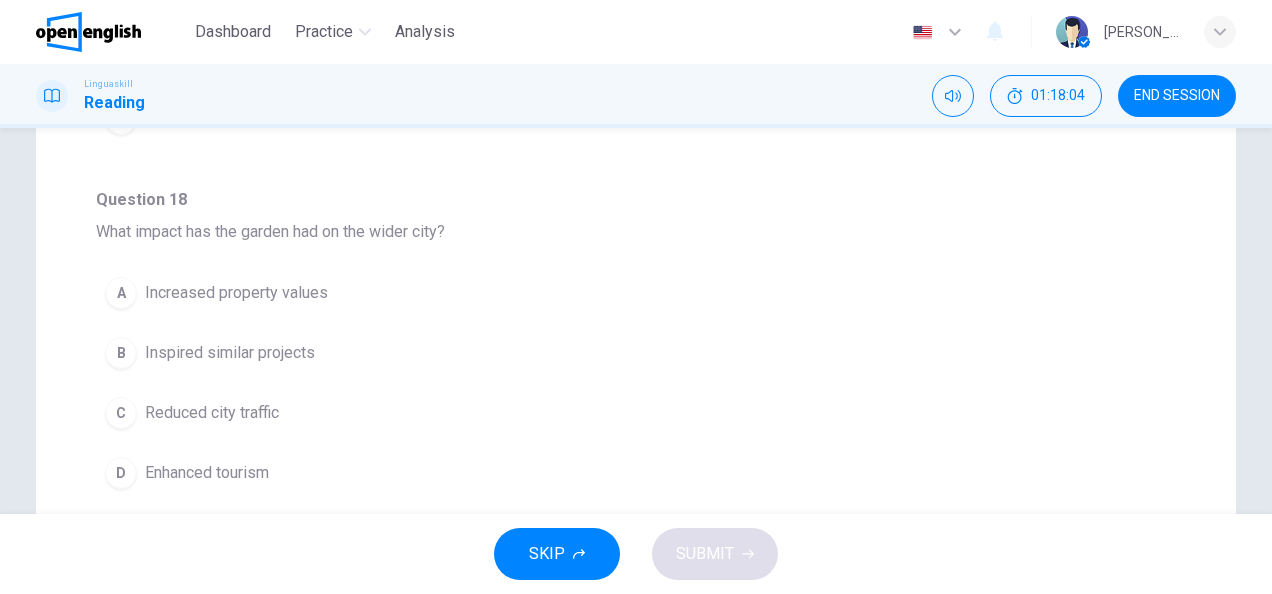 scroll, scrollTop: 575, scrollLeft: 0, axis: vertical 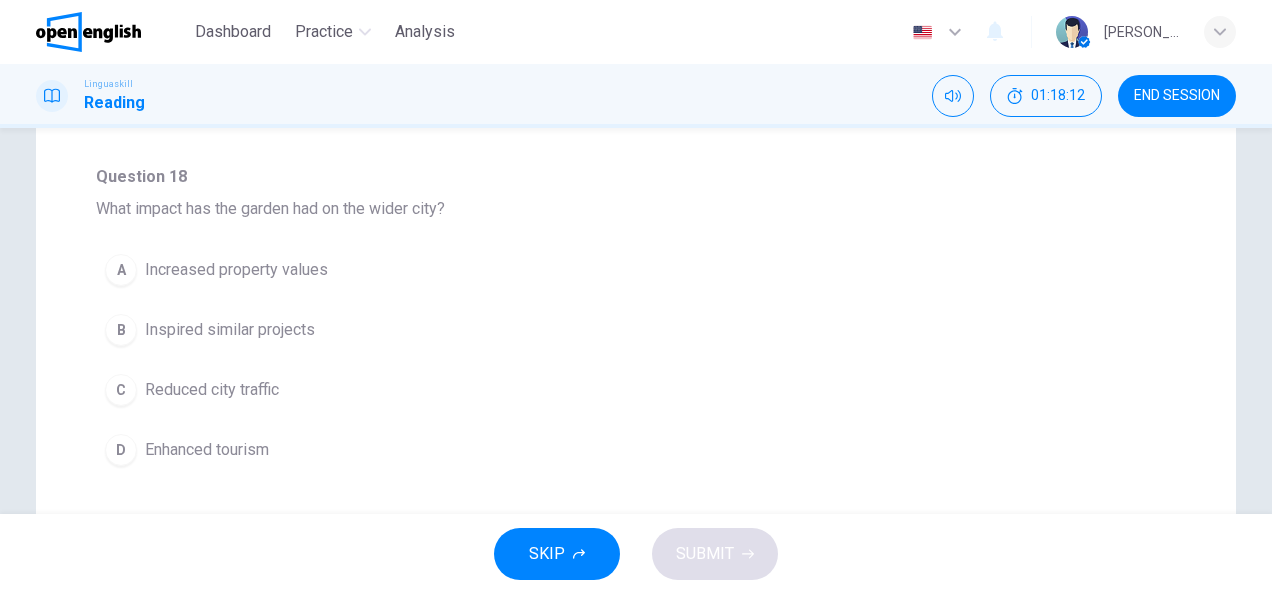 click on "Reduced city traffic" at bounding box center [212, 390] 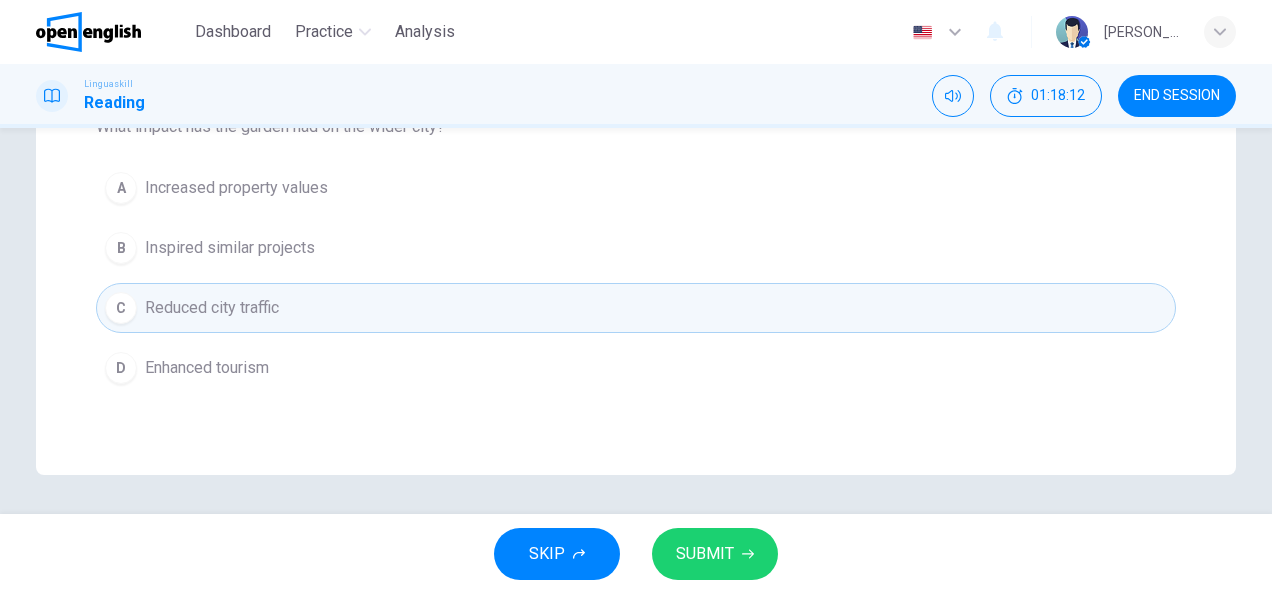 scroll, scrollTop: 658, scrollLeft: 0, axis: vertical 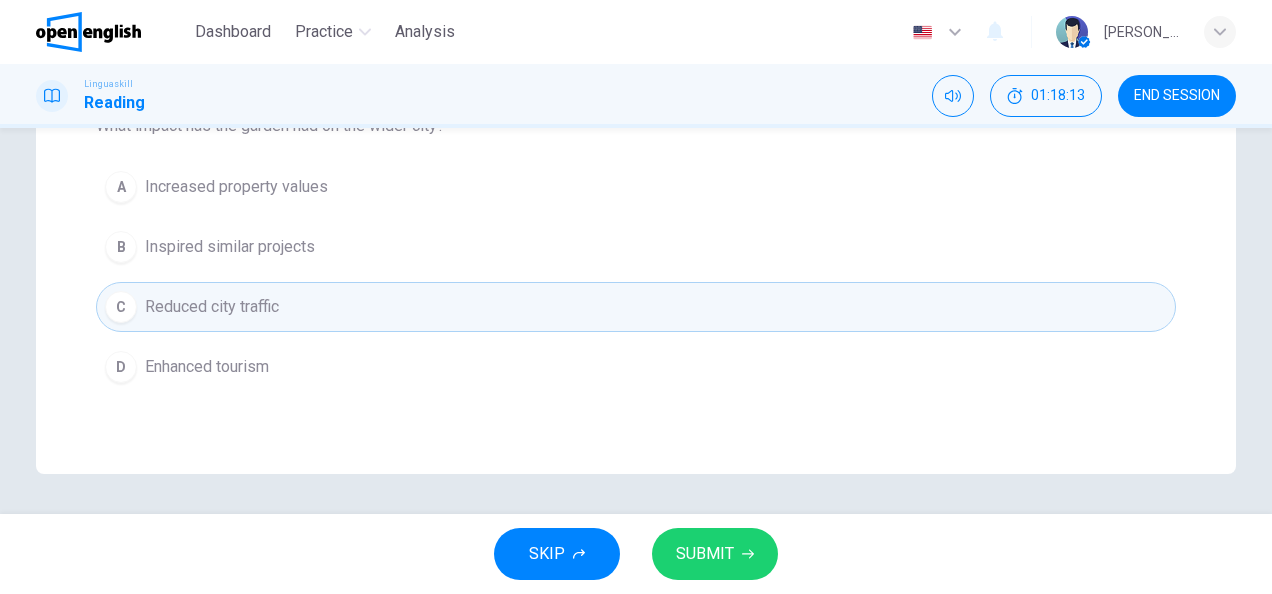 click 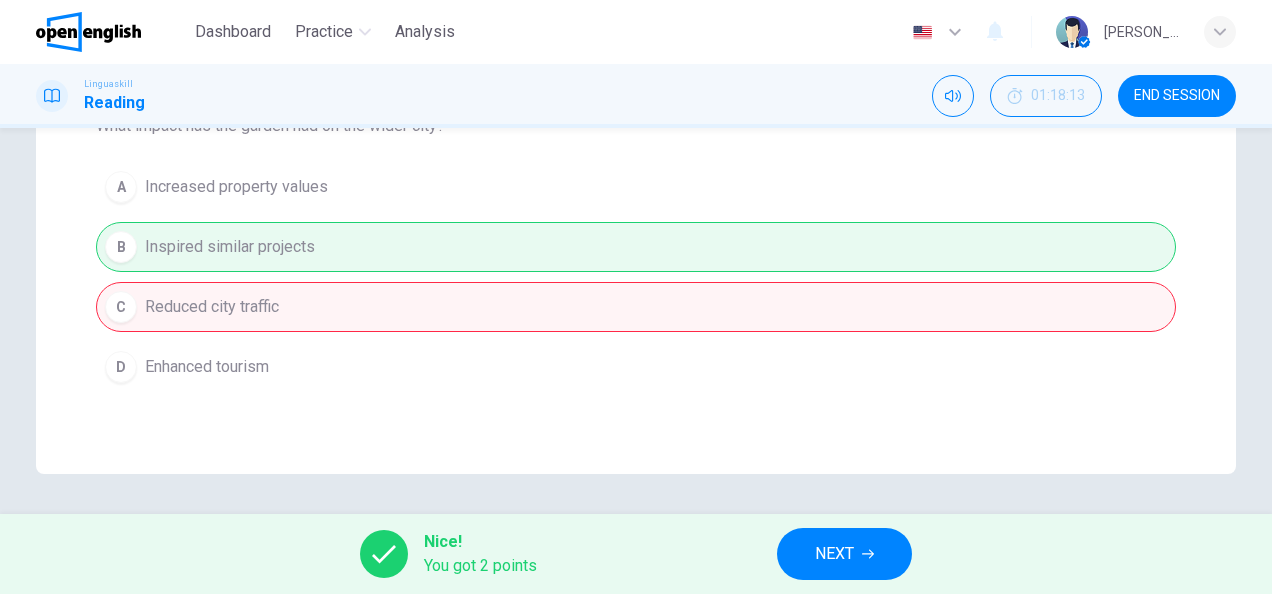 click on "NEXT" at bounding box center (834, 554) 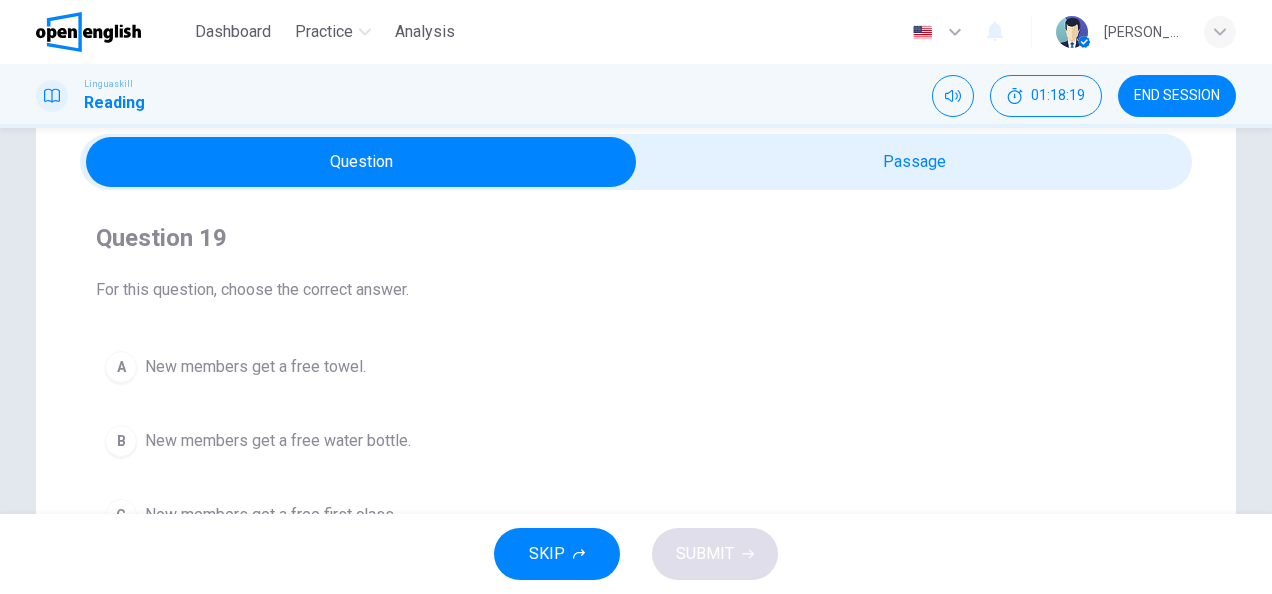 scroll, scrollTop: 75, scrollLeft: 0, axis: vertical 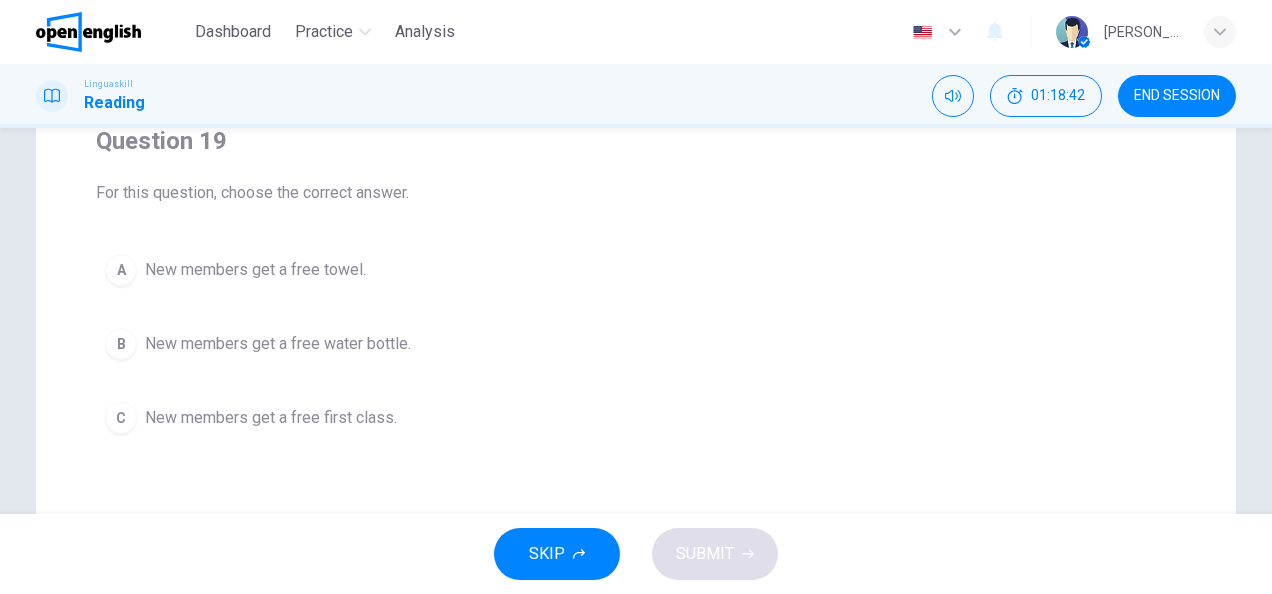click on "New members get a free first class." at bounding box center [271, 418] 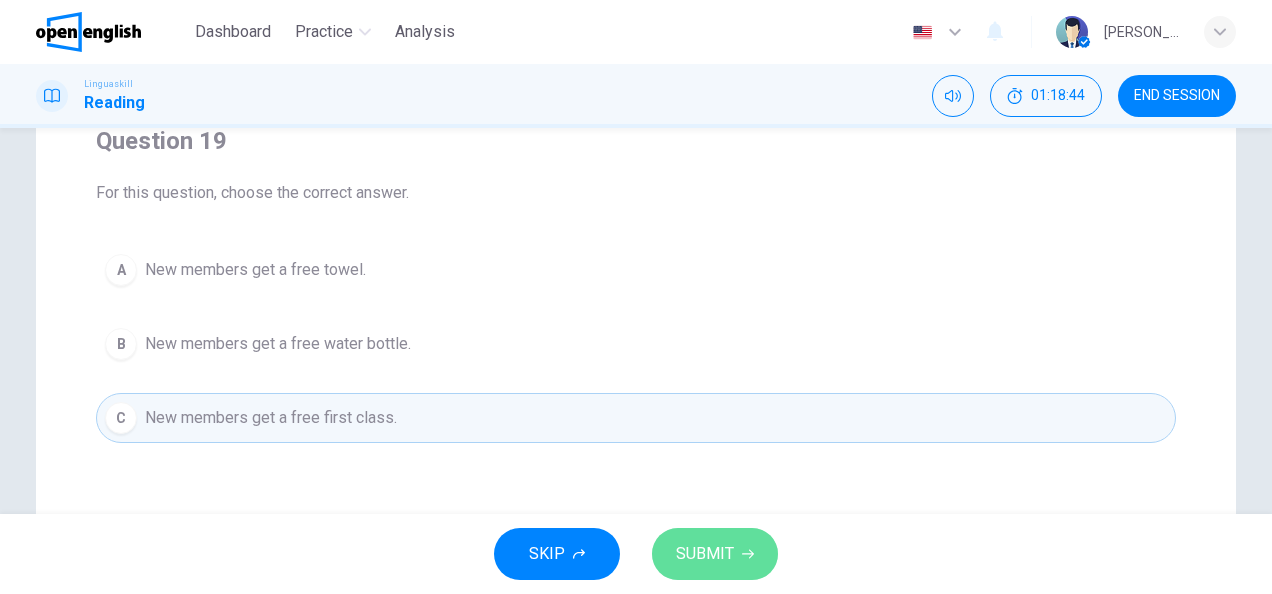 click on "SUBMIT" at bounding box center (715, 554) 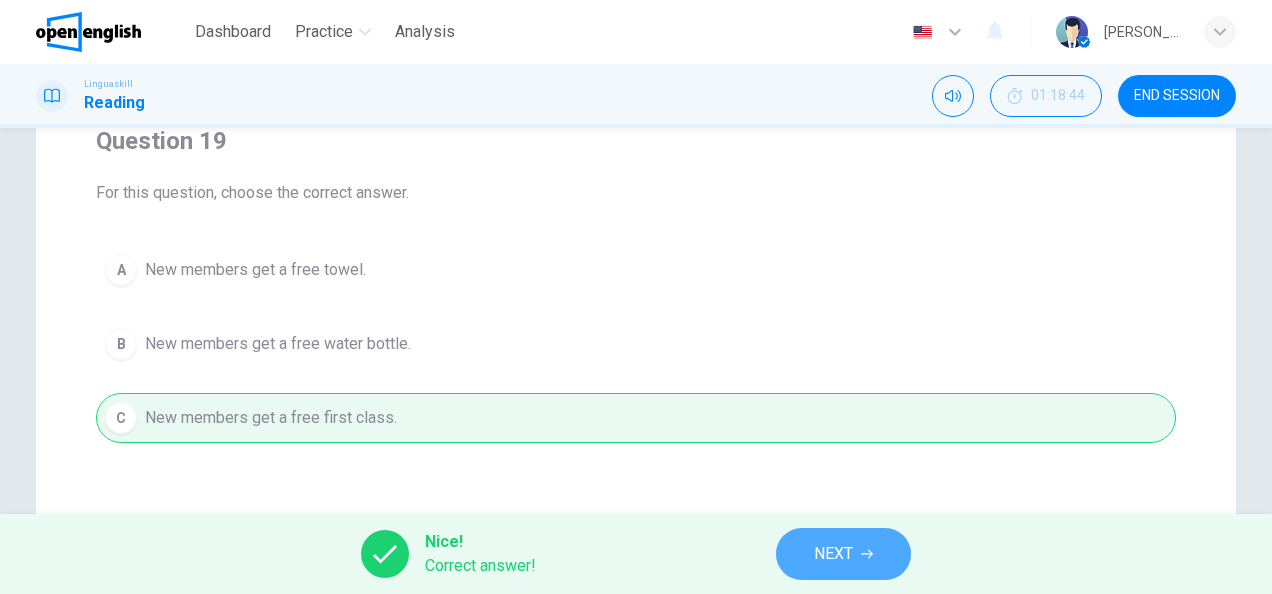 click on "NEXT" at bounding box center (833, 554) 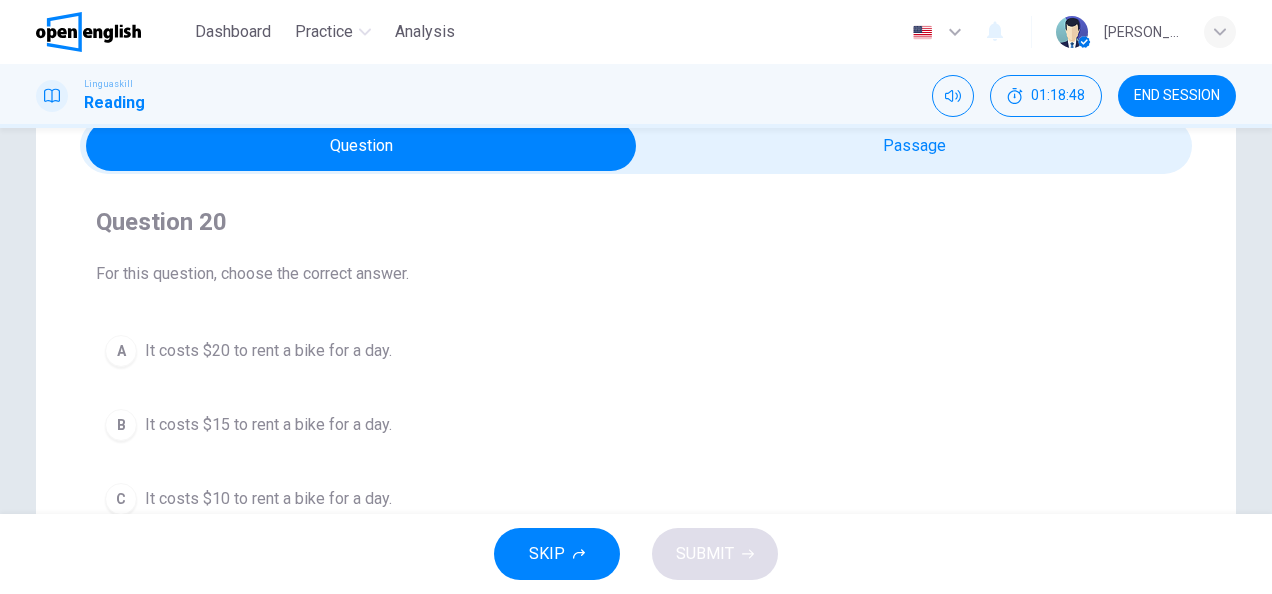 scroll, scrollTop: 100, scrollLeft: 0, axis: vertical 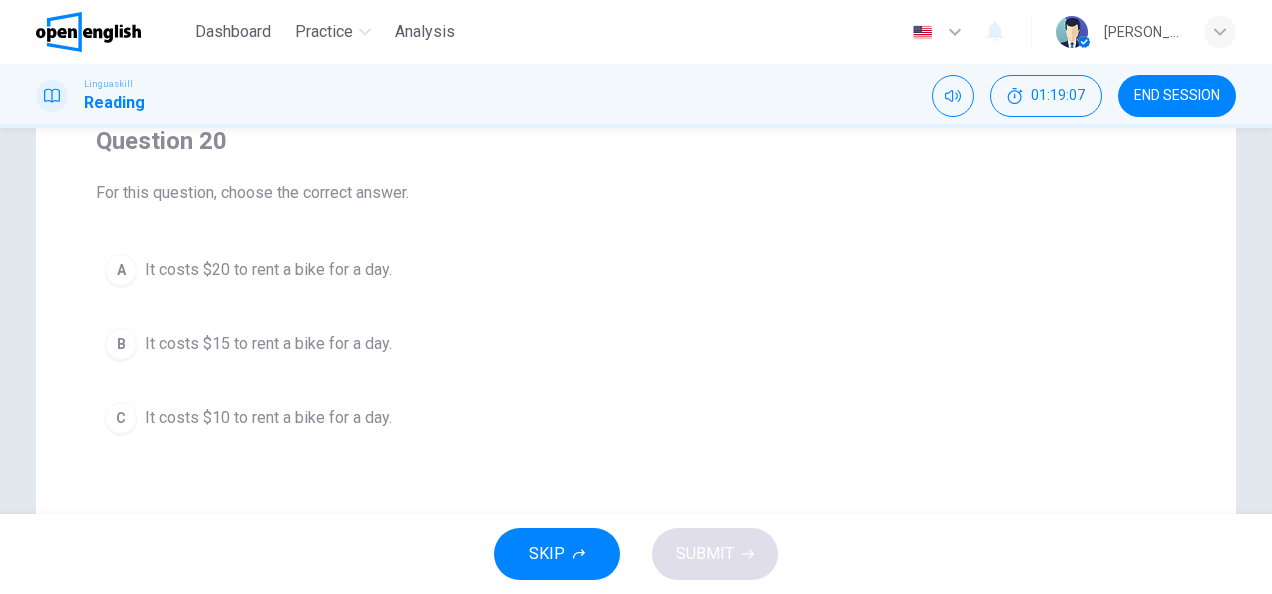 click on "It costs $15 to rent a bike for a day." at bounding box center (268, 344) 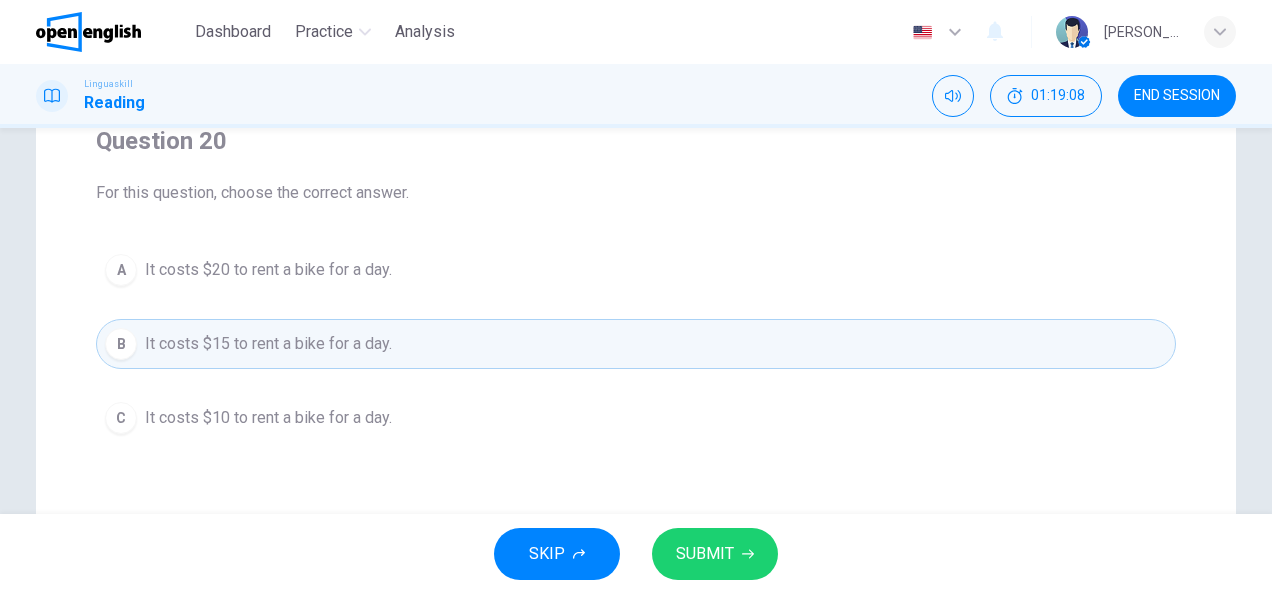 click on "SUBMIT" at bounding box center (715, 554) 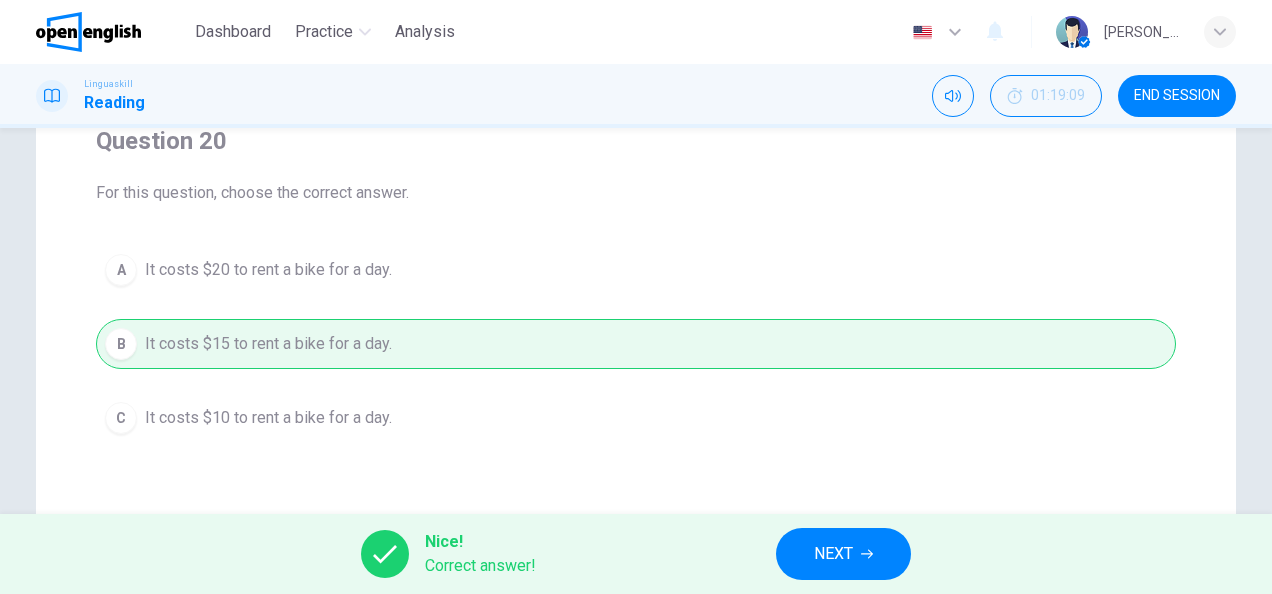 click on "NEXT" at bounding box center [843, 554] 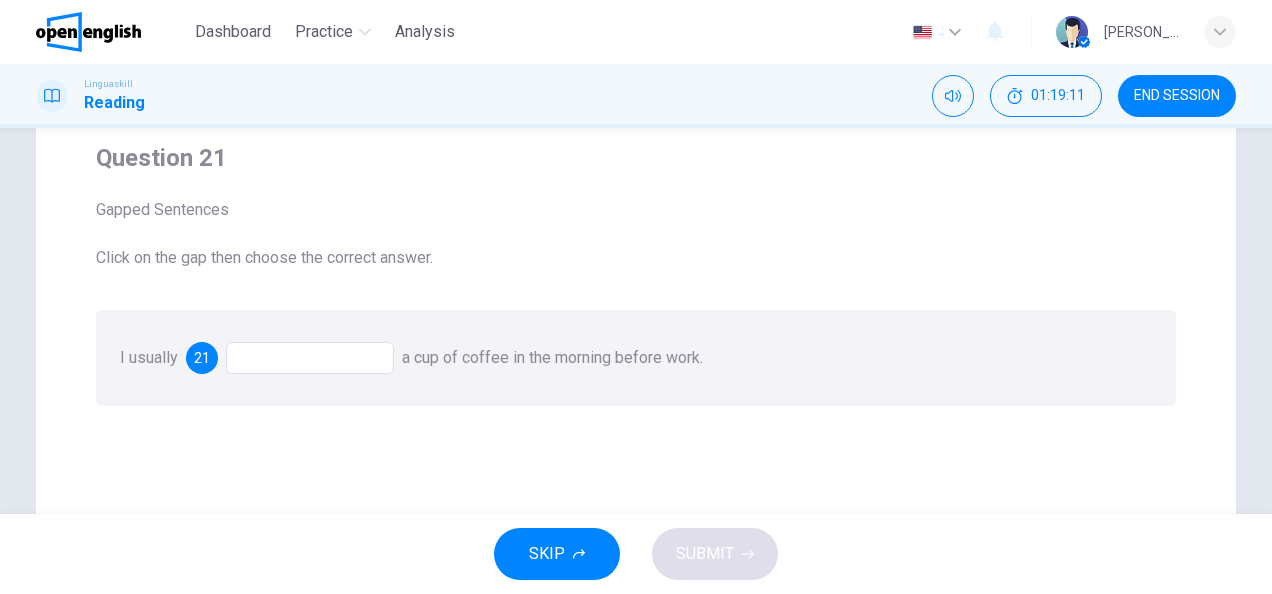 scroll, scrollTop: 25, scrollLeft: 0, axis: vertical 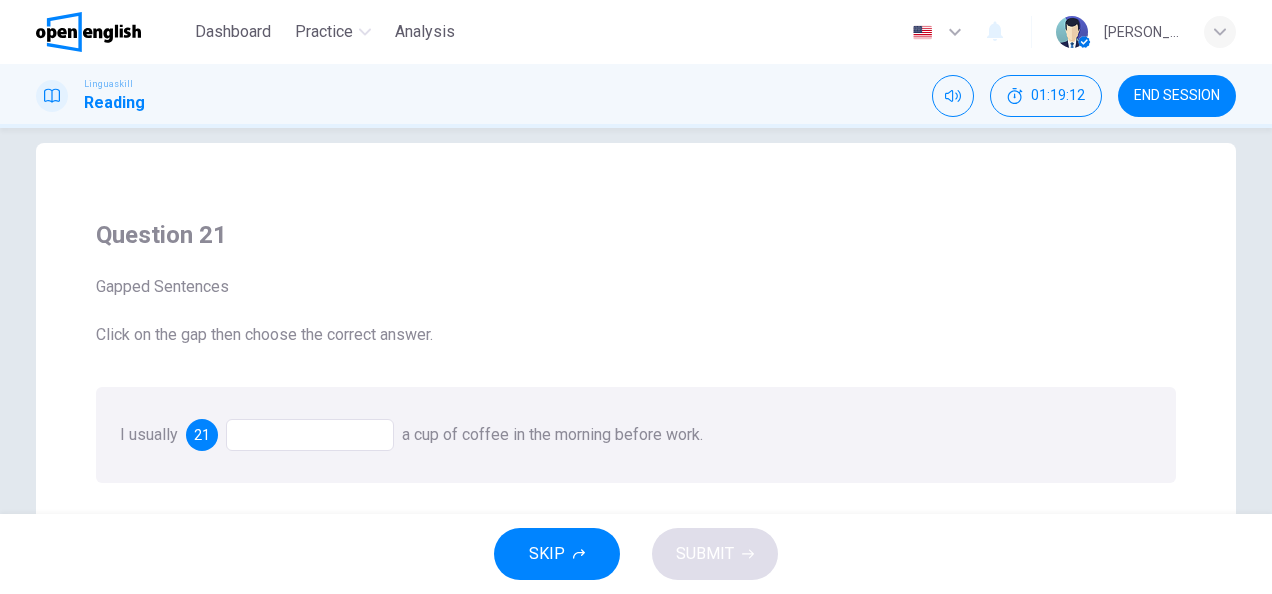 click at bounding box center (310, 435) 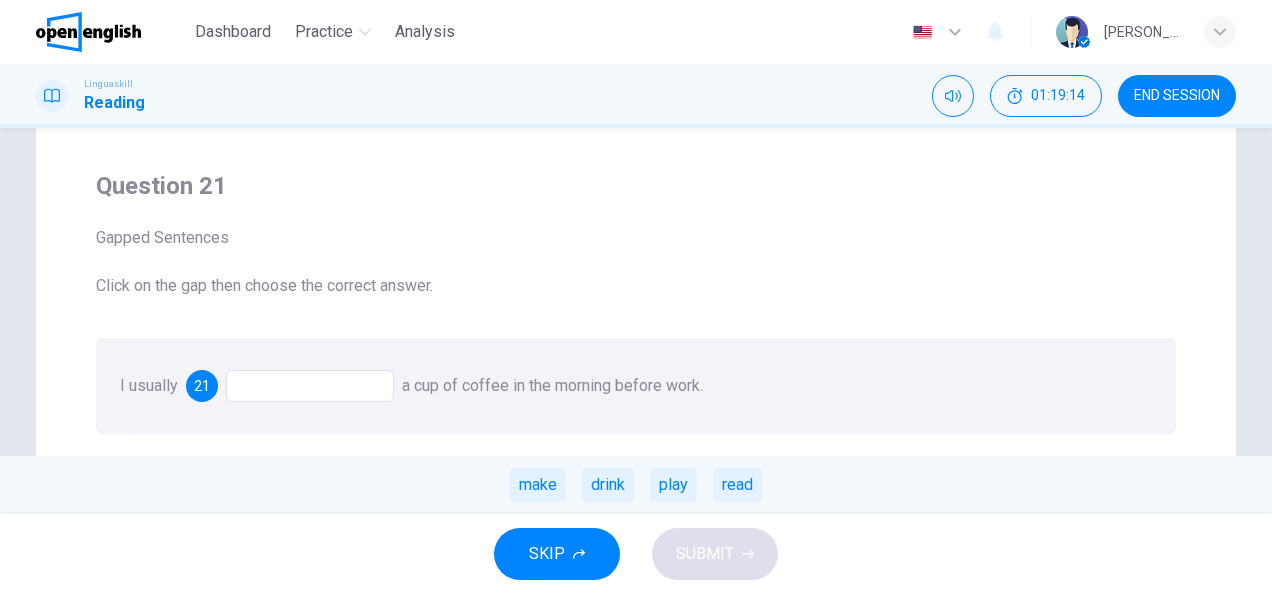 scroll, scrollTop: 75, scrollLeft: 0, axis: vertical 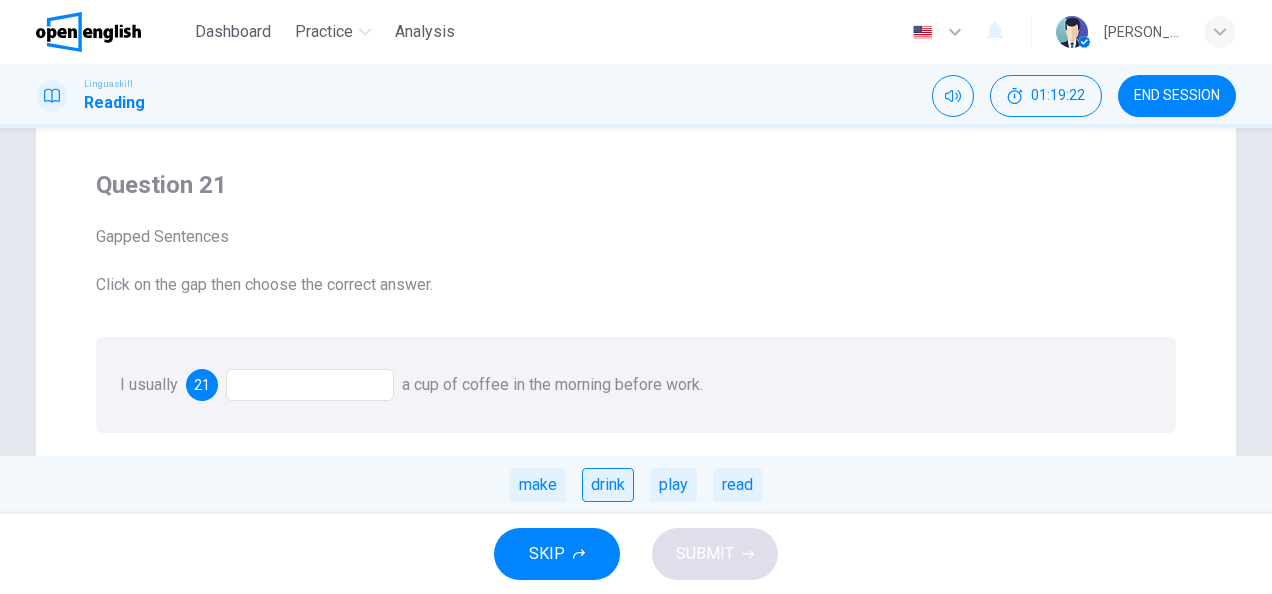 click on "drink" at bounding box center [608, 485] 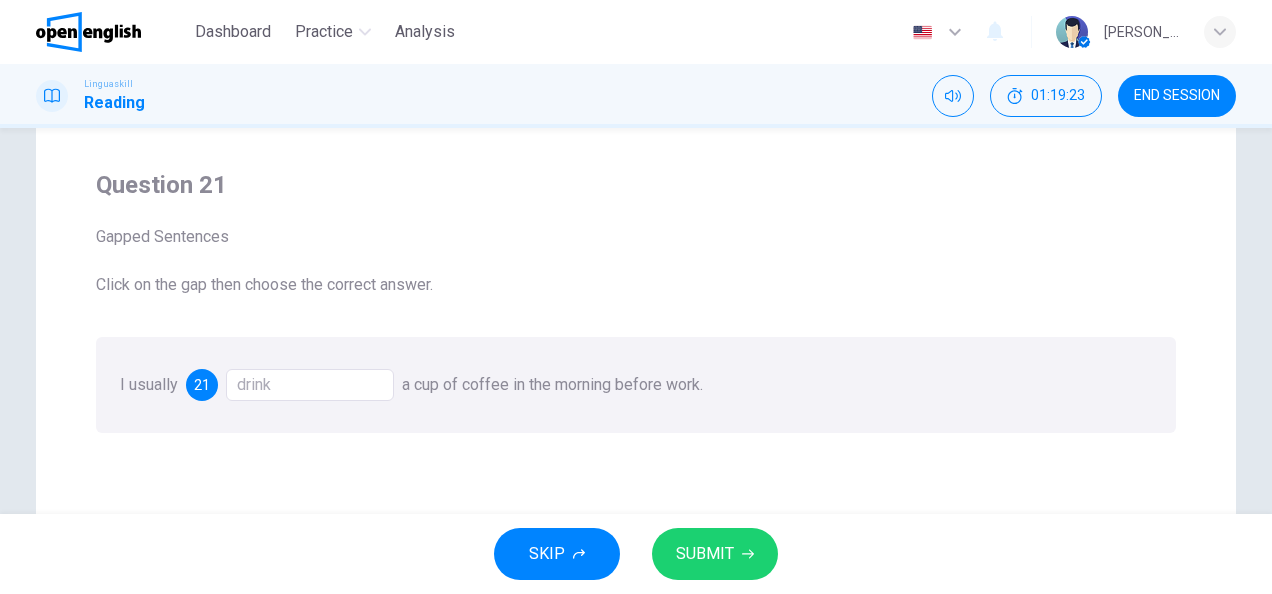 click on "SUBMIT" at bounding box center [715, 554] 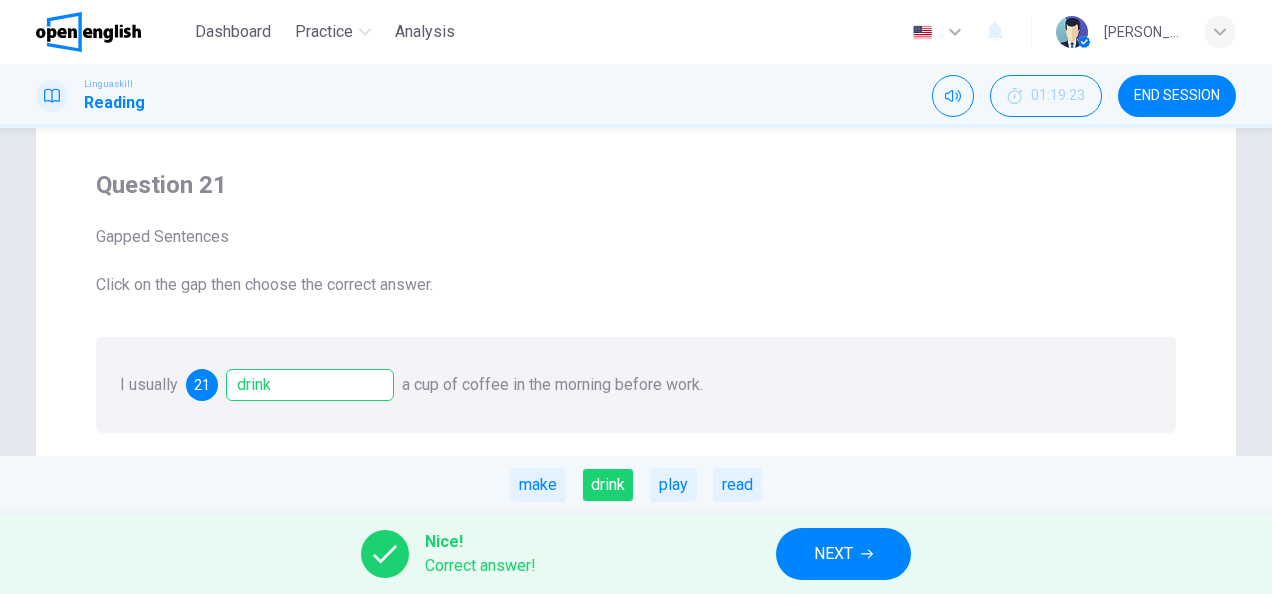 click on "NEXT" at bounding box center (843, 554) 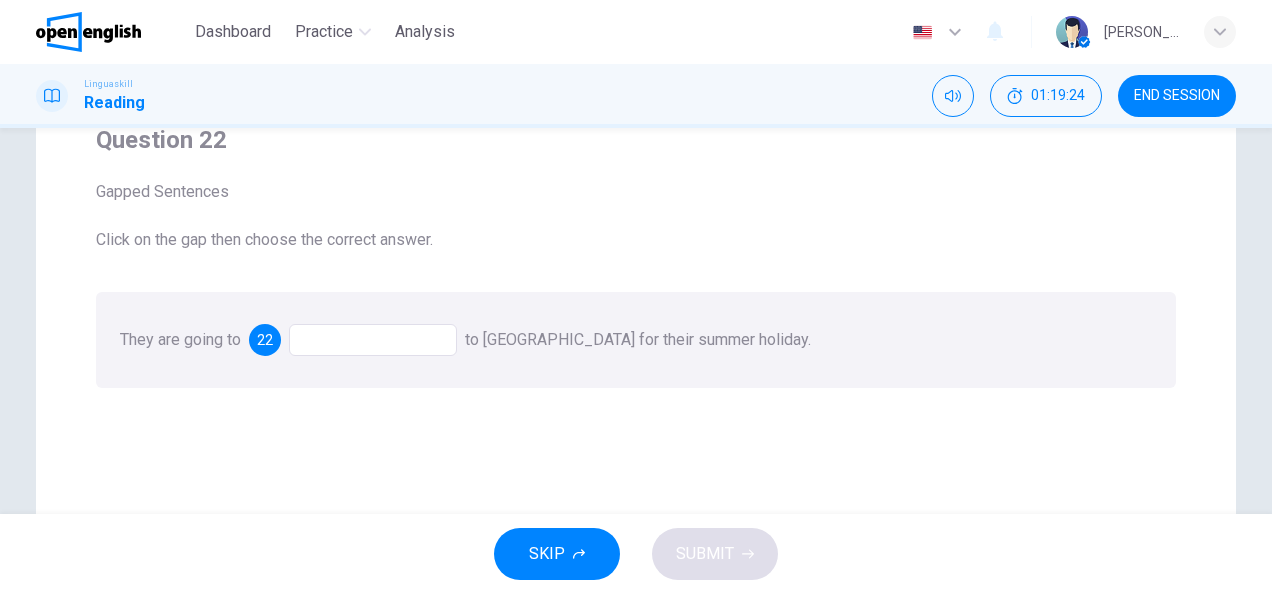 scroll, scrollTop: 100, scrollLeft: 0, axis: vertical 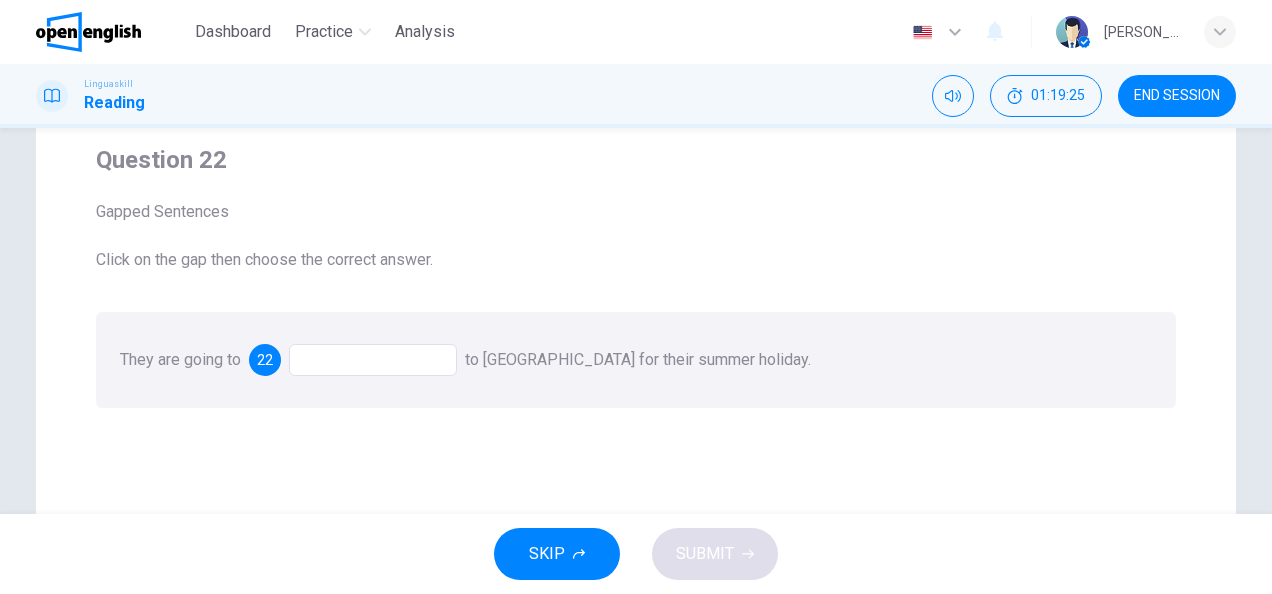 click at bounding box center [373, 360] 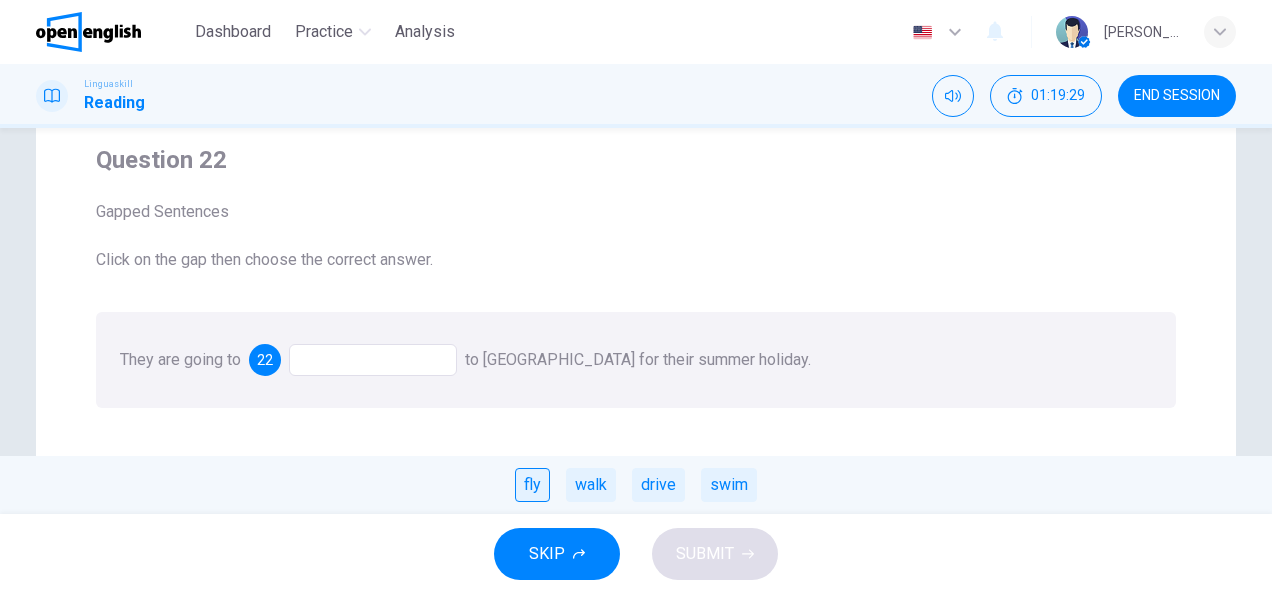 click on "fly" at bounding box center (532, 485) 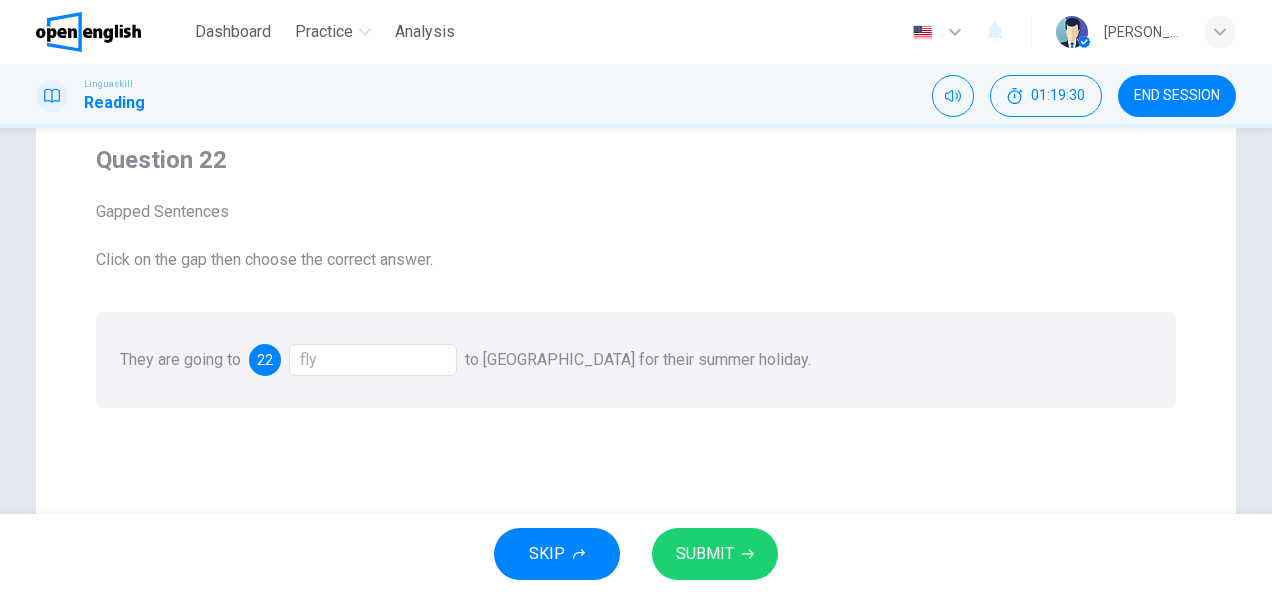 click on "SUBMIT" at bounding box center [705, 554] 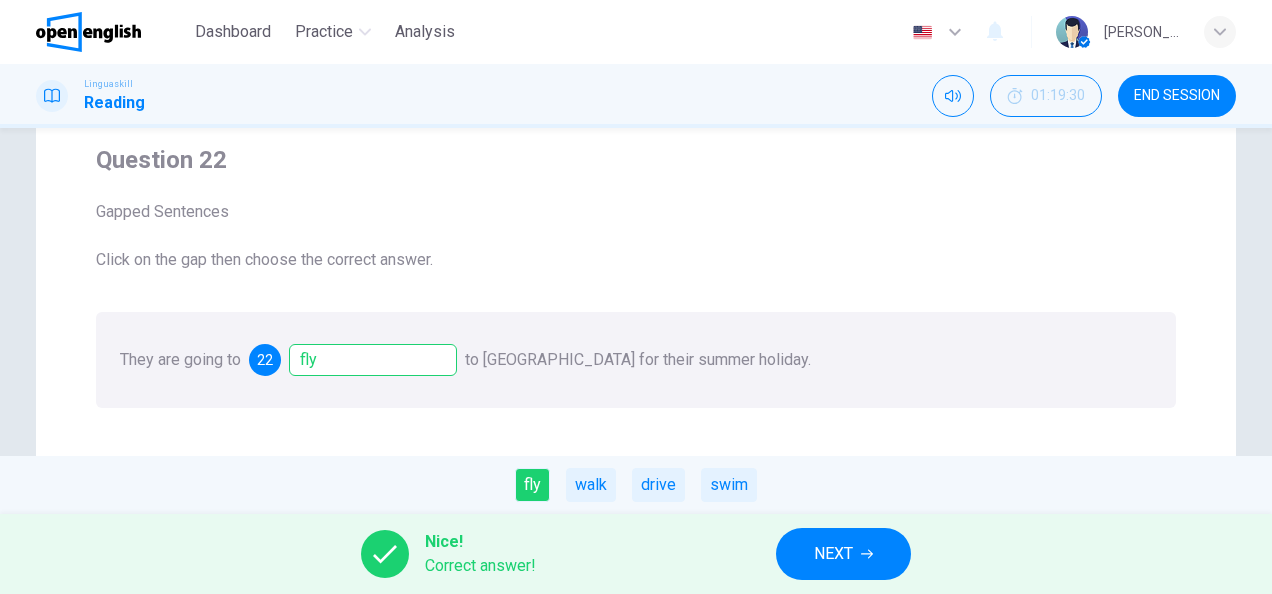 click on "NEXT" at bounding box center [833, 554] 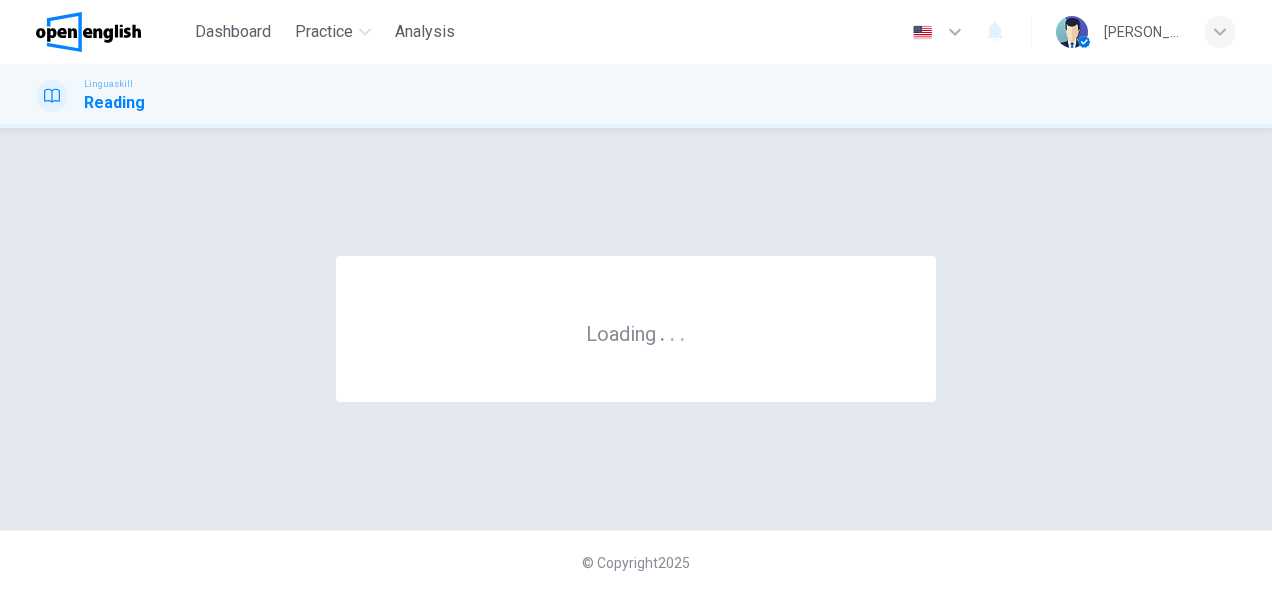 scroll, scrollTop: 0, scrollLeft: 0, axis: both 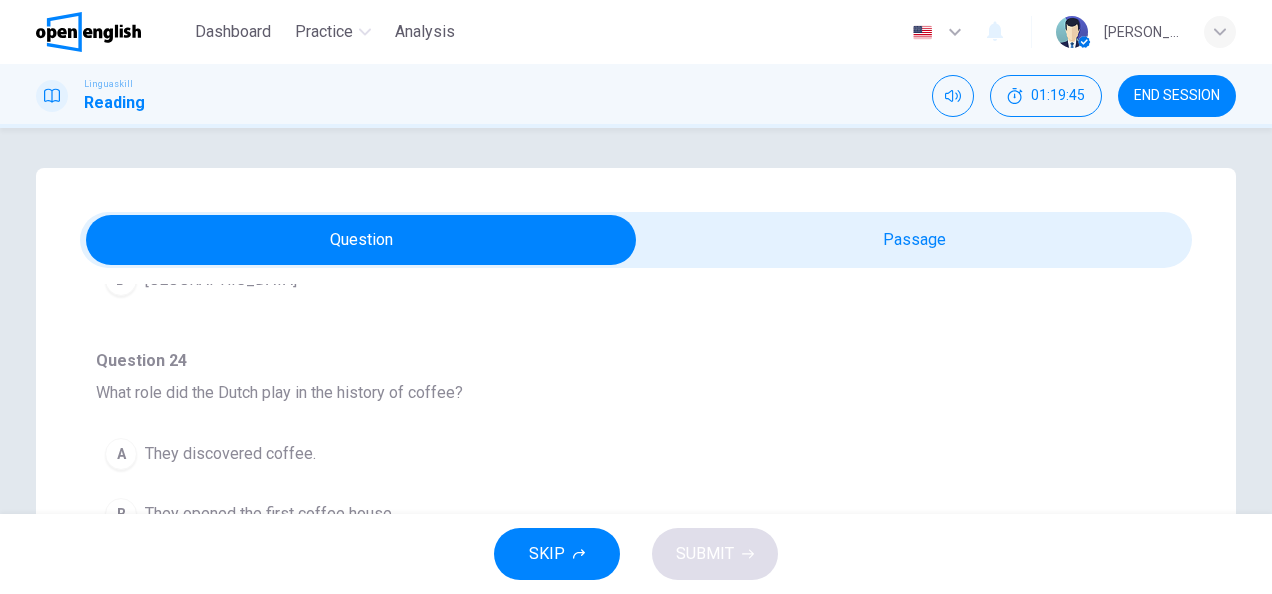 click on "The History of Coffee Coffee, one of the most popular beverages worldwide, has a rich and fascinating history. Originating in [GEOGRAPHIC_DATA], coffee was first discovered by a goat herder named [PERSON_NAME], who noticed the energizing effect the beans had on his goats. From there, knowledge of coffee spread to the Arab world, where it was first cultivated and traded. By the 15th century, coffee houses, known as [GEOGRAPHIC_DATA], began appearing in cities across the [GEOGRAPHIC_DATA]. These establishments quickly became central to social and intellectual life, acting as centers for political discussions, cultural exchange, and community gatherings. People would meet to talk about news, debate issues, and enjoy music and storytelling. [DATE], coffee is a global industry involving millions of people in its cultivation, processing, and distribution. It has evolved into much more than just a beverage—it is a cultural symbol, an economic force, and an essential part of daily routines for people around the world. Question 23 - 27   23 A" at bounding box center [636, 650] 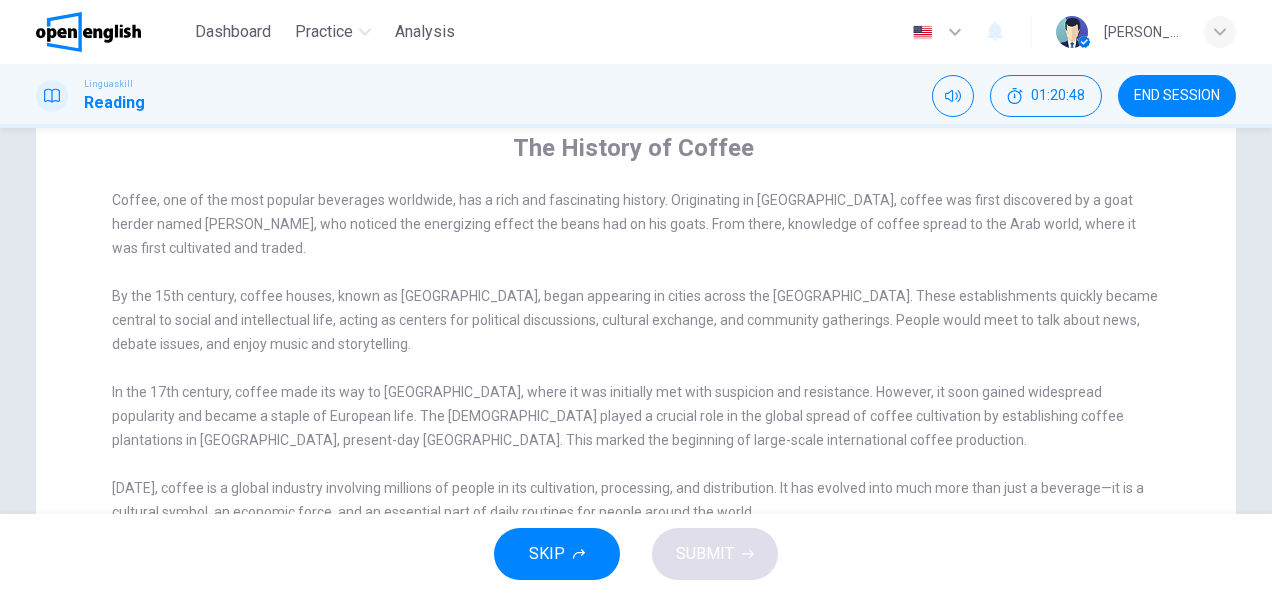scroll, scrollTop: 200, scrollLeft: 0, axis: vertical 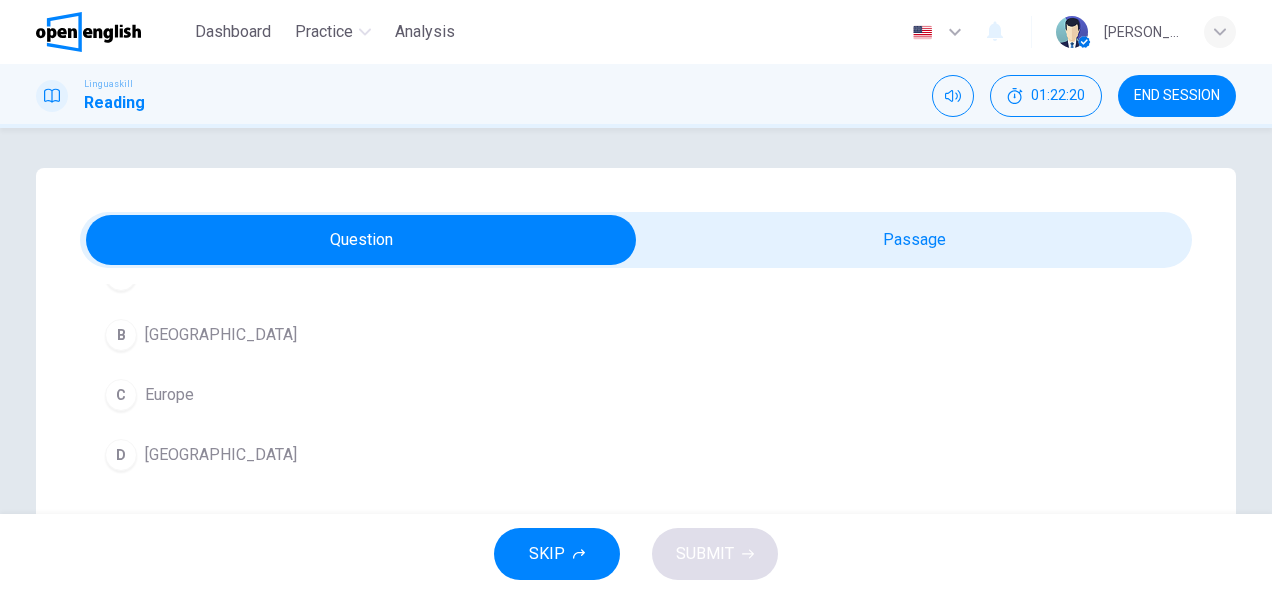 click on "[GEOGRAPHIC_DATA]" at bounding box center [221, 335] 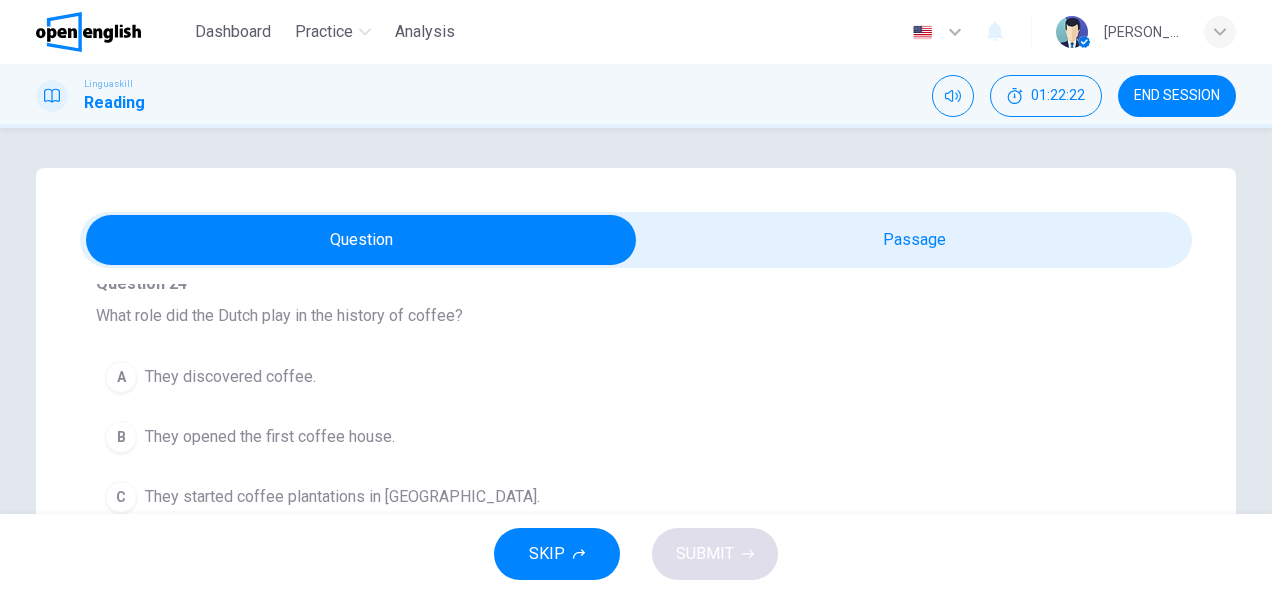 scroll, scrollTop: 500, scrollLeft: 0, axis: vertical 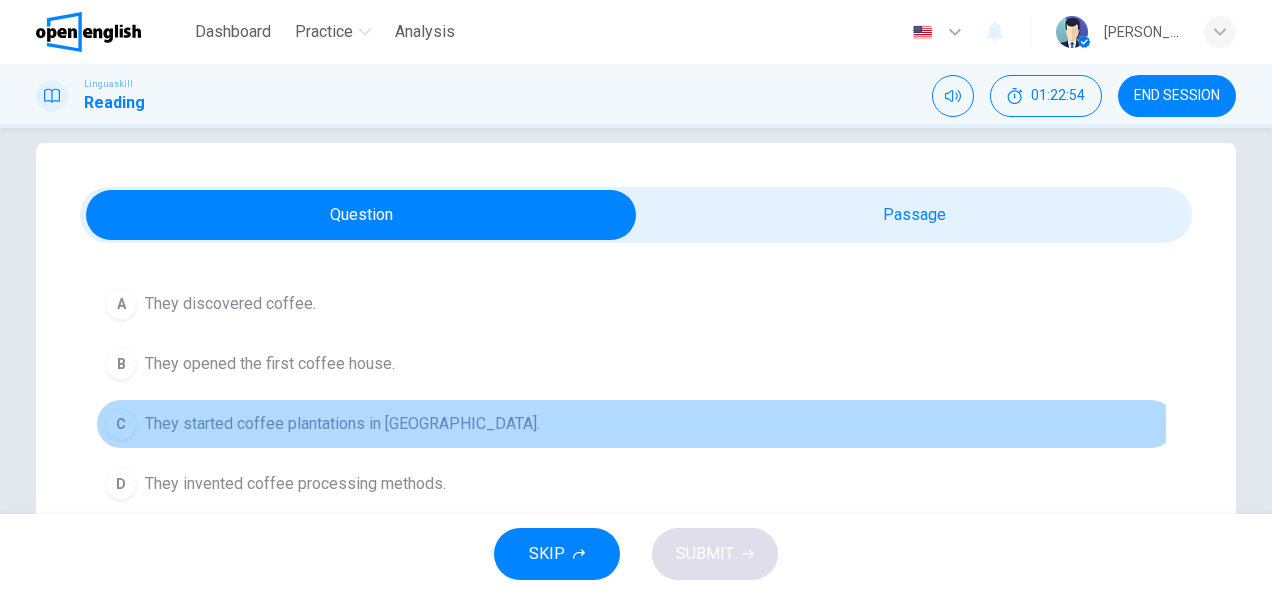 click on "They started coffee plantations in [GEOGRAPHIC_DATA]." at bounding box center [342, 424] 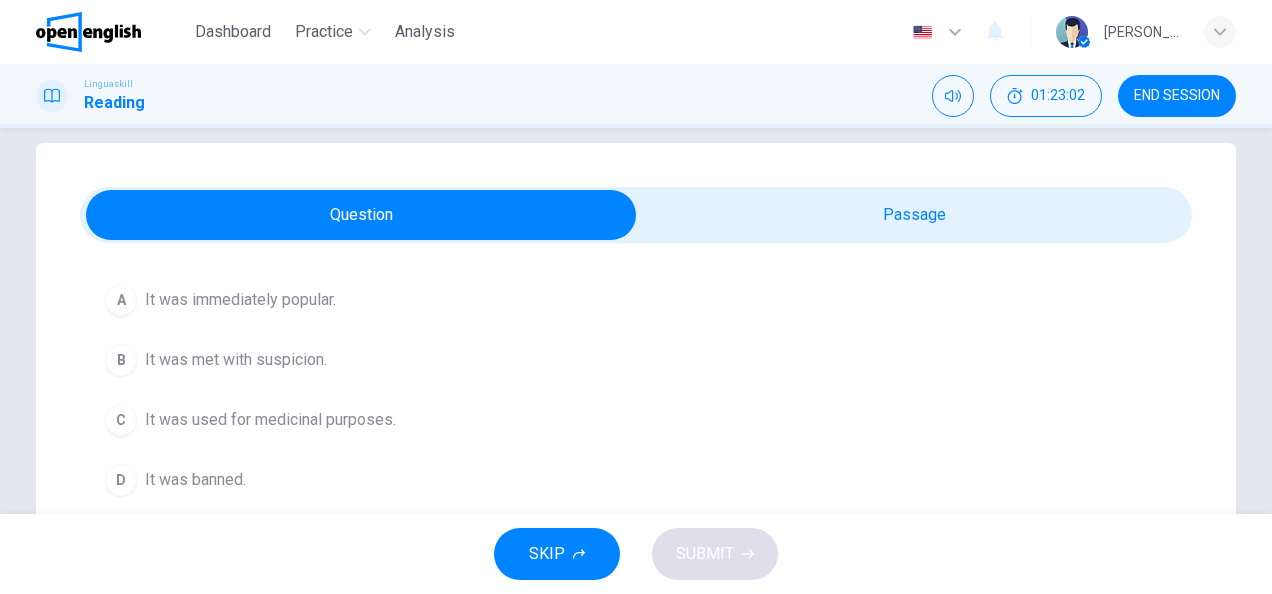 scroll, scrollTop: 900, scrollLeft: 0, axis: vertical 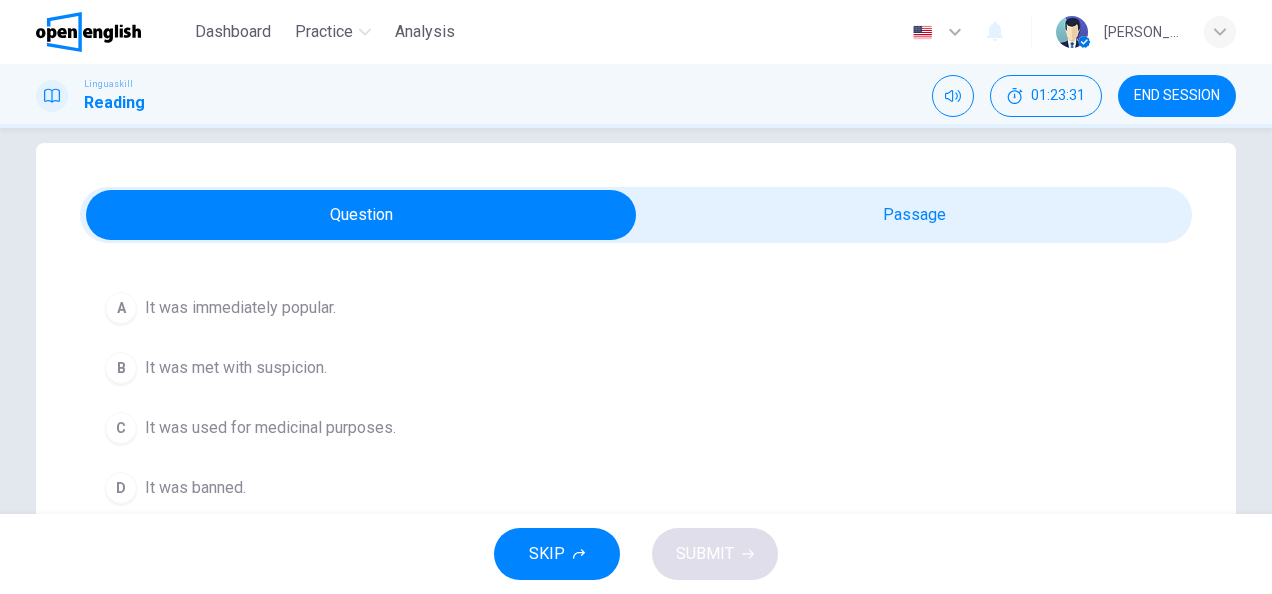 click on "It was met with suspicion." at bounding box center [236, 368] 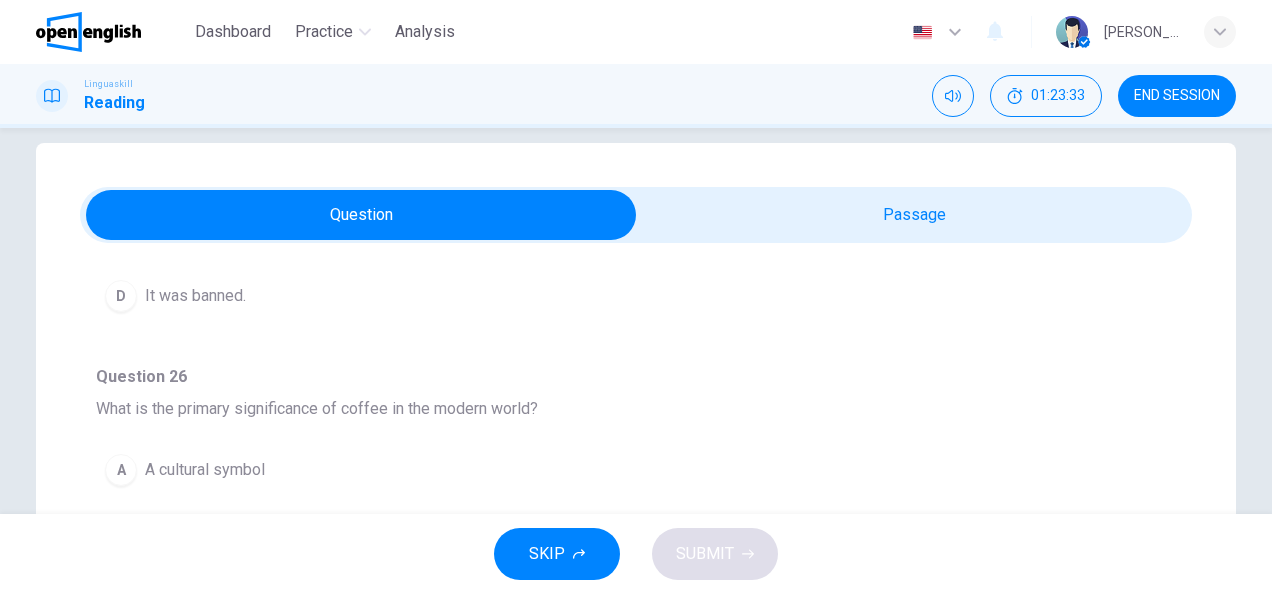 scroll, scrollTop: 1096, scrollLeft: 0, axis: vertical 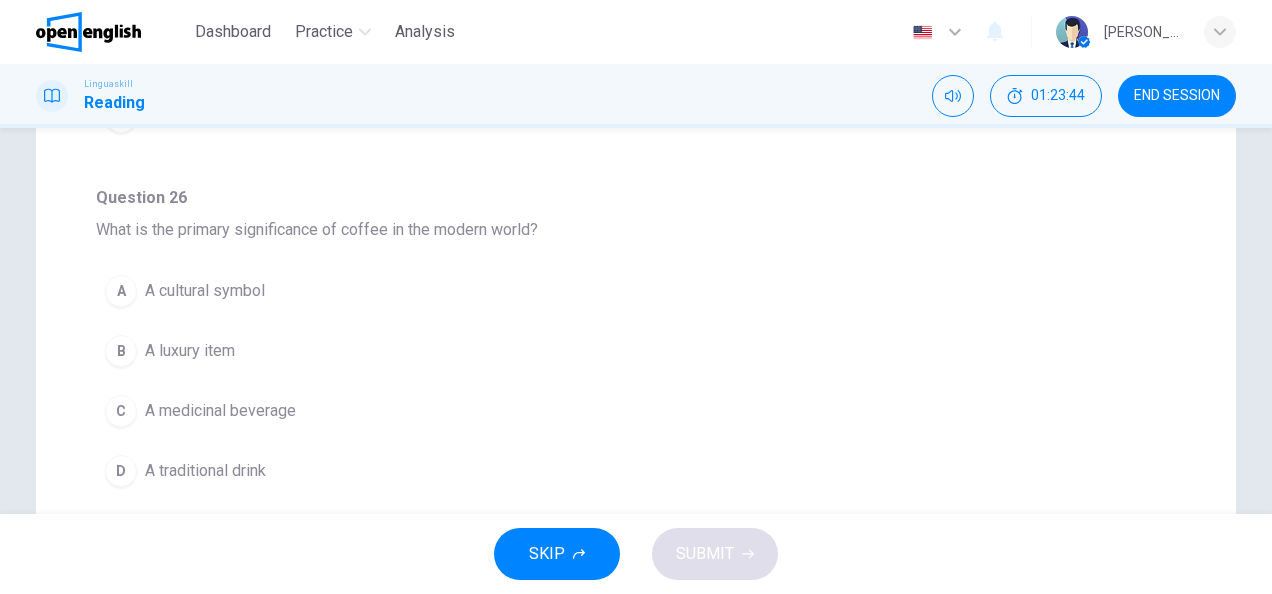 click on "A cultural symbol" at bounding box center (205, 291) 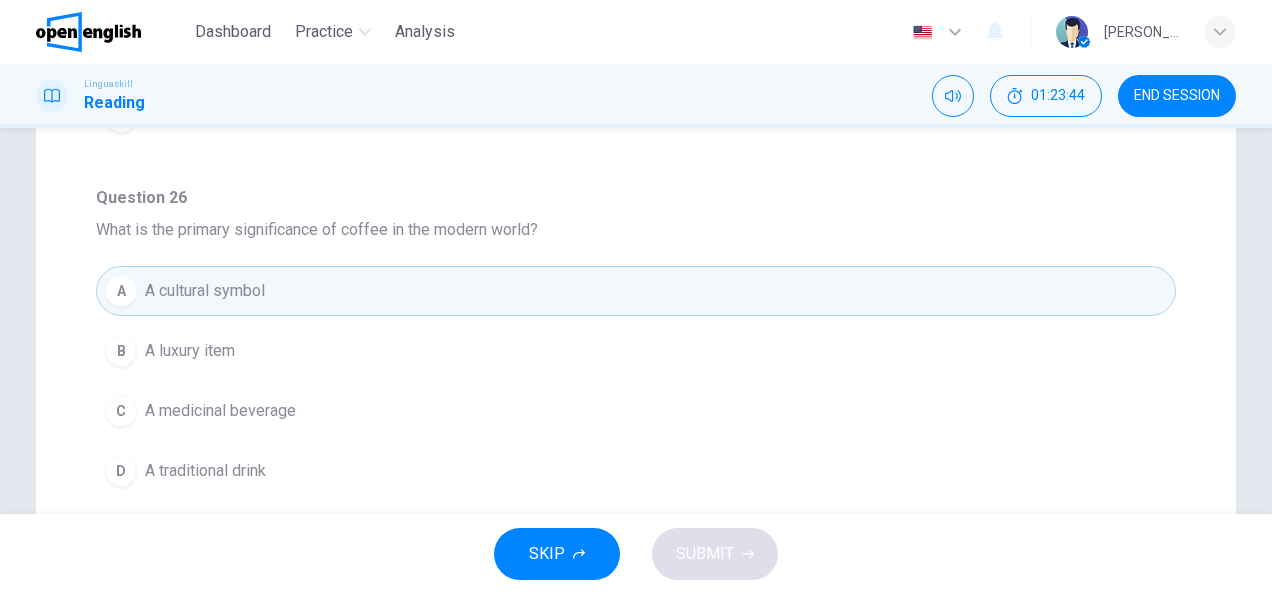 scroll, scrollTop: 1096, scrollLeft: 0, axis: vertical 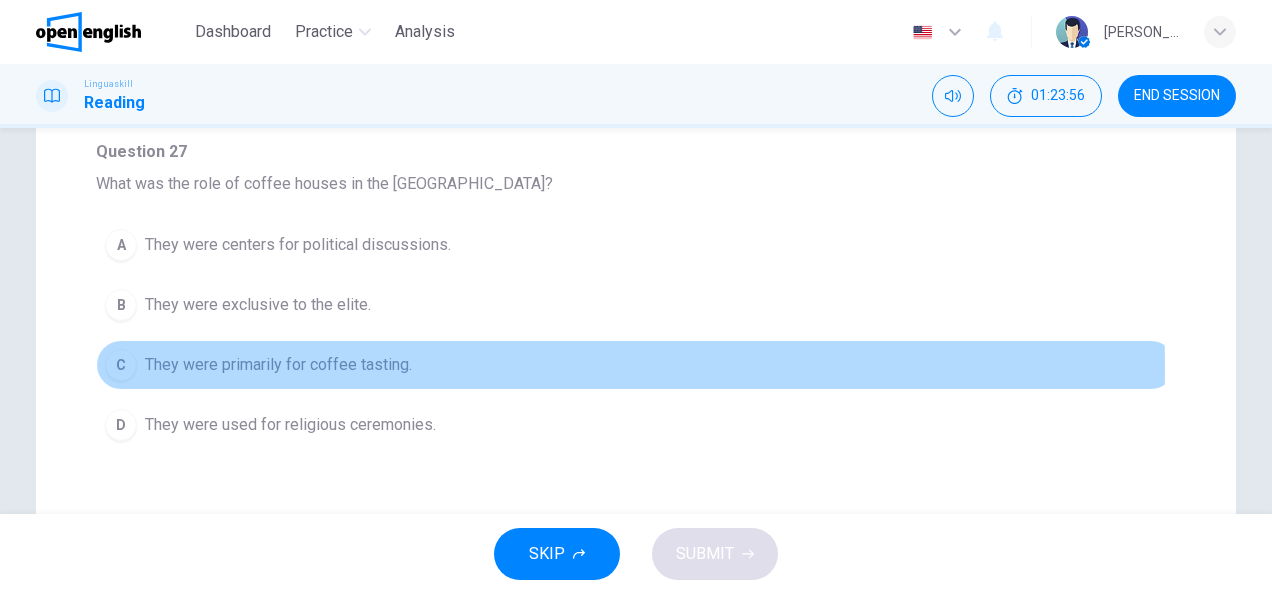 click on "They were primarily for coffee tasting." at bounding box center (278, 365) 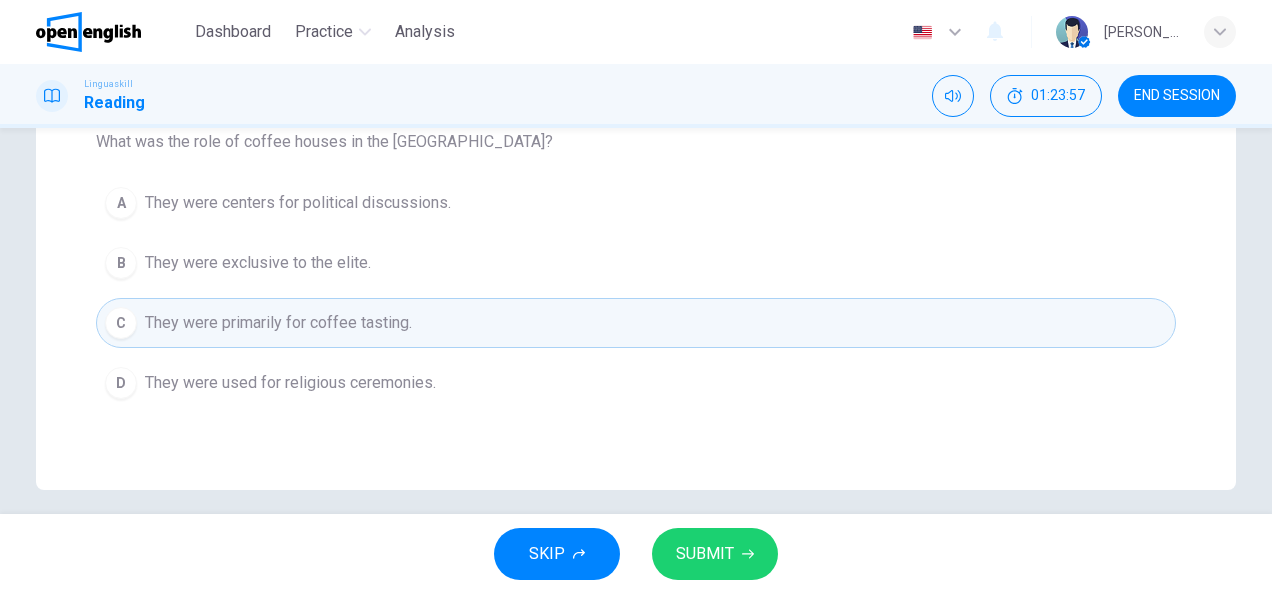 scroll, scrollTop: 650, scrollLeft: 0, axis: vertical 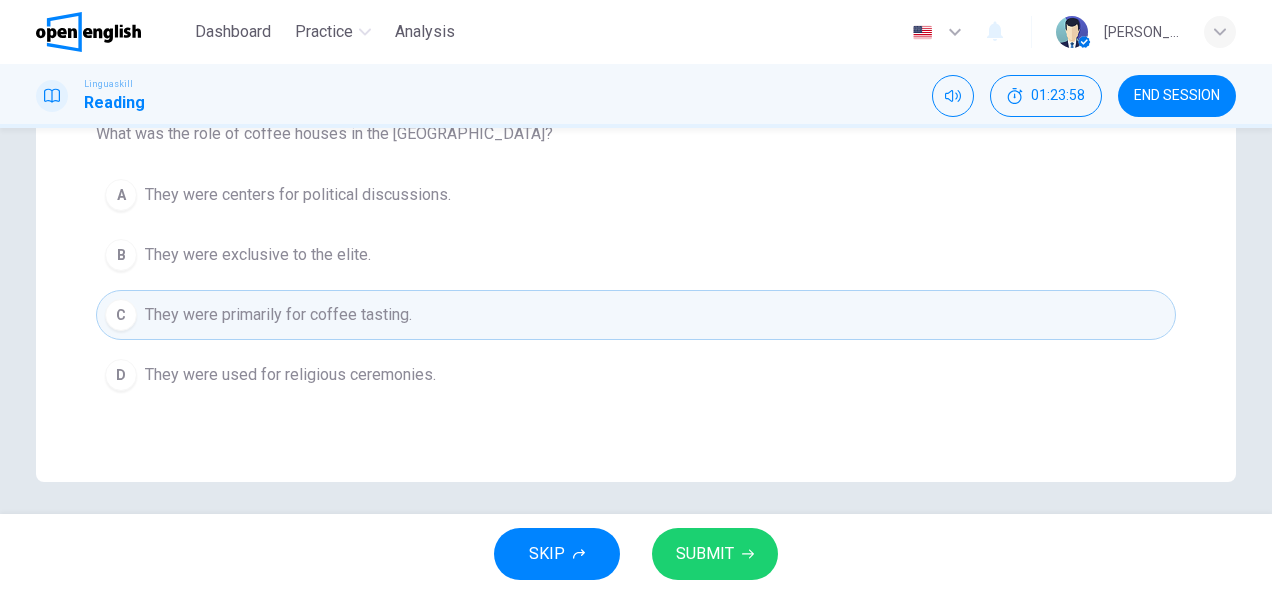 click on "SUBMIT" at bounding box center [705, 554] 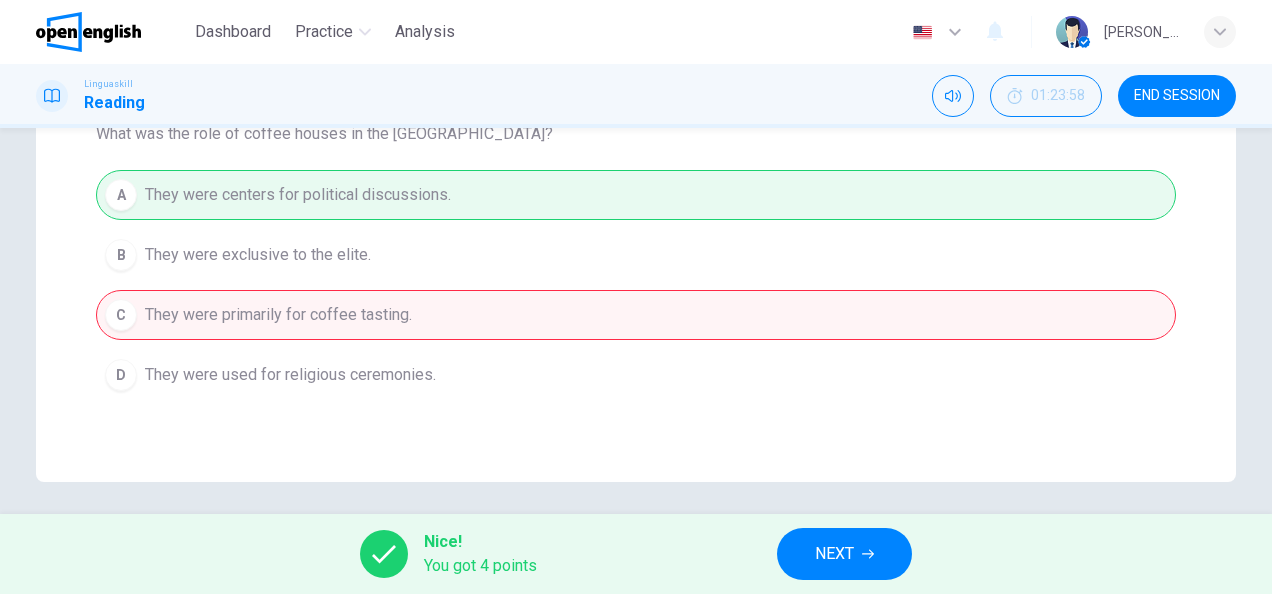 click on "NEXT" at bounding box center [844, 554] 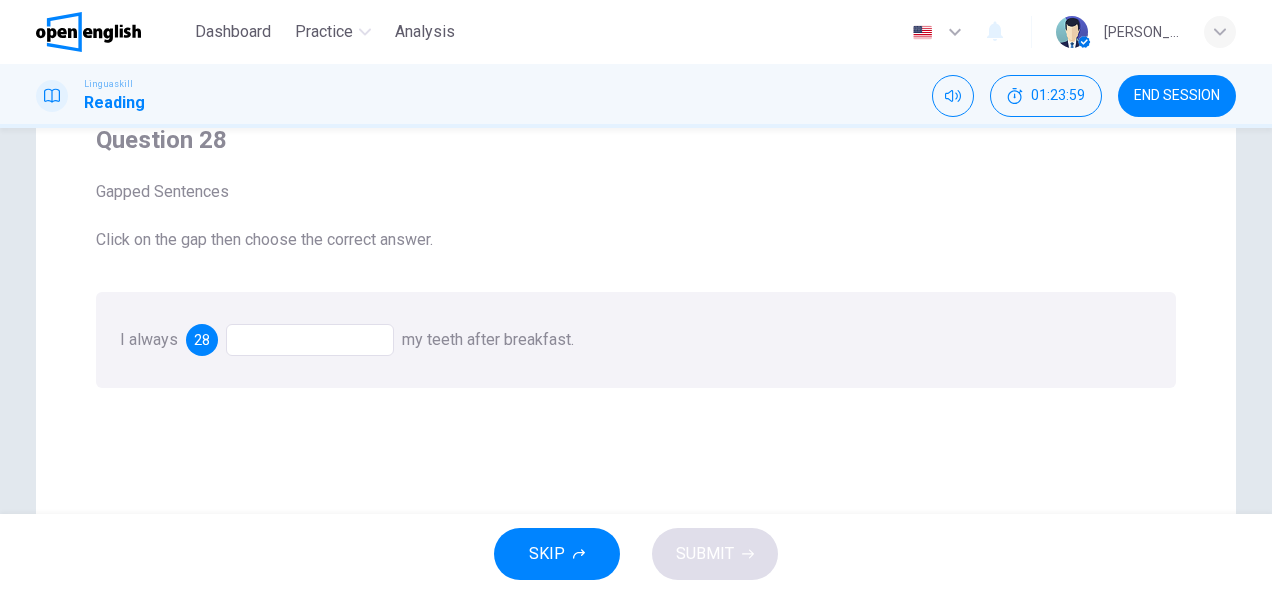 scroll, scrollTop: 125, scrollLeft: 0, axis: vertical 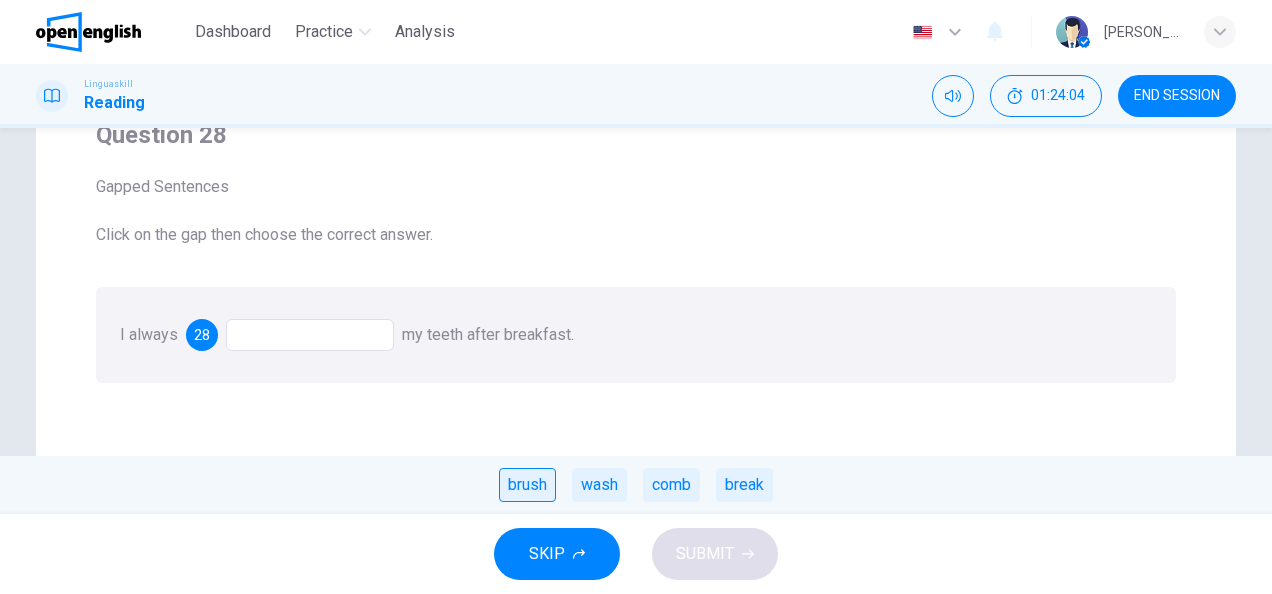 click on "brush" at bounding box center (527, 485) 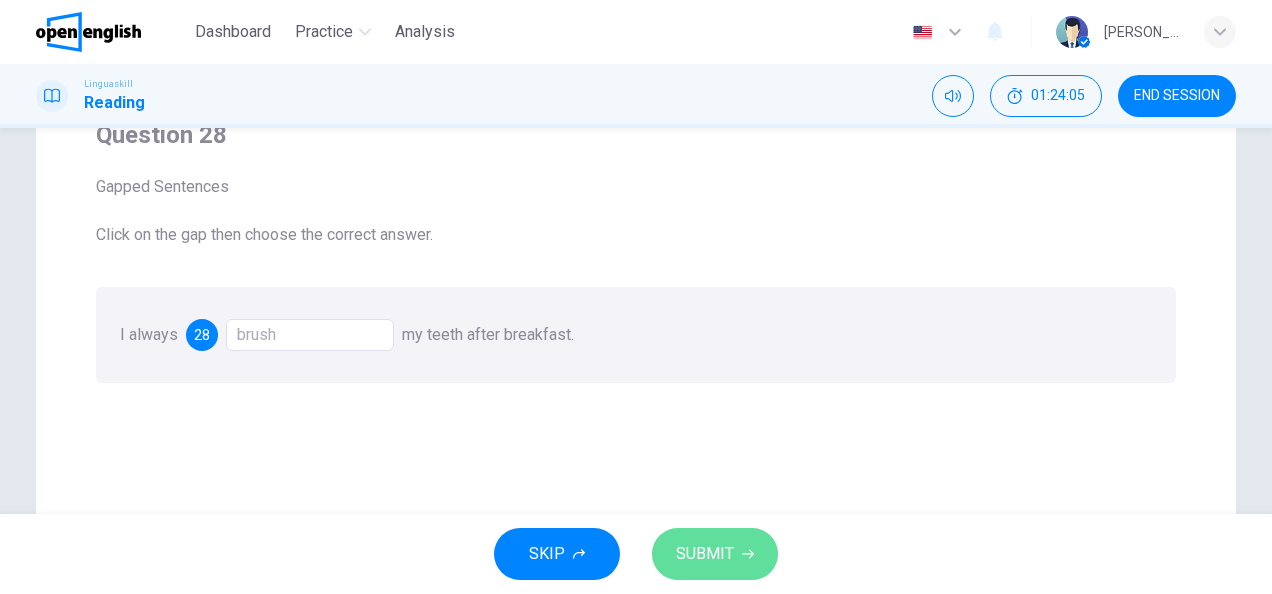 click on "SUBMIT" at bounding box center [705, 554] 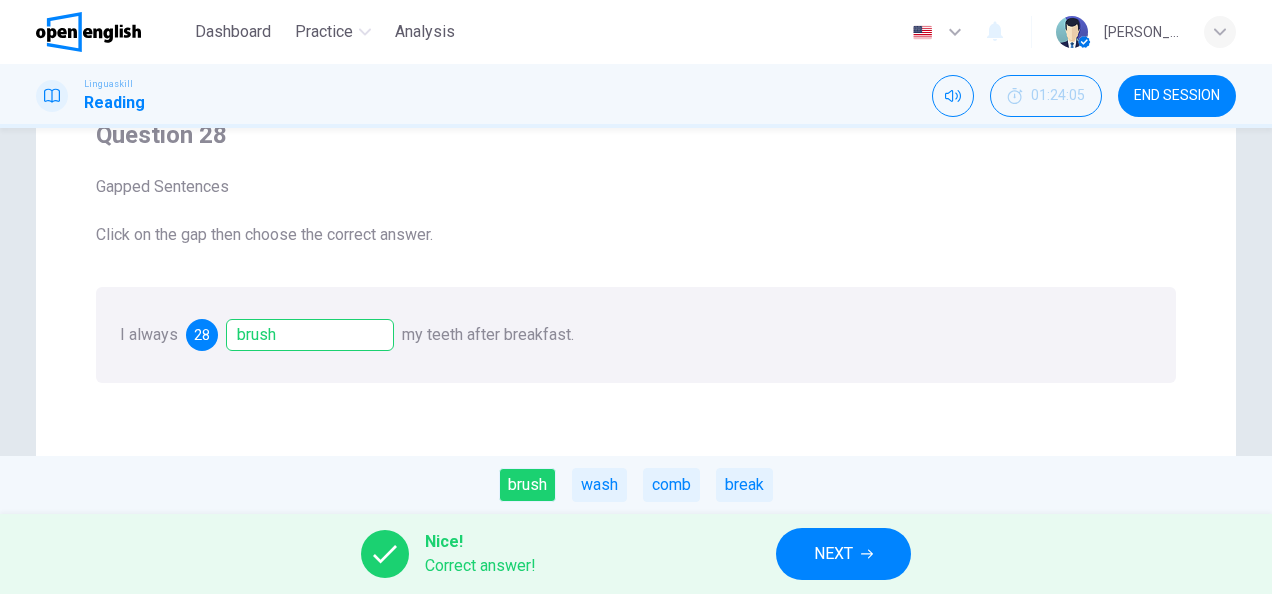 click on "NEXT" at bounding box center (833, 554) 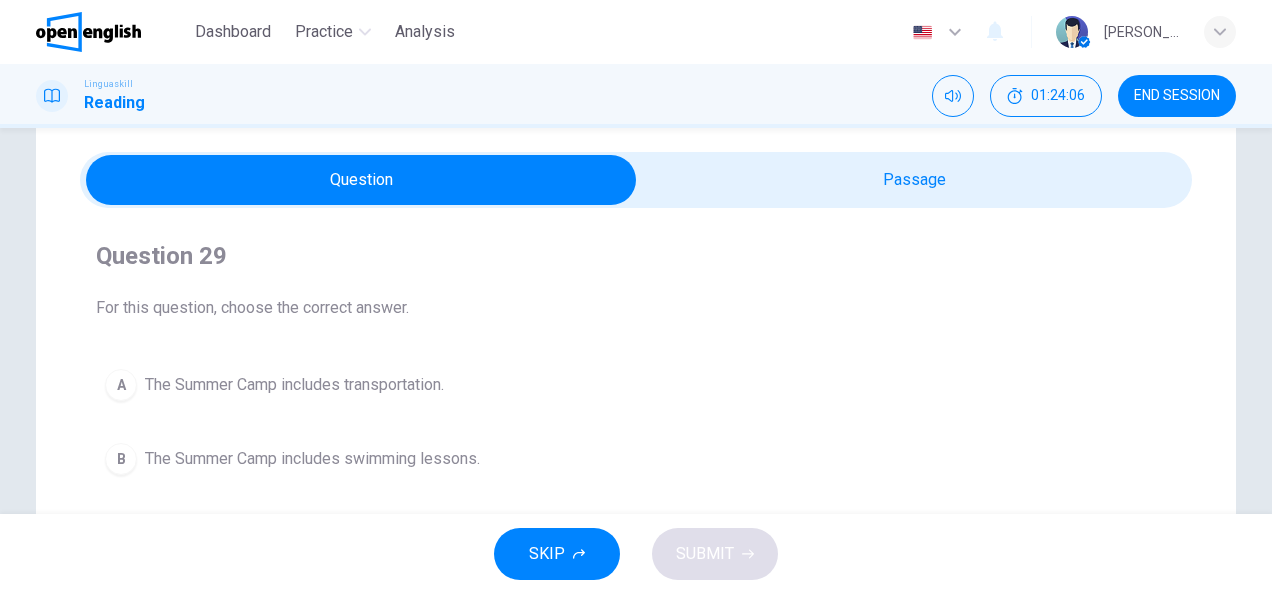 scroll, scrollTop: 50, scrollLeft: 0, axis: vertical 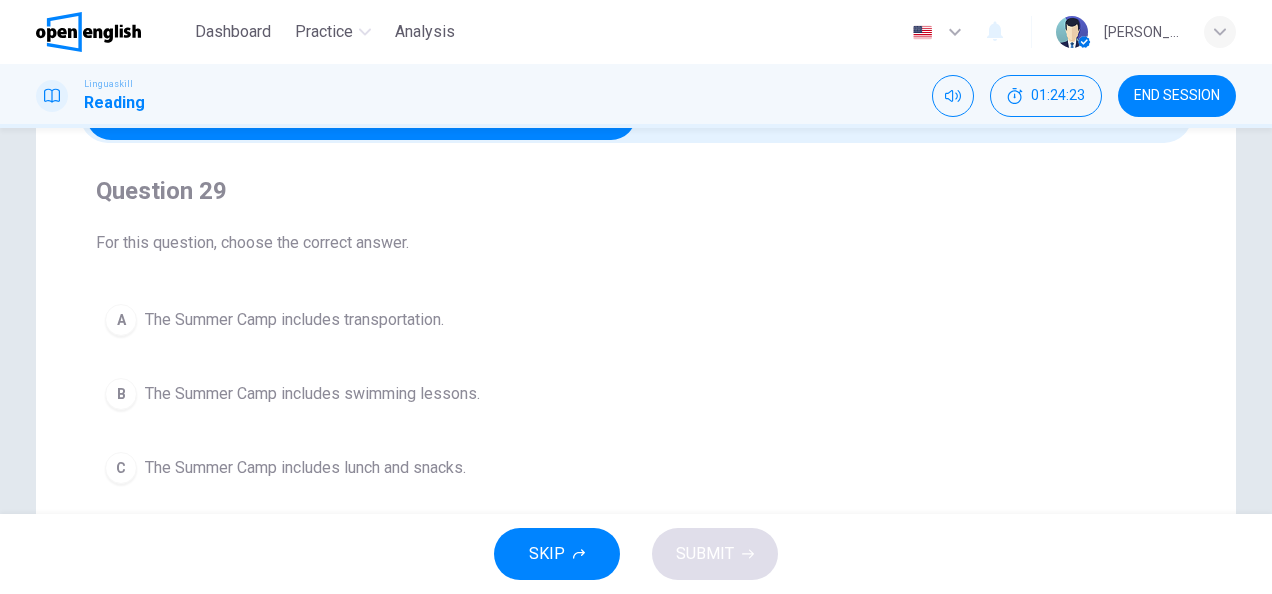 click at bounding box center [636, 115] 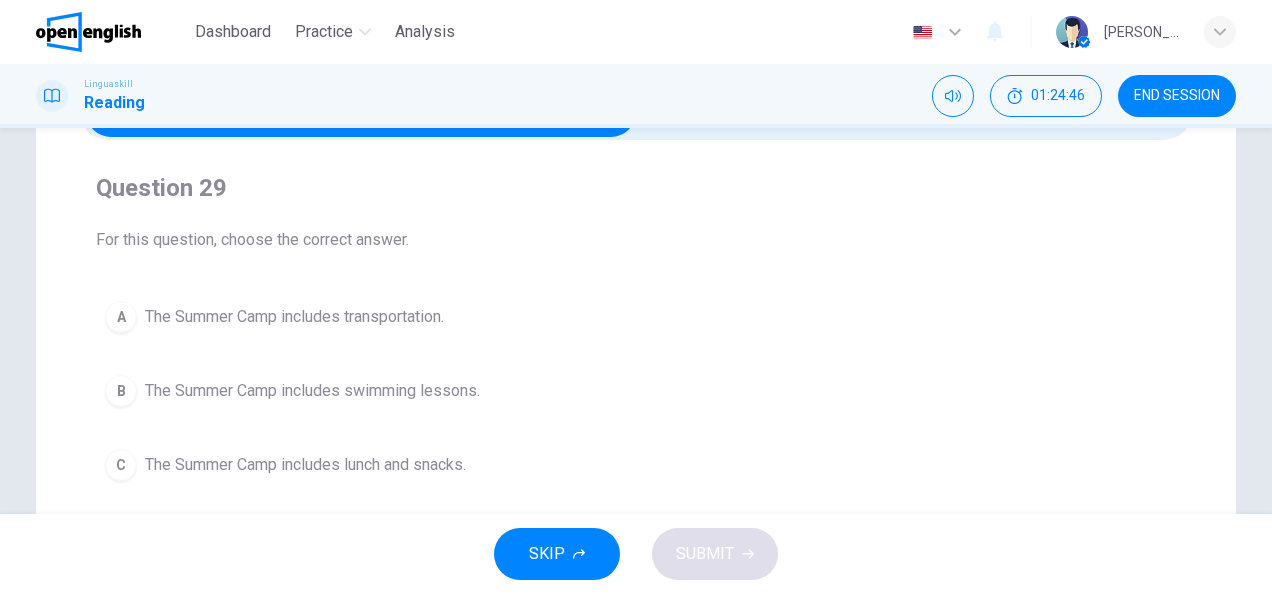 scroll, scrollTop: 225, scrollLeft: 0, axis: vertical 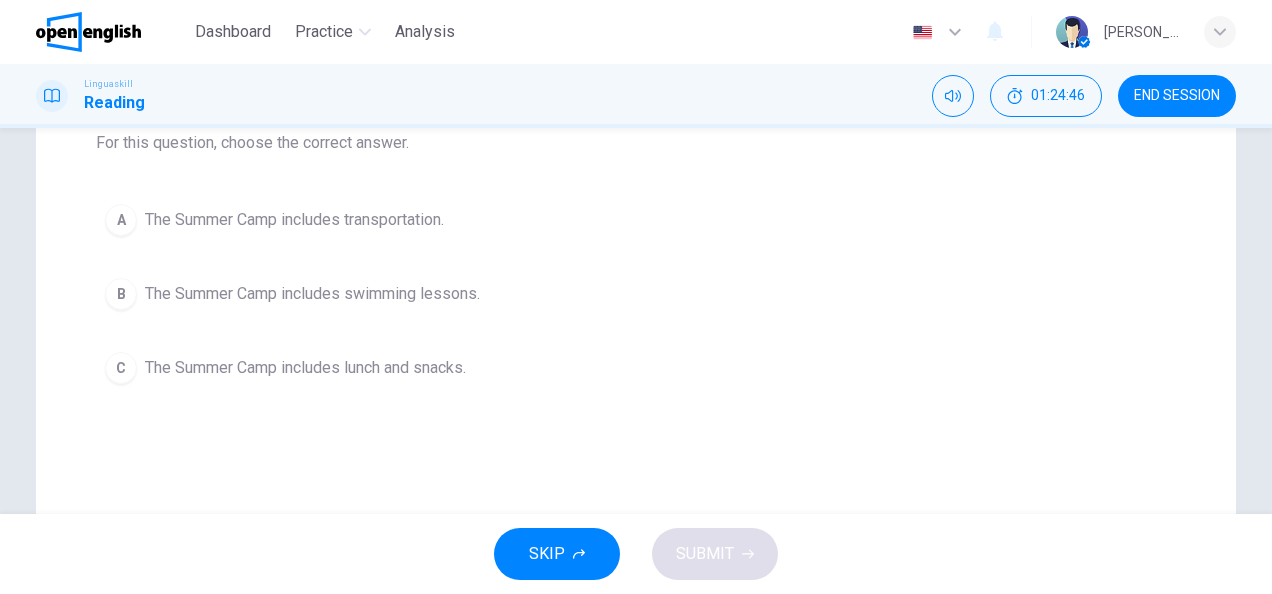 click on "The Summer Camp includes lunch and snacks." at bounding box center [305, 368] 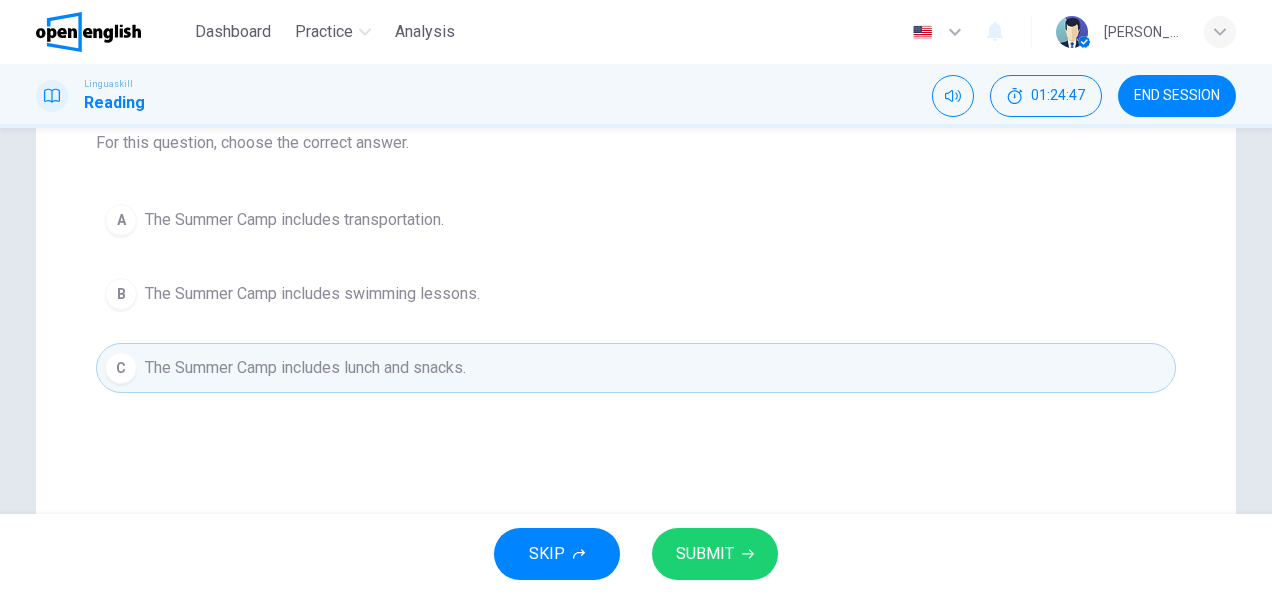 click on "SUBMIT" at bounding box center (715, 554) 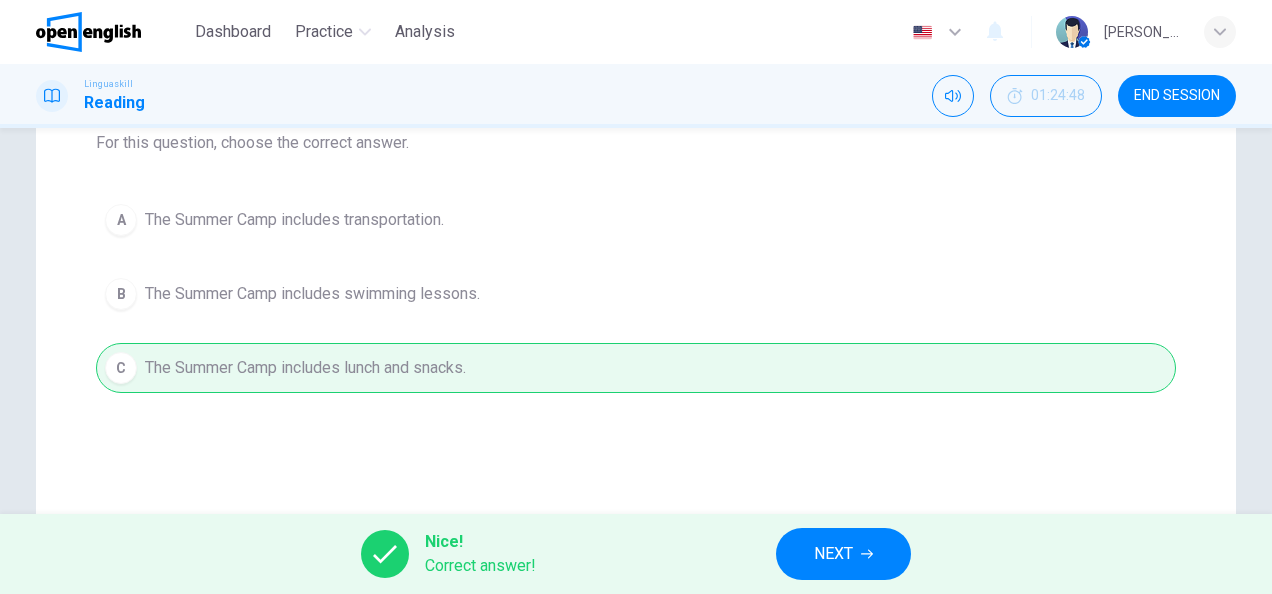 click on "NEXT" at bounding box center [843, 554] 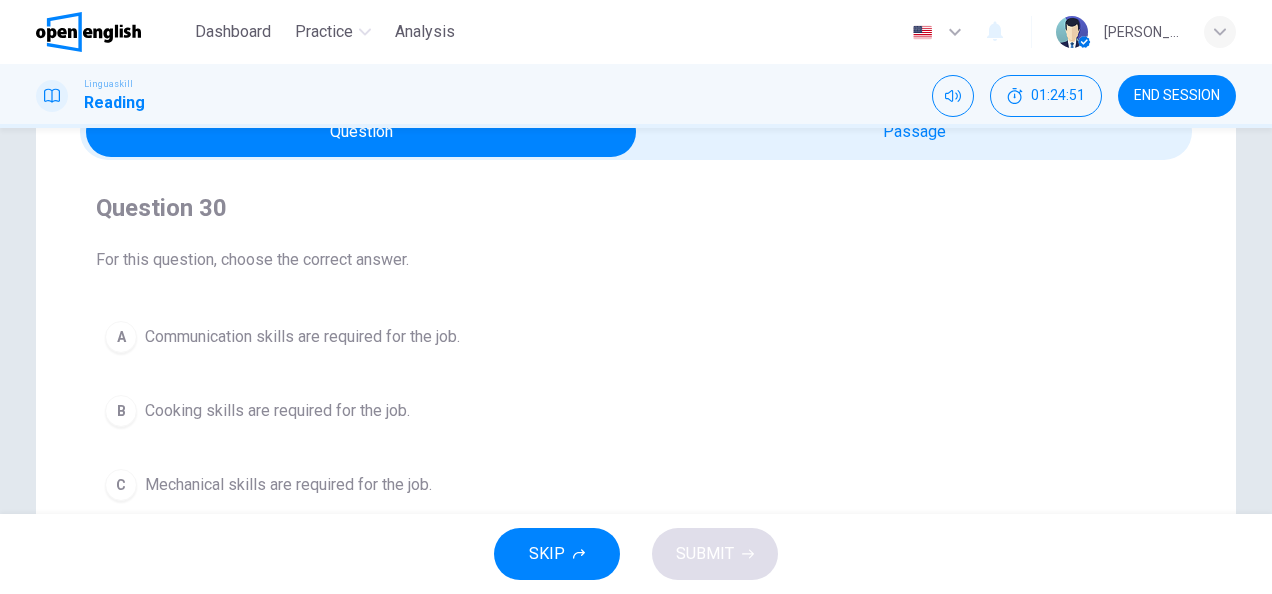scroll, scrollTop: 100, scrollLeft: 0, axis: vertical 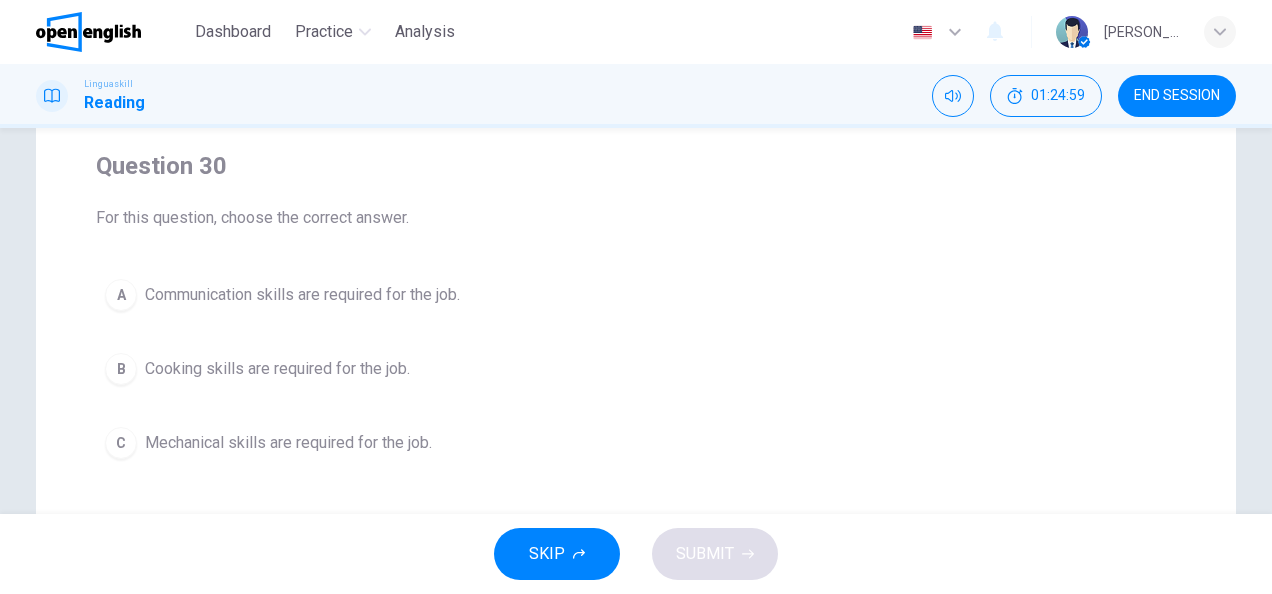 click on "Communication skills are required for the job." at bounding box center (302, 295) 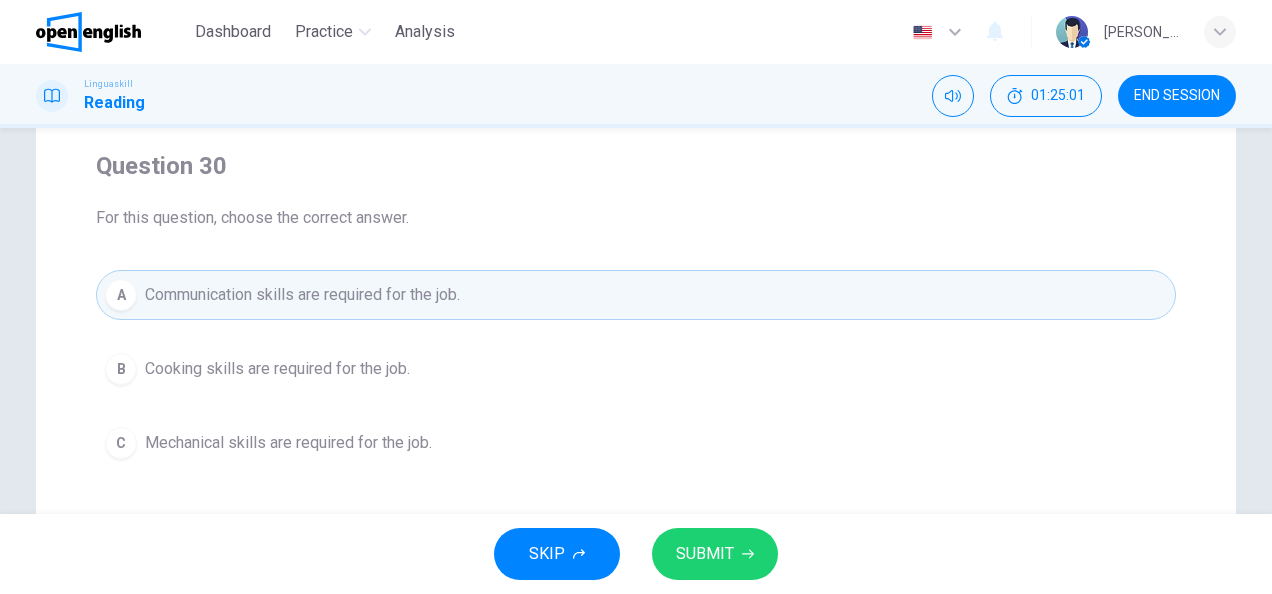 click on "SUBMIT" at bounding box center (705, 554) 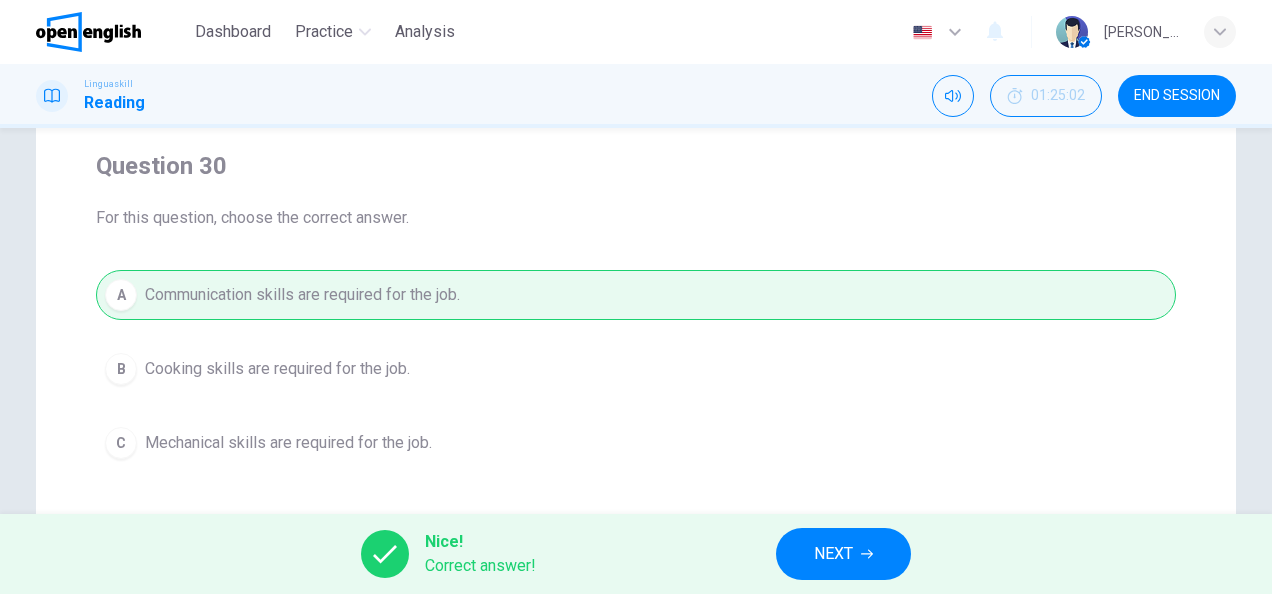 click on "NEXT" at bounding box center [833, 554] 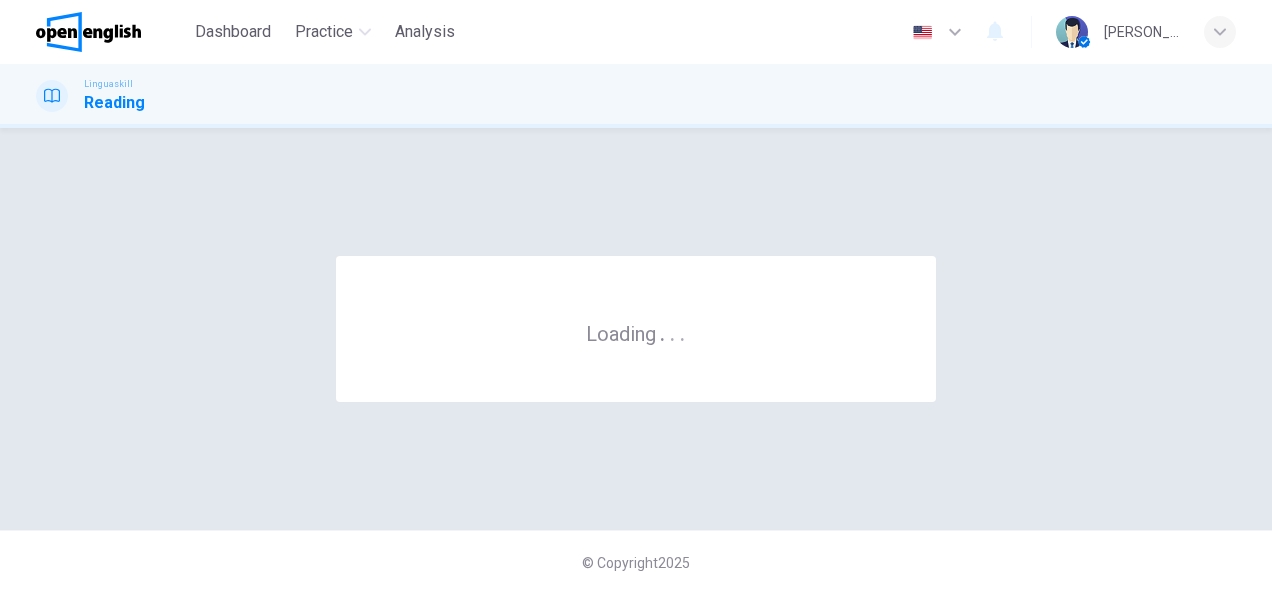 scroll, scrollTop: 0, scrollLeft: 0, axis: both 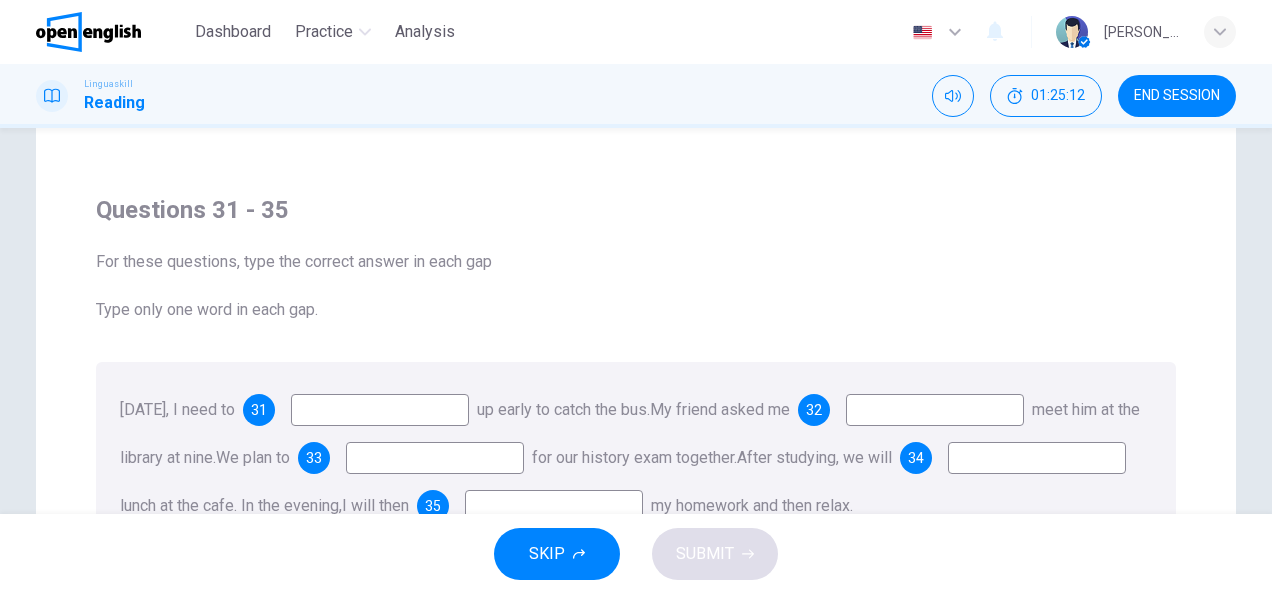 click at bounding box center [380, 410] 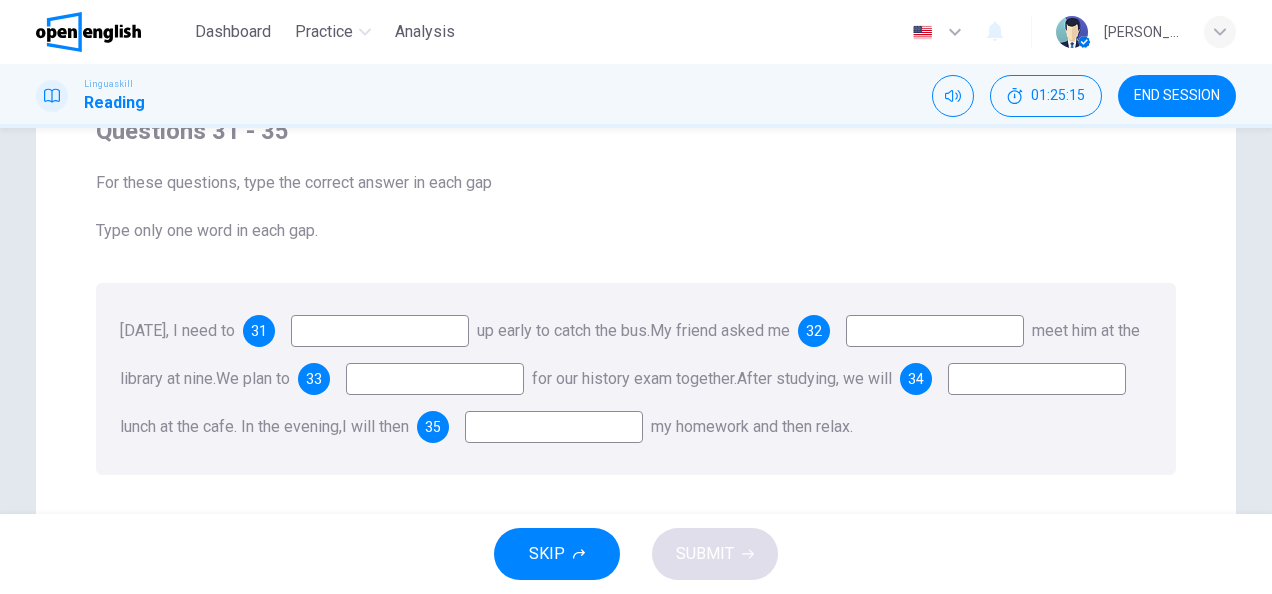 scroll, scrollTop: 123, scrollLeft: 0, axis: vertical 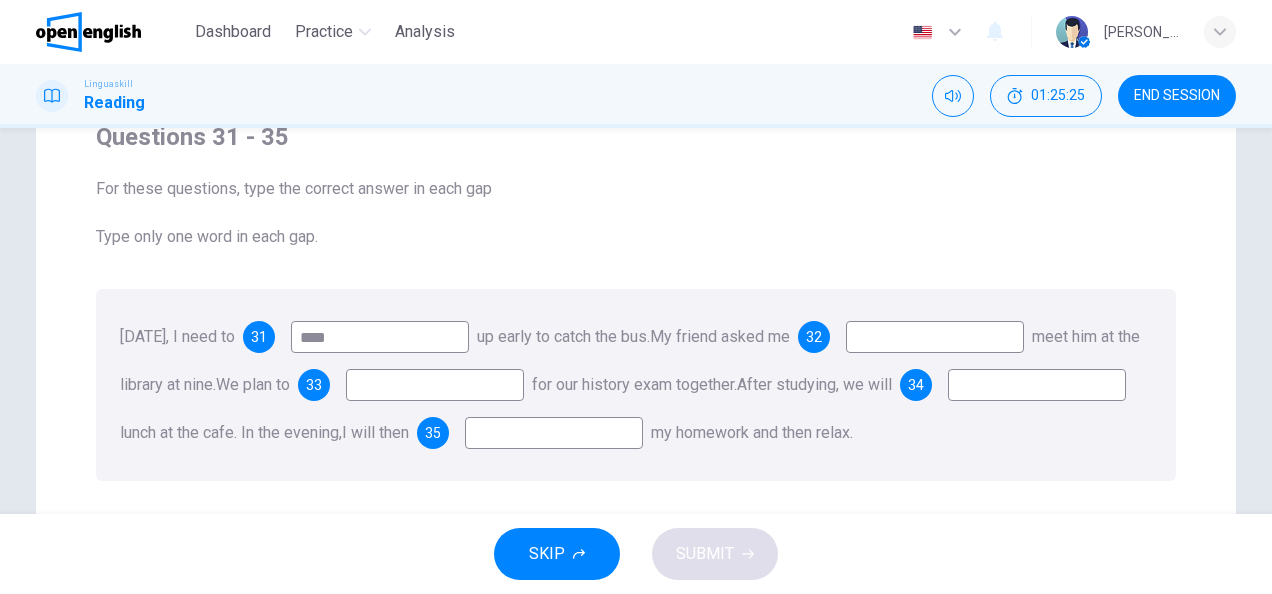 type on "****" 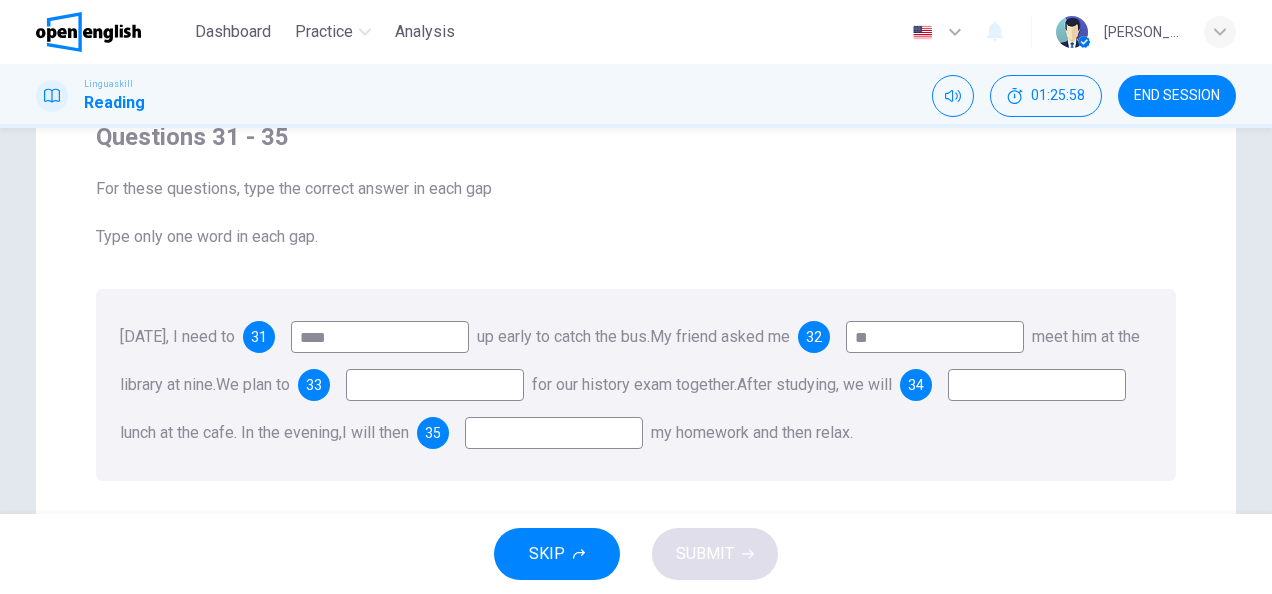 type on "*" 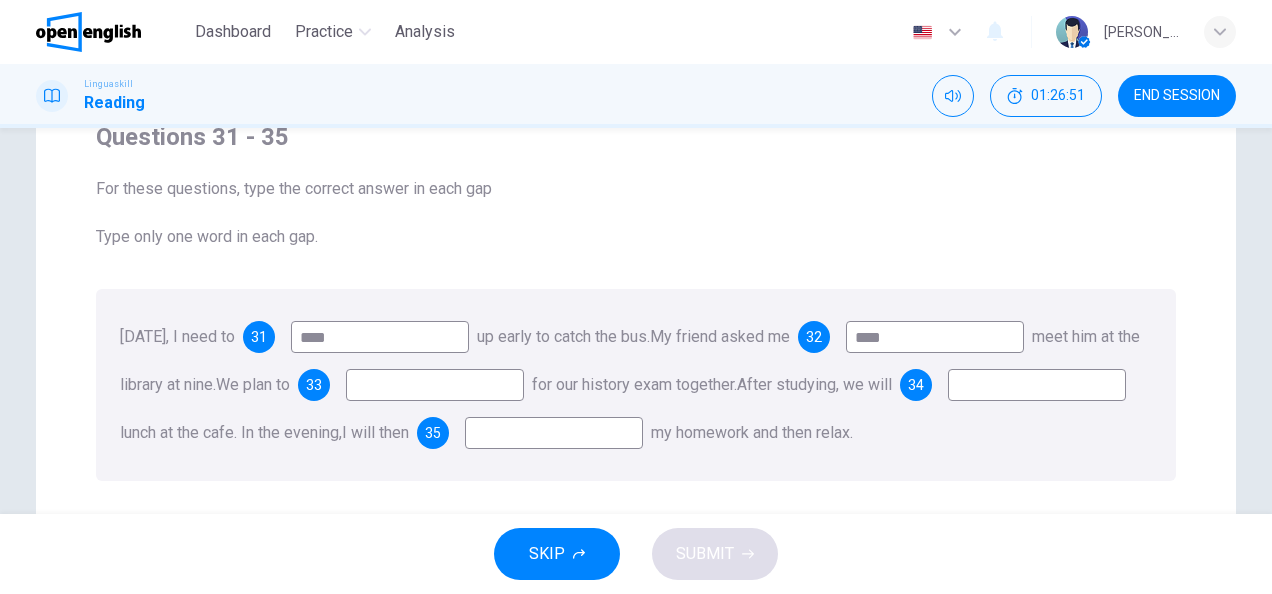 type on "****" 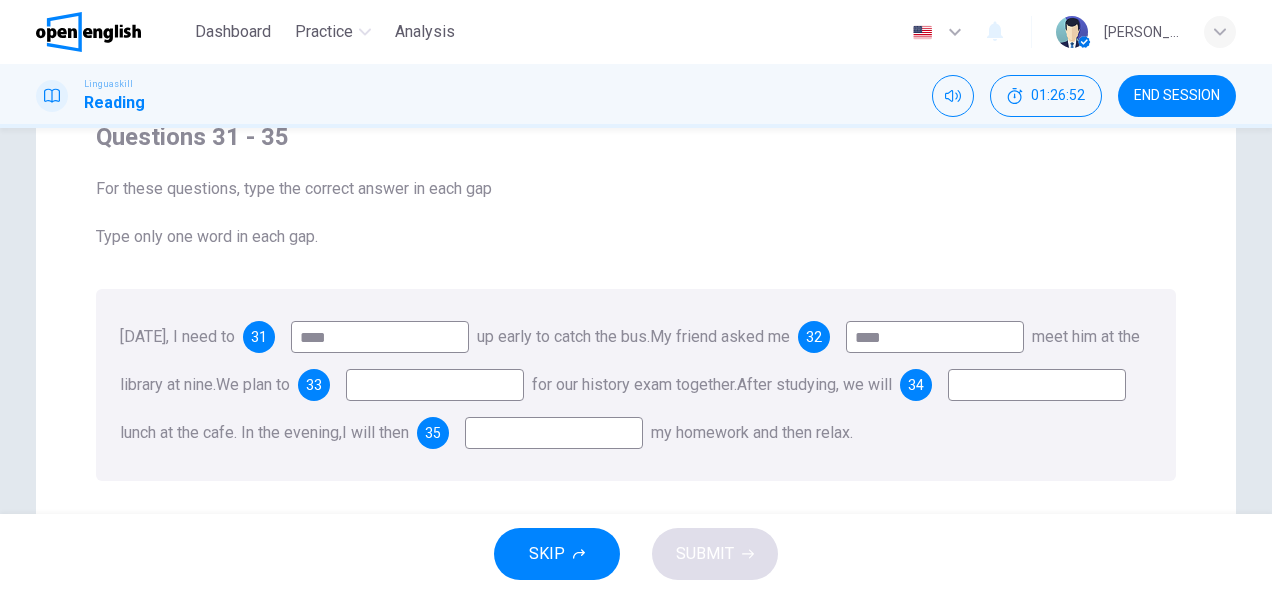 click at bounding box center [435, 385] 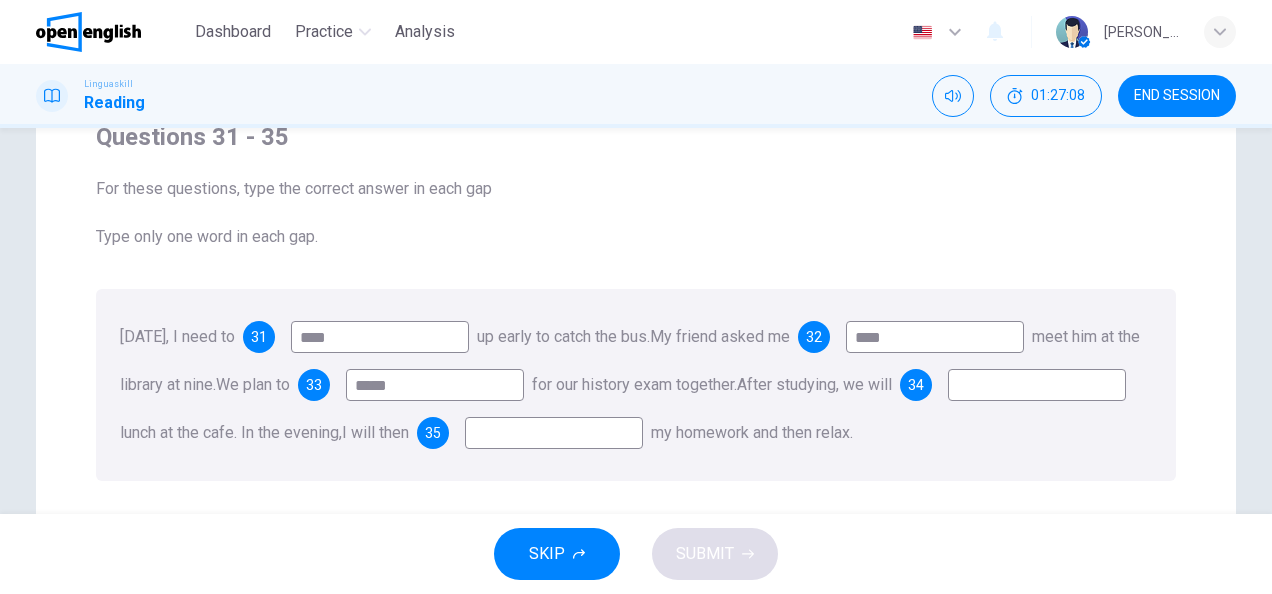 type on "*****" 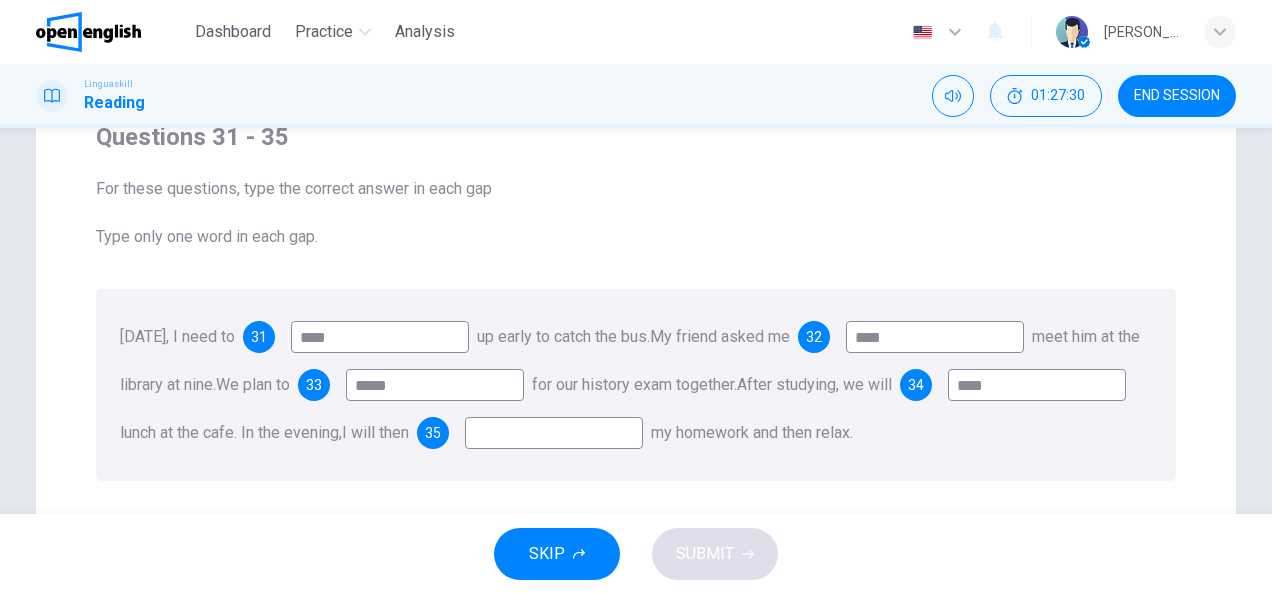 type on "****" 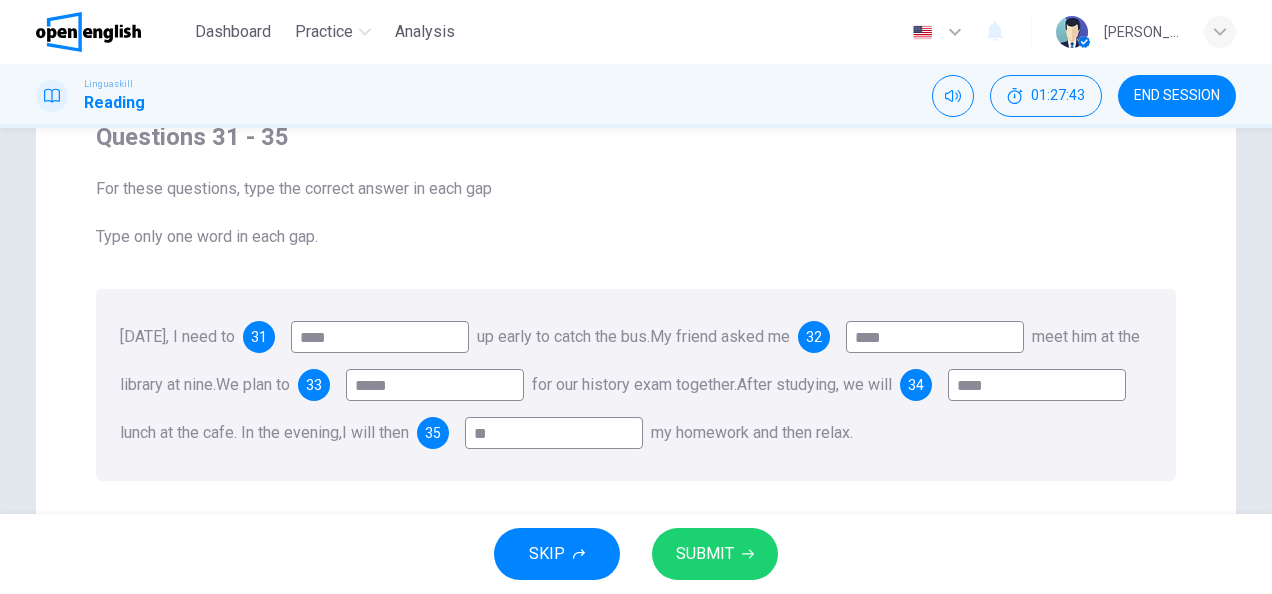 type on "**" 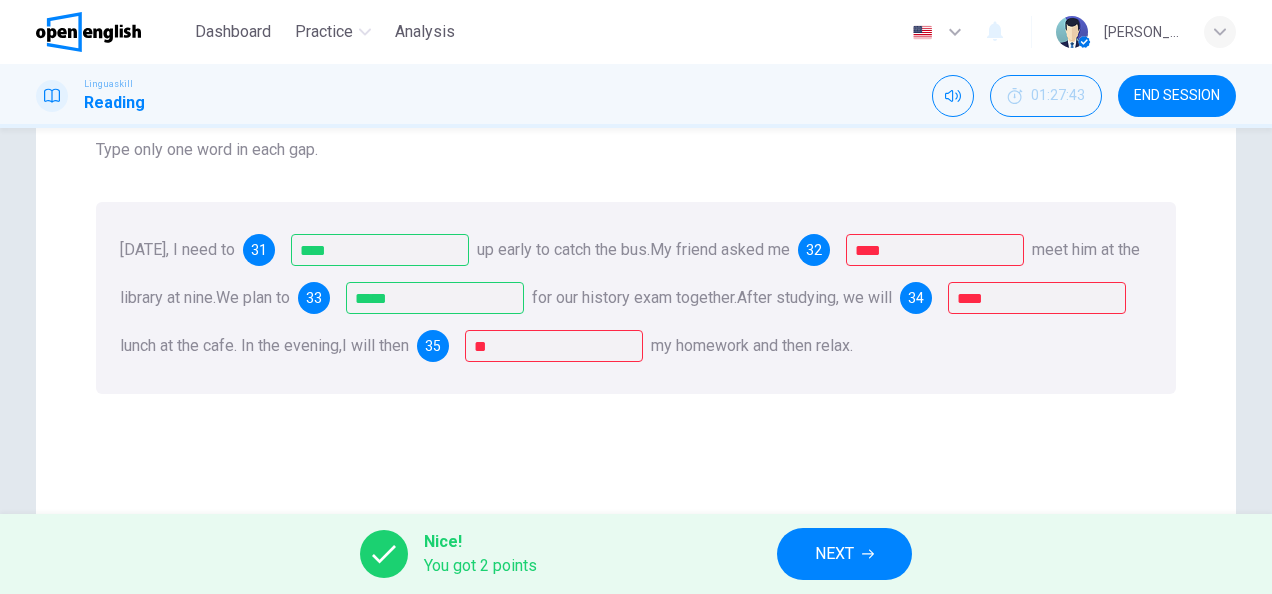 scroll, scrollTop: 198, scrollLeft: 0, axis: vertical 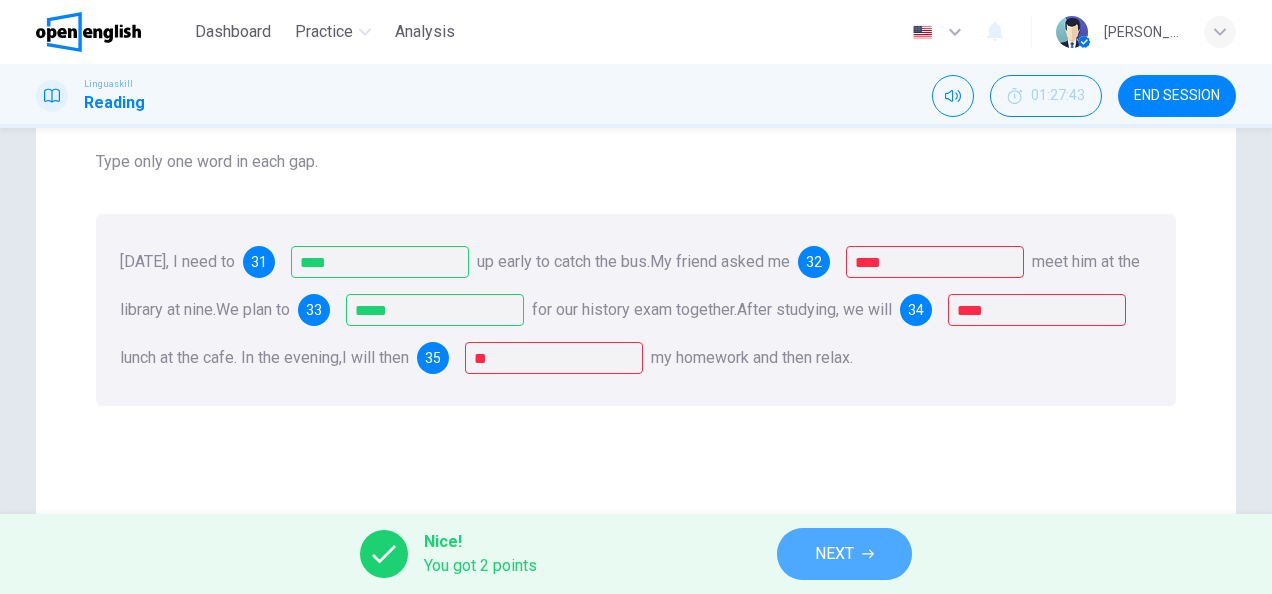 click on "NEXT" at bounding box center [844, 554] 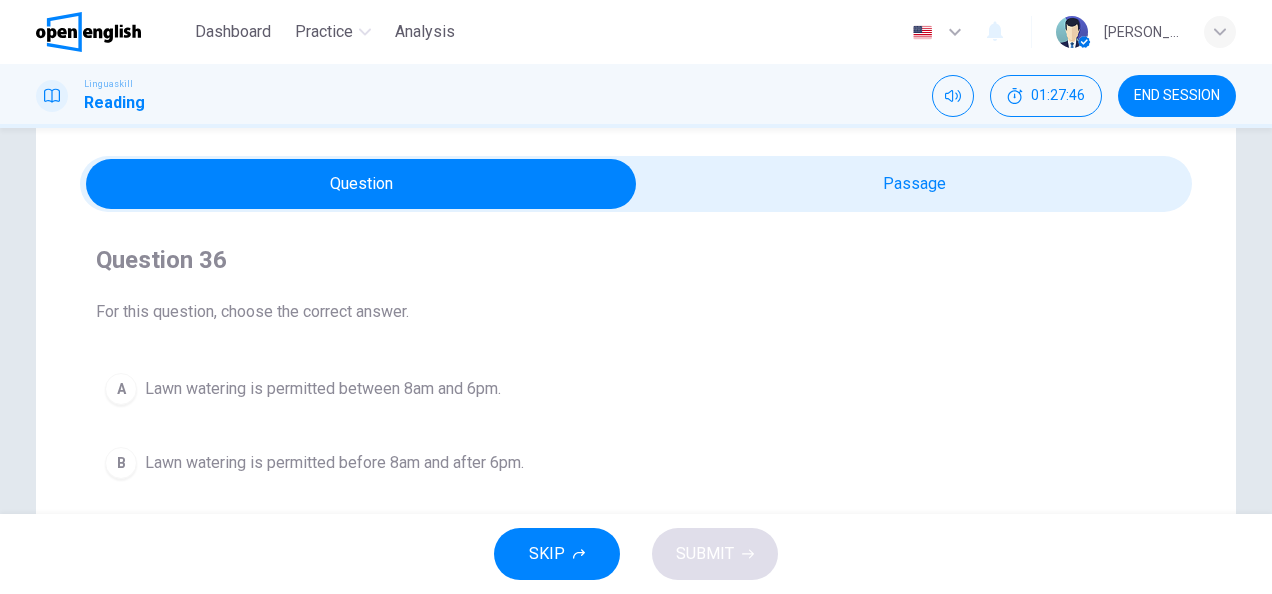 scroll, scrollTop: 0, scrollLeft: 0, axis: both 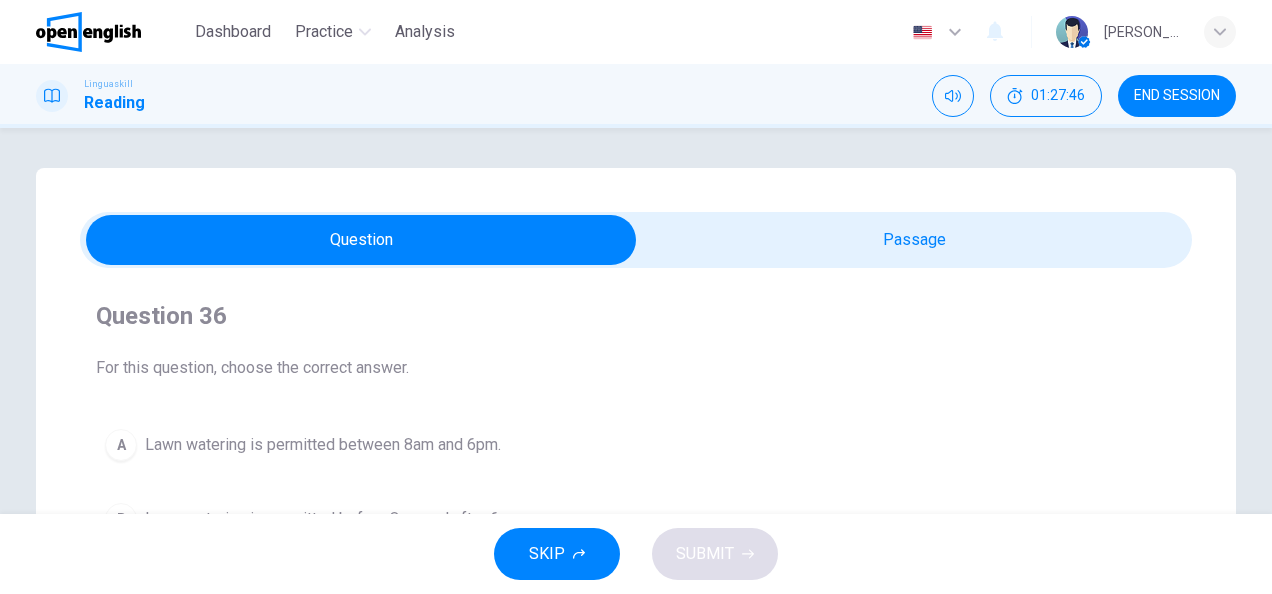 click at bounding box center [636, 240] 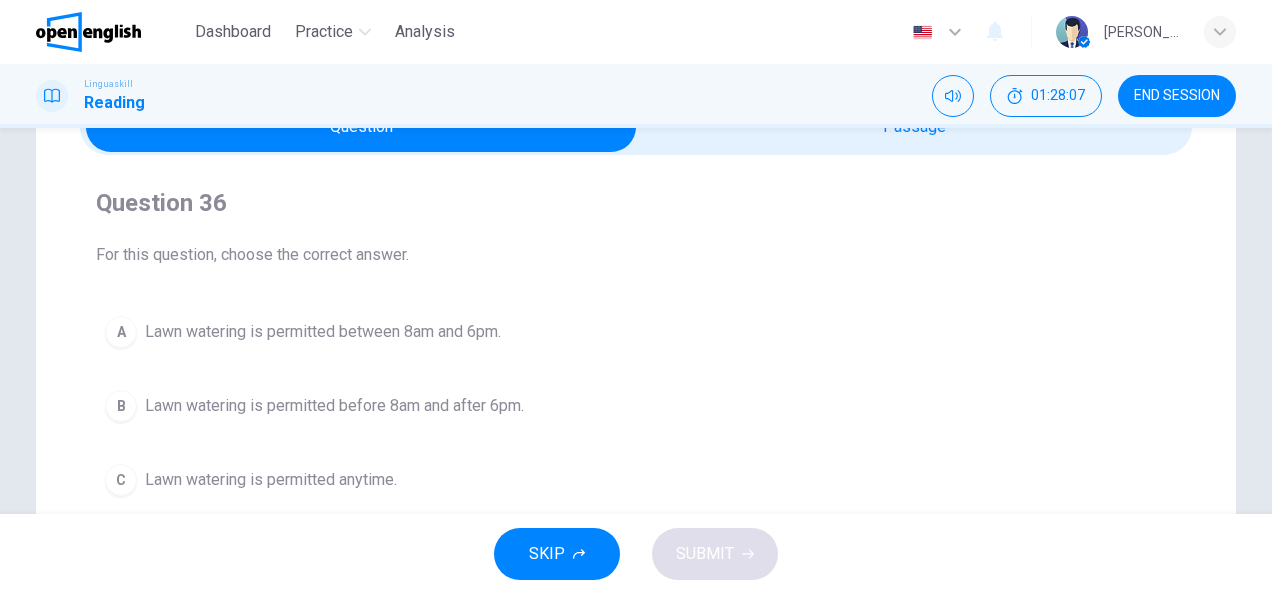 scroll, scrollTop: 125, scrollLeft: 0, axis: vertical 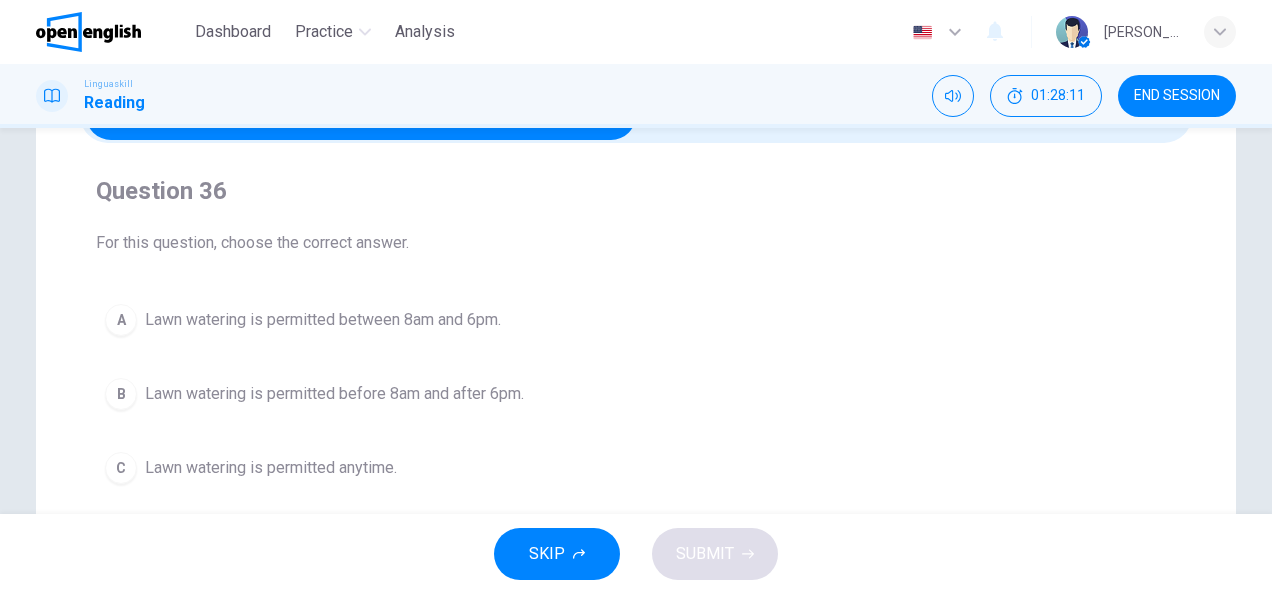 click on "Lawn watering is permitted between 8am and 6pm." at bounding box center (323, 320) 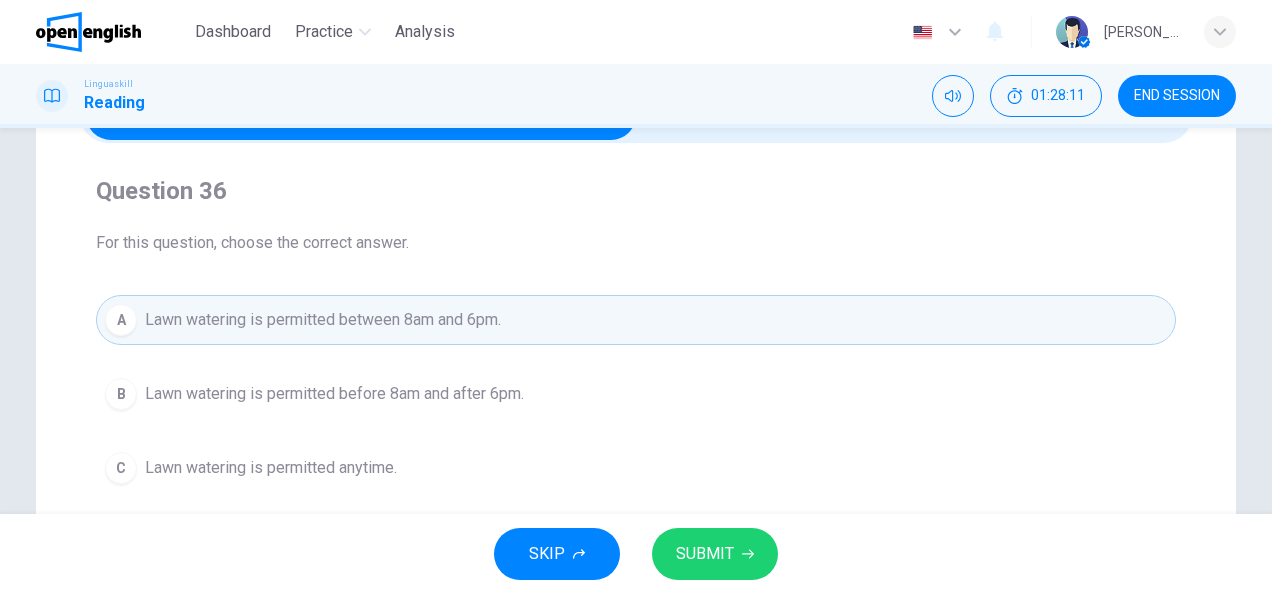 click on "SUBMIT" at bounding box center (705, 554) 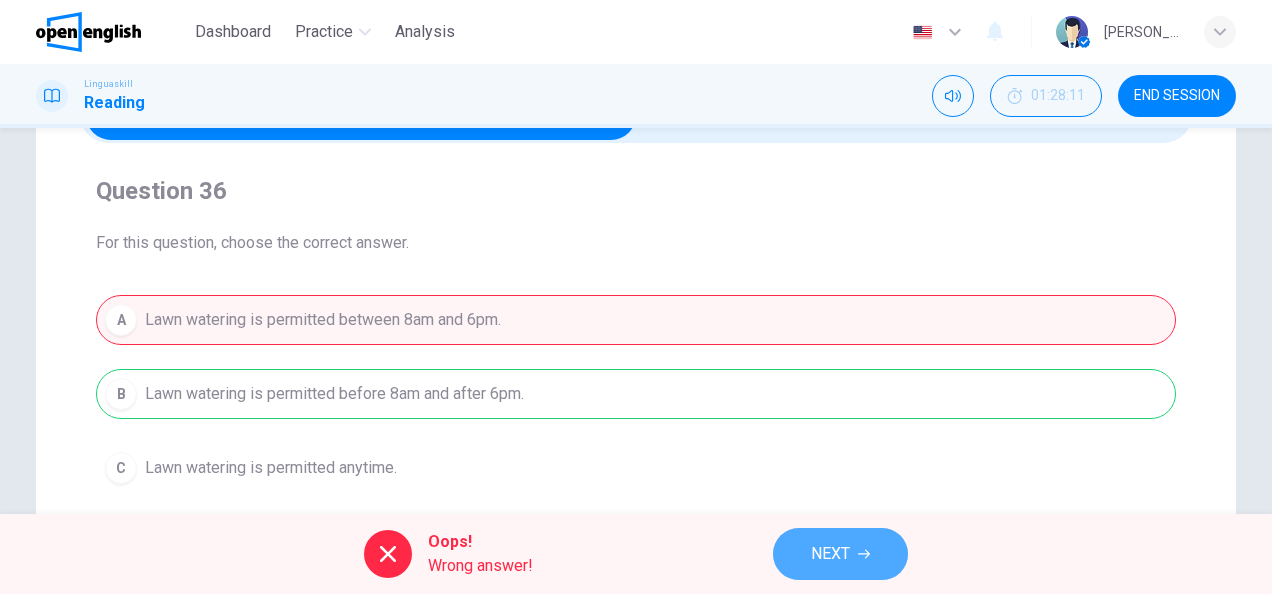 click on "NEXT" at bounding box center [830, 554] 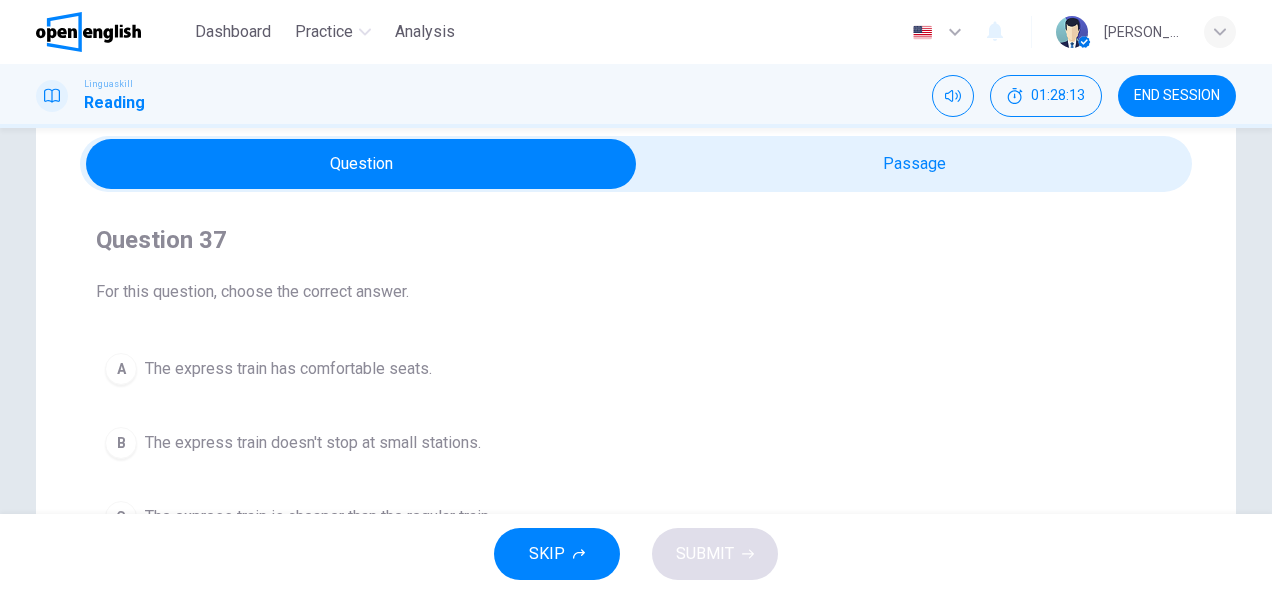 scroll, scrollTop: 100, scrollLeft: 0, axis: vertical 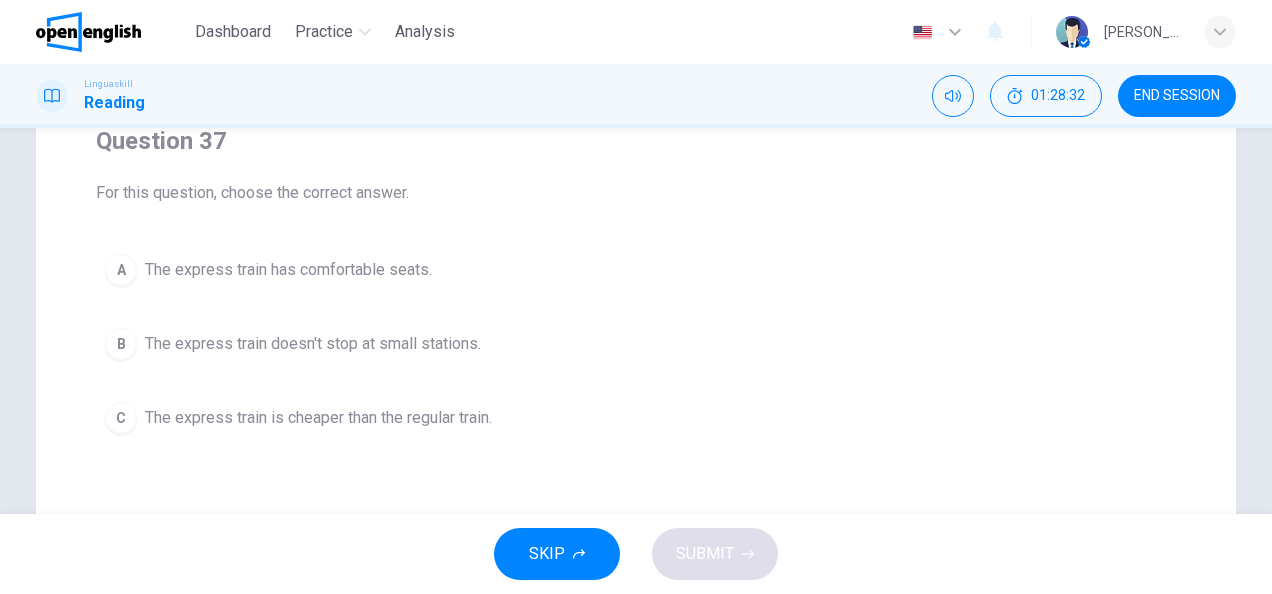 click on "The express train doesn't stop at small stations." at bounding box center [313, 344] 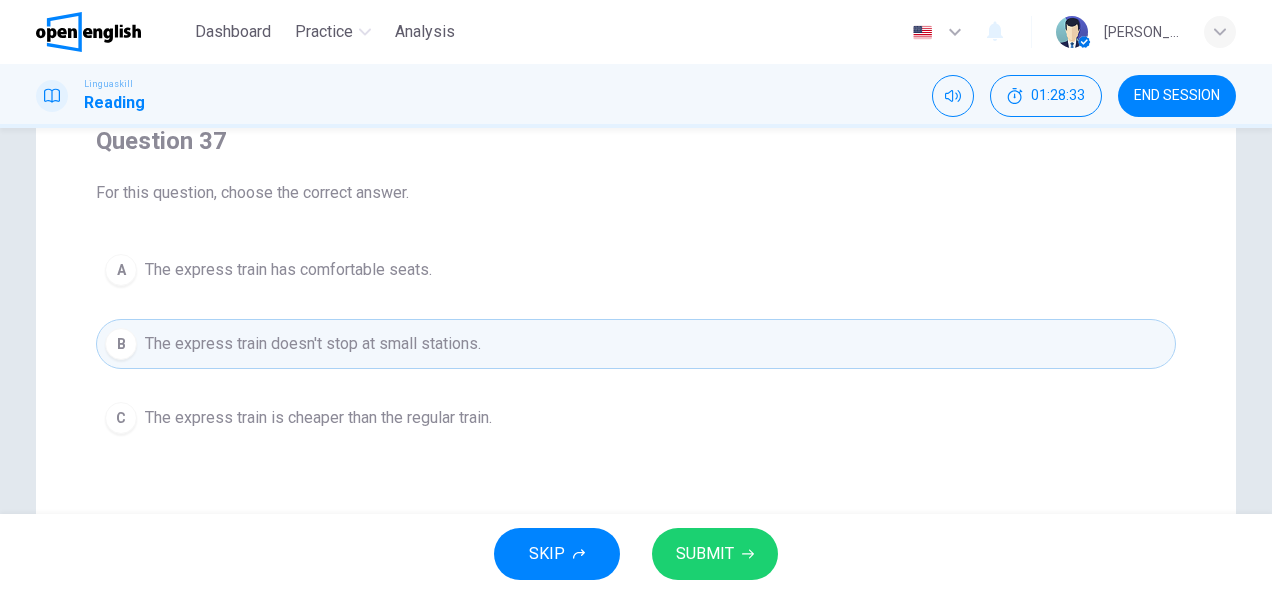 click on "SUBMIT" at bounding box center (715, 554) 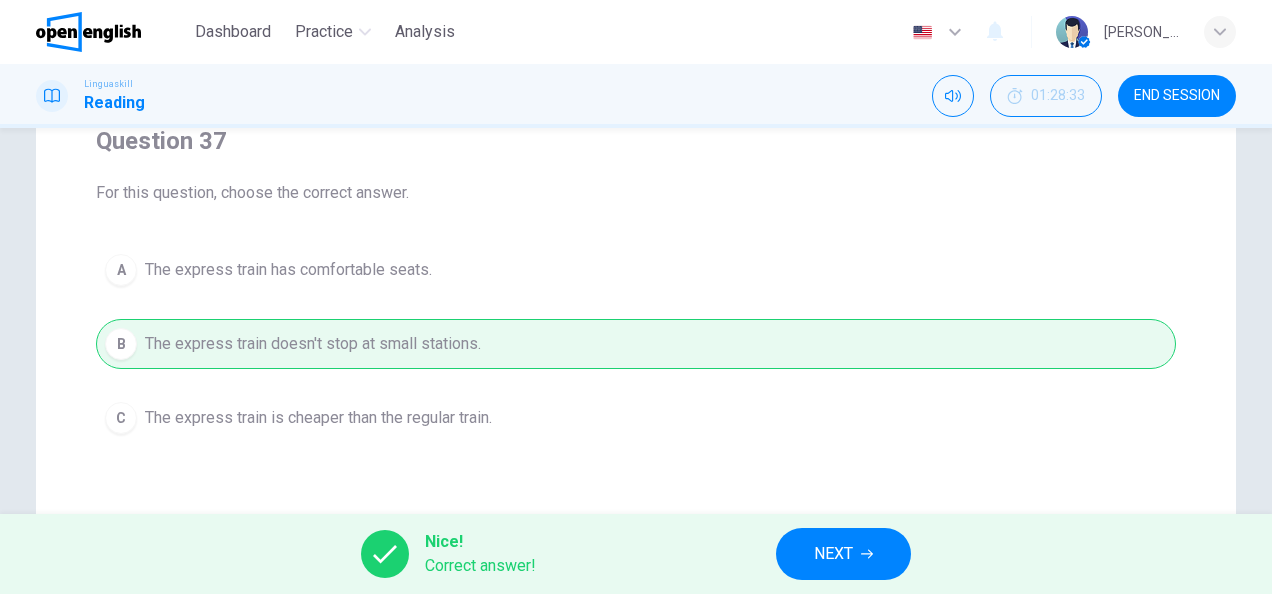 click on "NEXT" at bounding box center (843, 554) 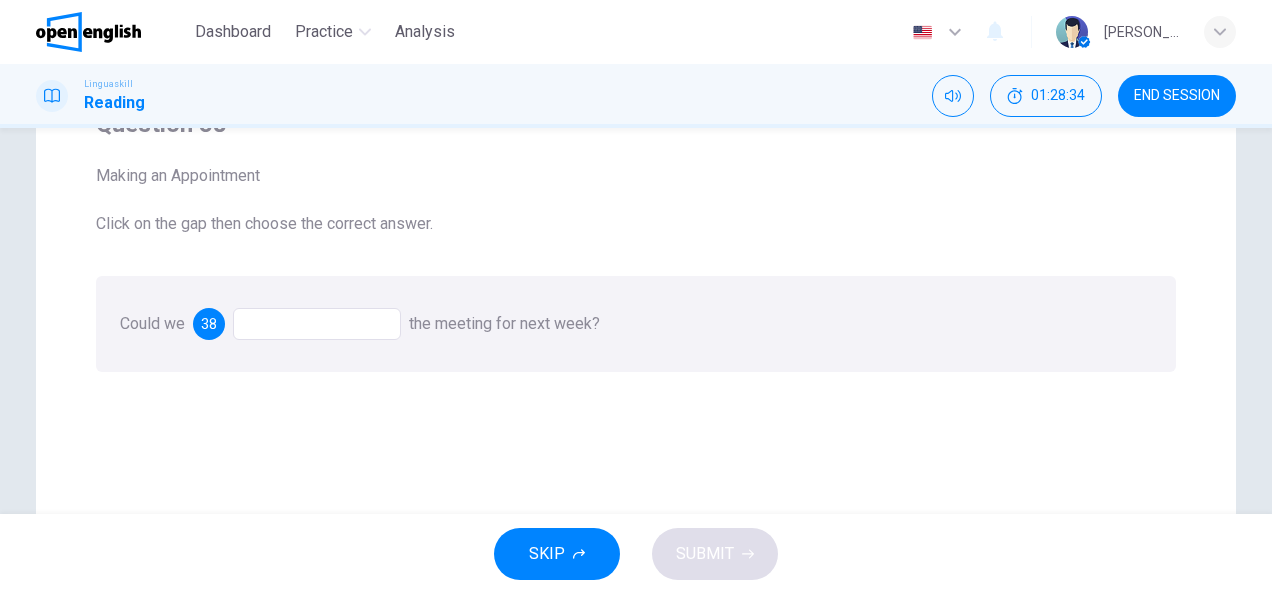 scroll, scrollTop: 150, scrollLeft: 0, axis: vertical 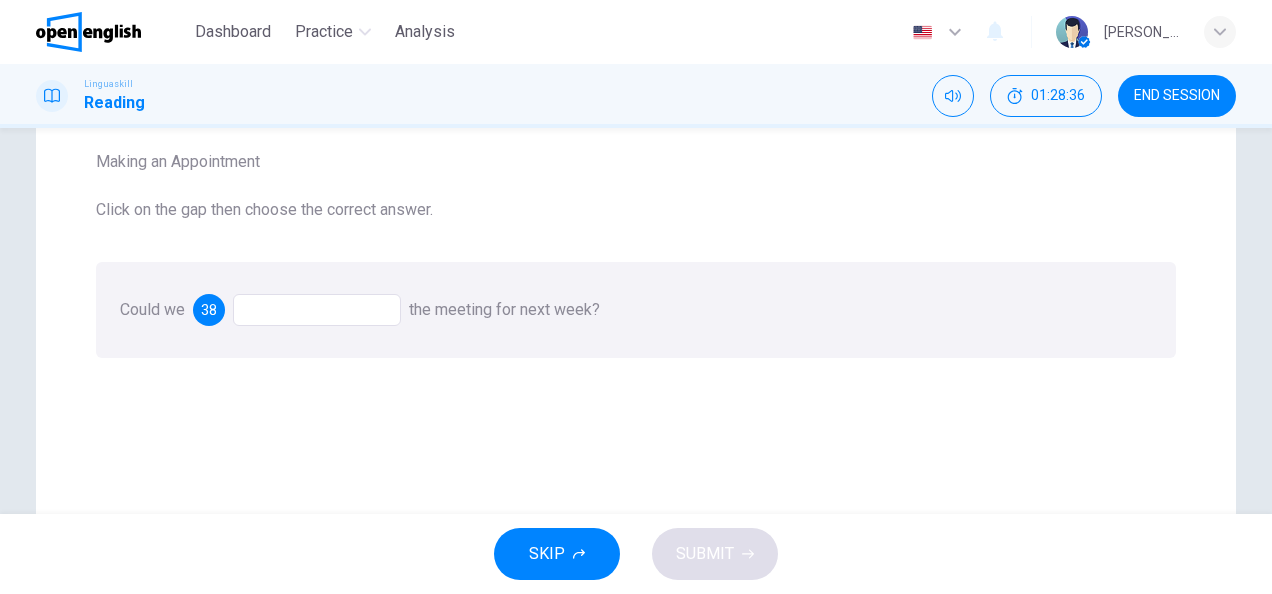 click at bounding box center [317, 310] 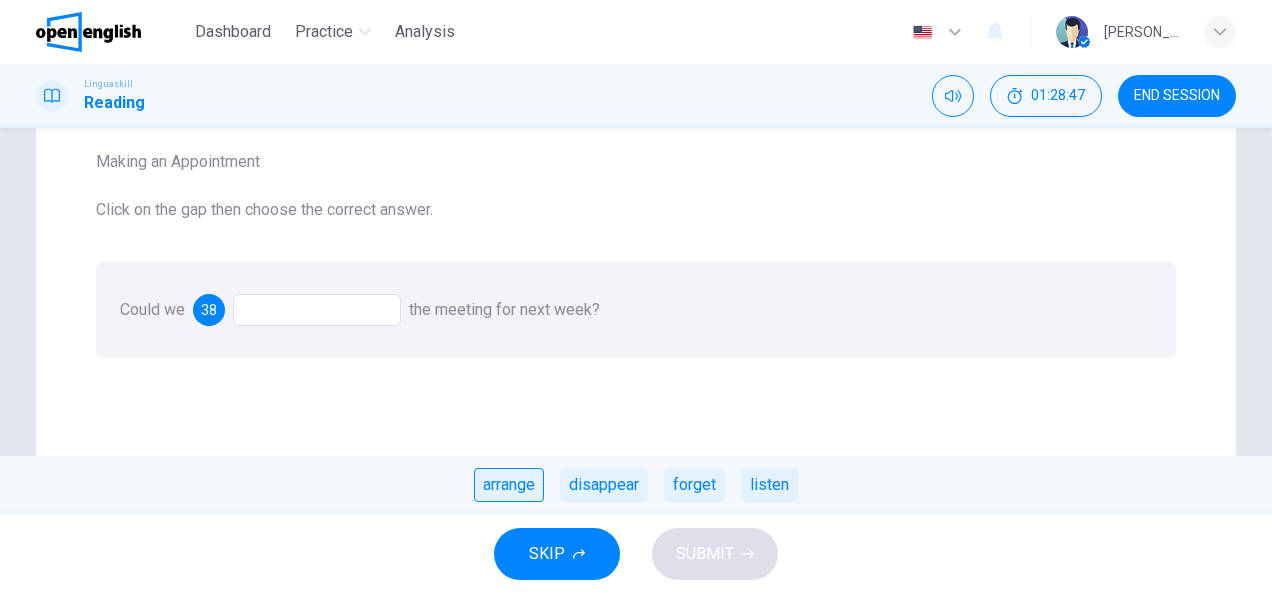 click on "arrange" at bounding box center (509, 485) 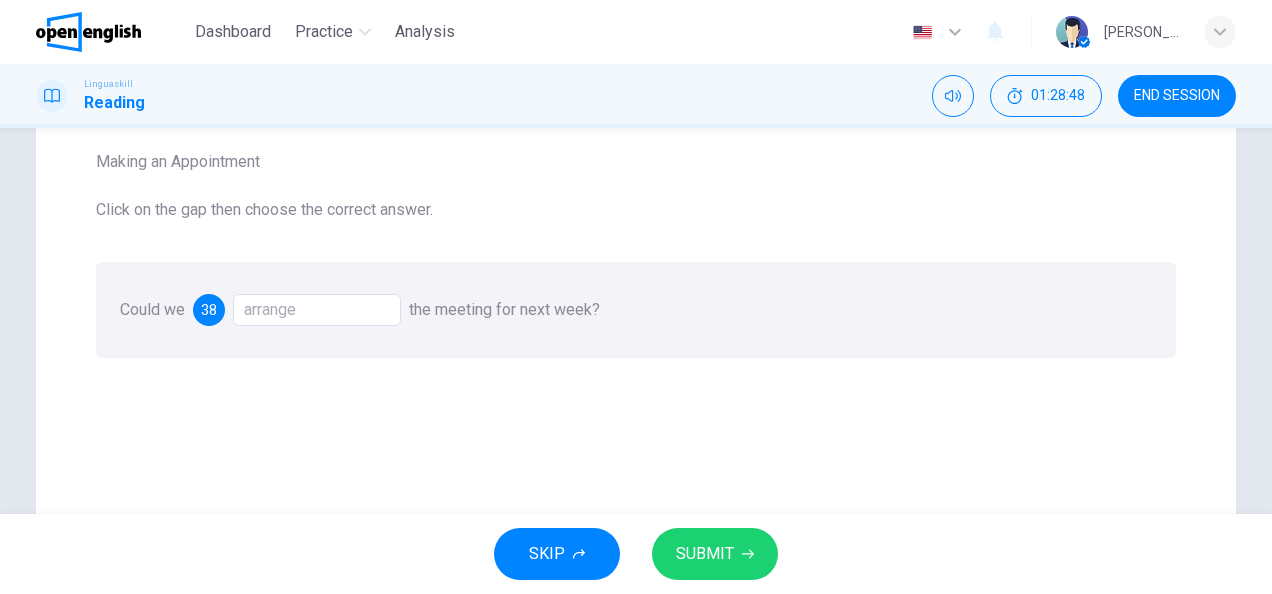 click on "SUBMIT" at bounding box center (715, 554) 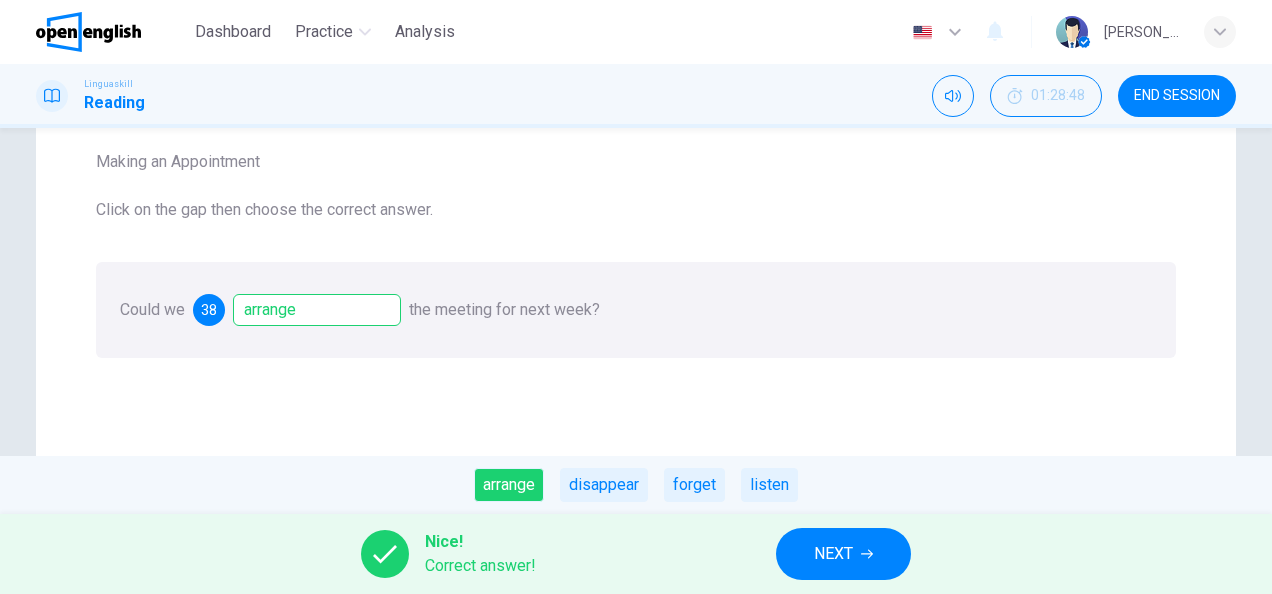 click on "NEXT" at bounding box center (843, 554) 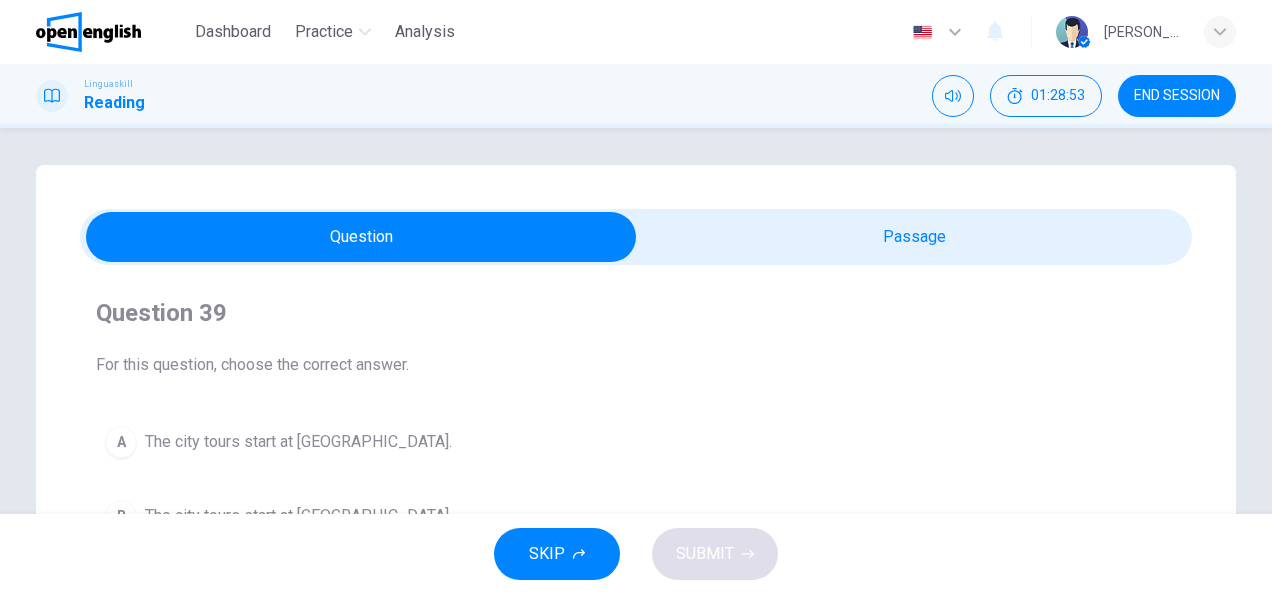 scroll, scrollTop: 0, scrollLeft: 0, axis: both 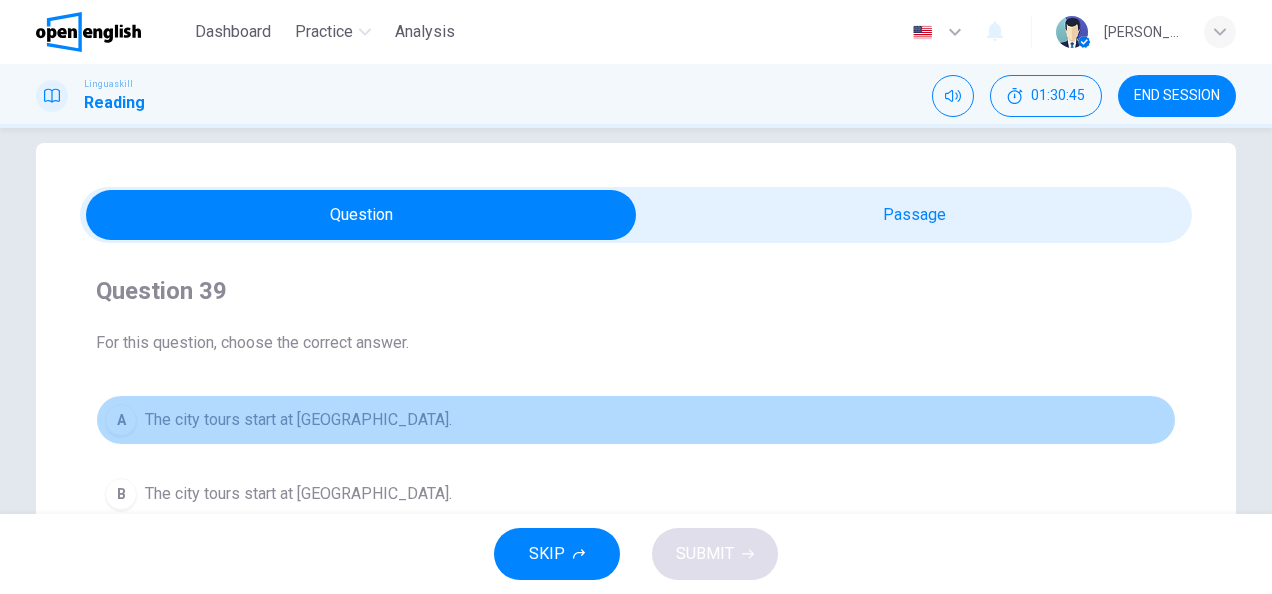click on "The city tours start at [GEOGRAPHIC_DATA]." at bounding box center (298, 420) 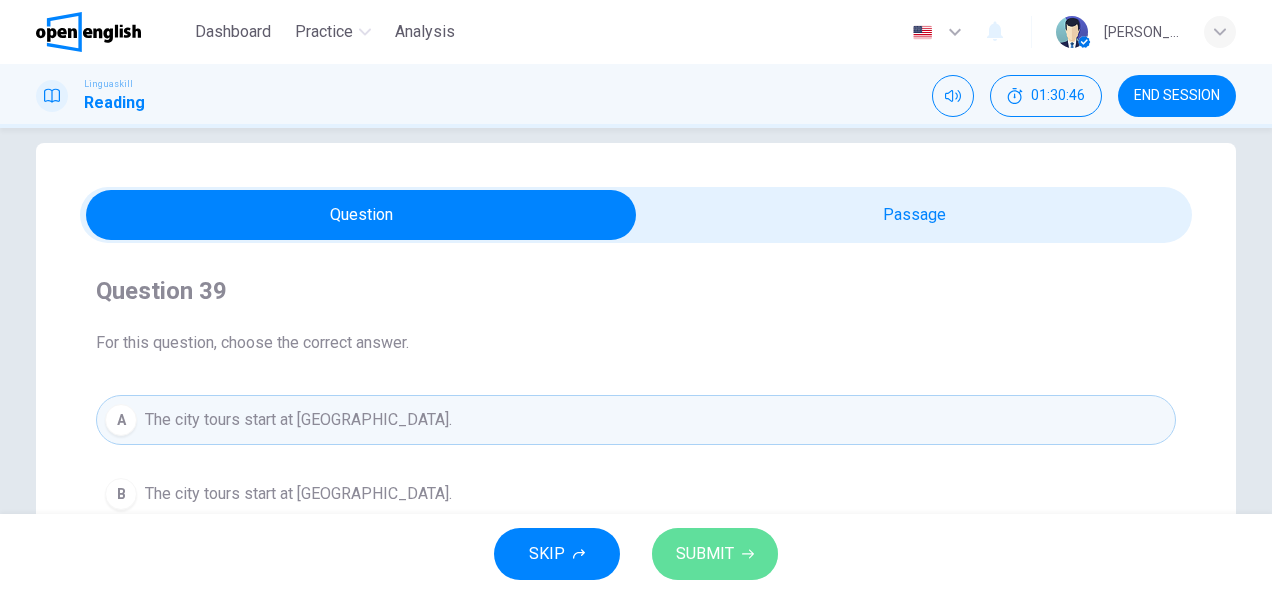click on "SUBMIT" at bounding box center [705, 554] 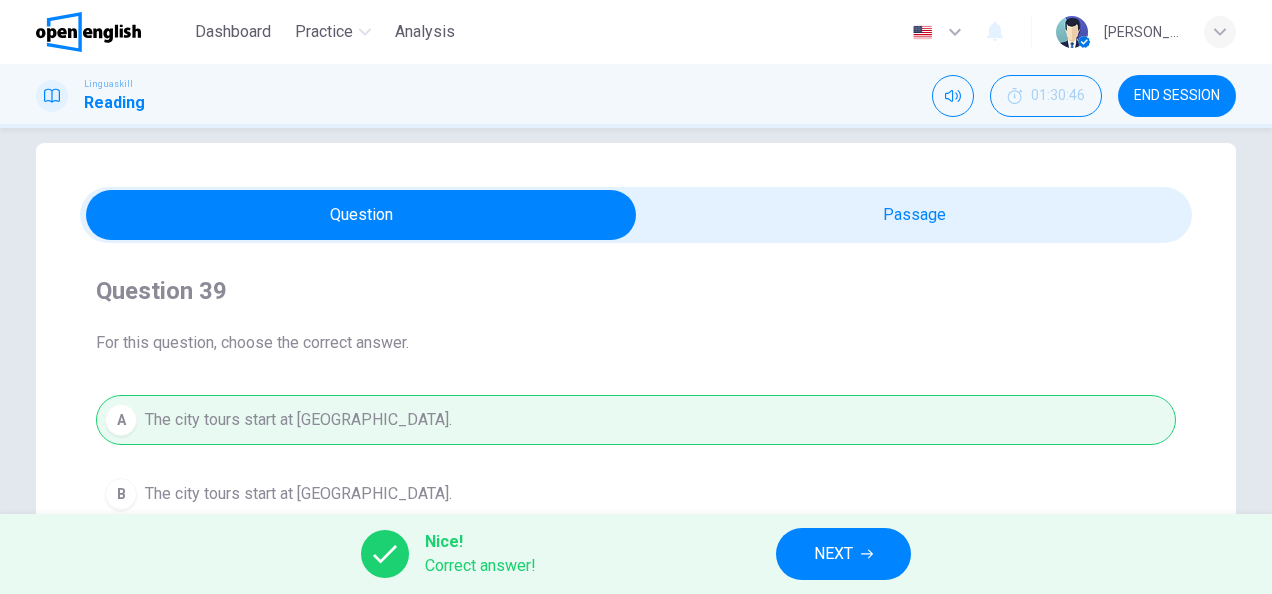 click 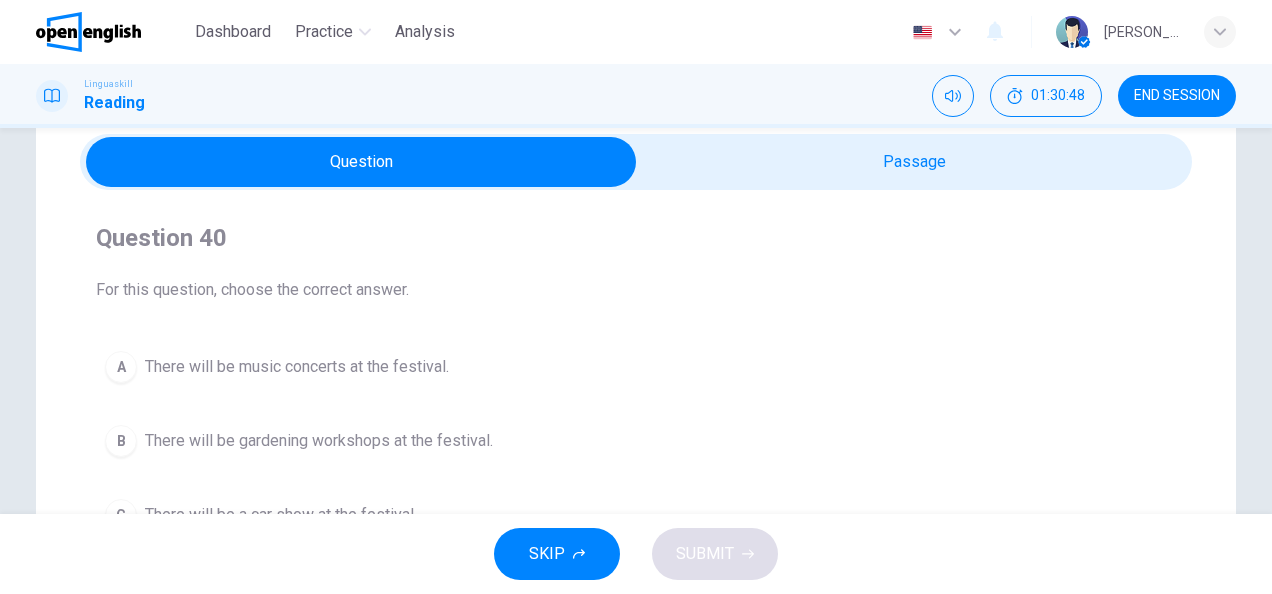 scroll, scrollTop: 75, scrollLeft: 0, axis: vertical 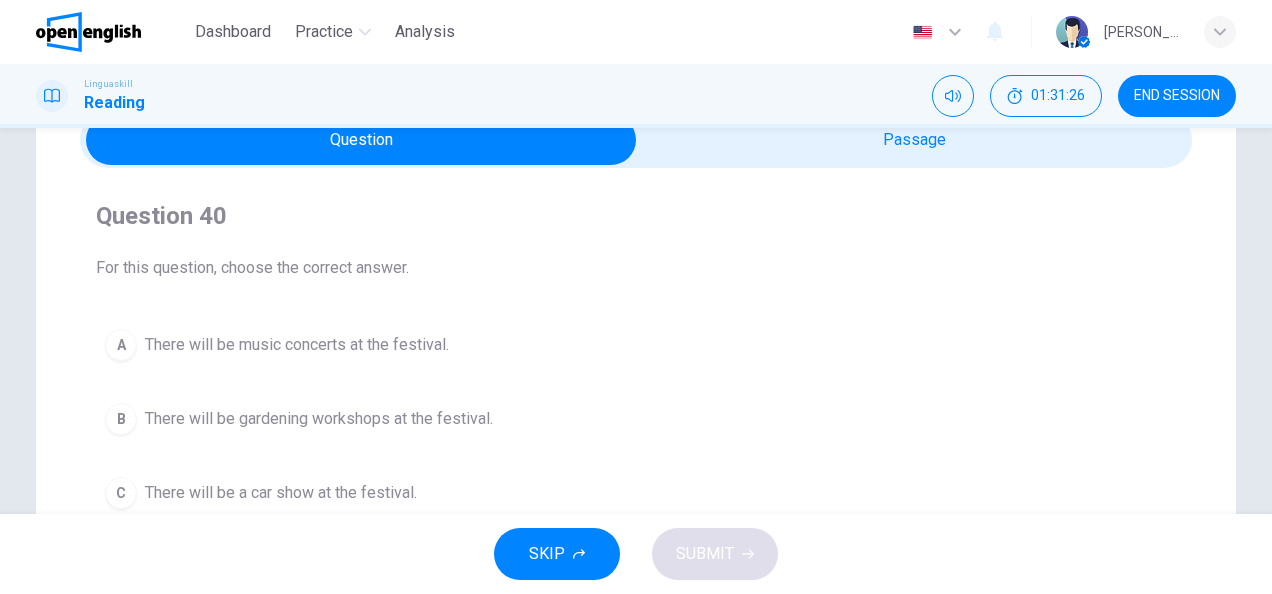 click on "There will be gardening workshops at the festival." at bounding box center [319, 419] 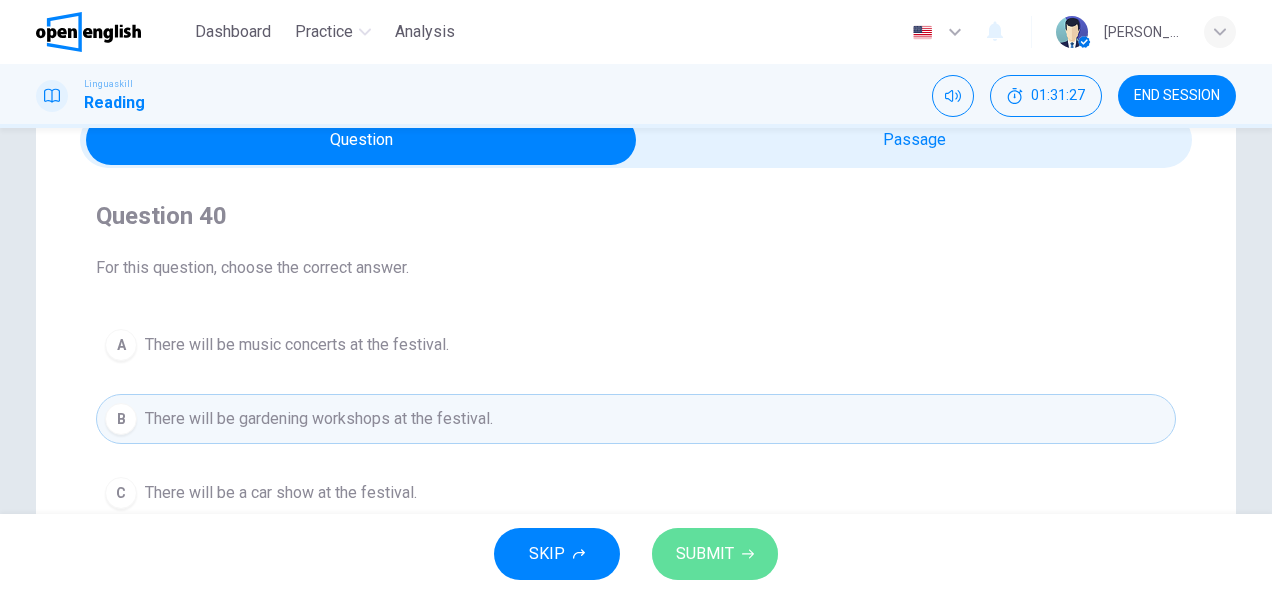 click on "SUBMIT" at bounding box center (705, 554) 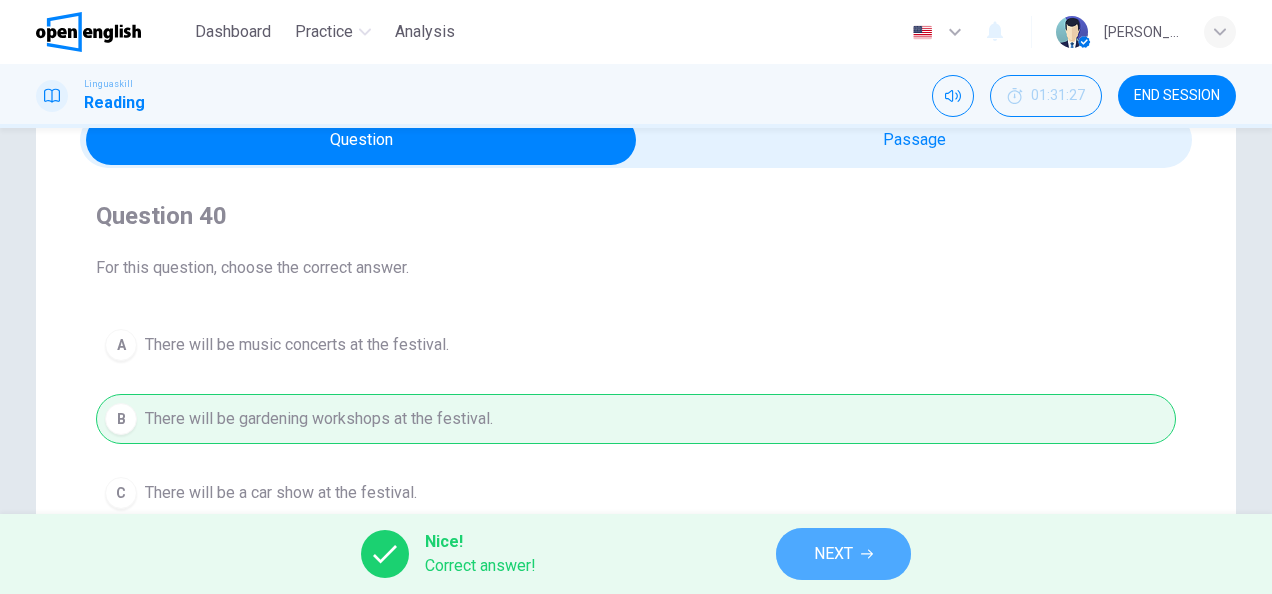 click on "NEXT" at bounding box center (833, 554) 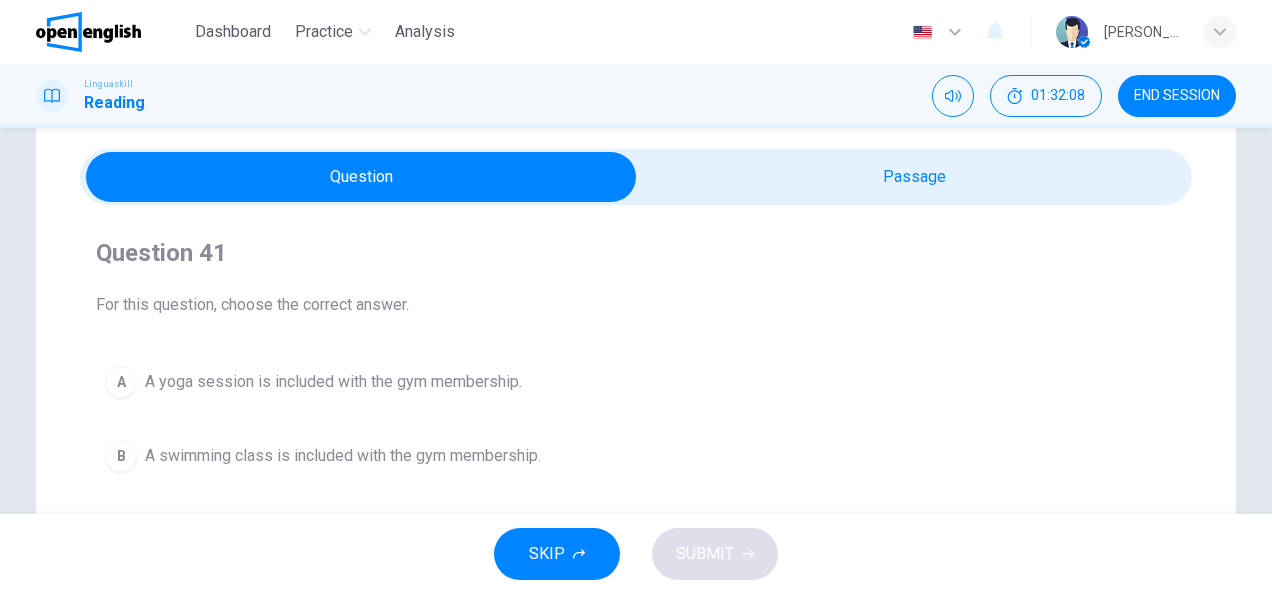 scroll, scrollTop: 75, scrollLeft: 0, axis: vertical 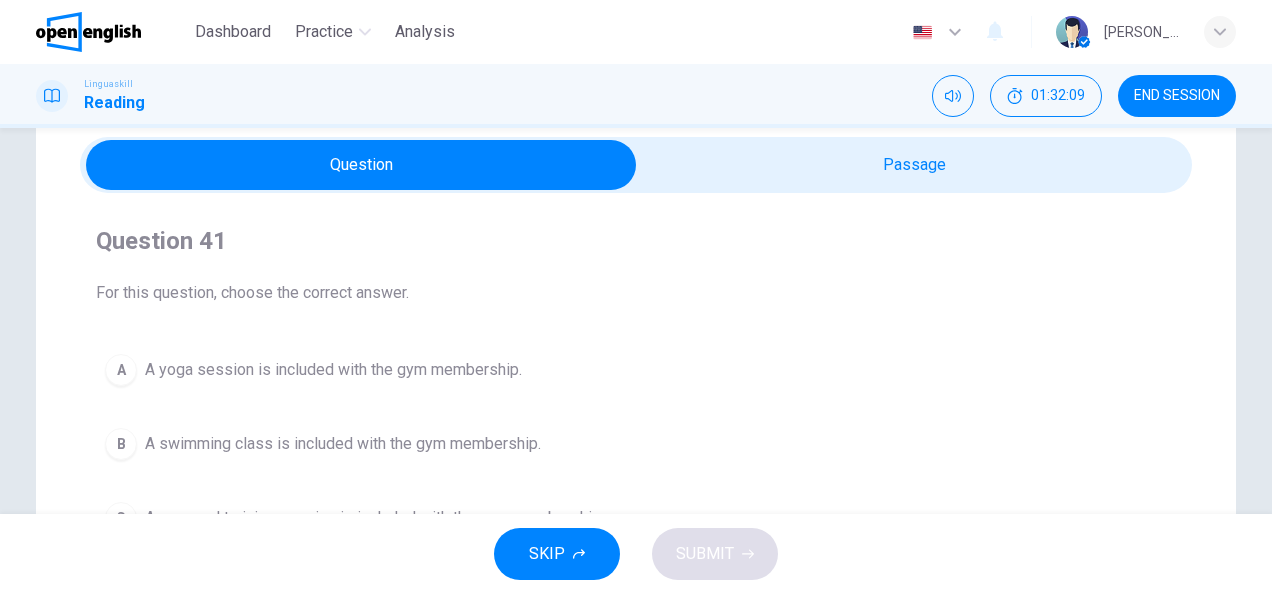 click on "Question 41 For this question, choose the correct answer. A A yoga session is included with the gym membership. B A swimming class is included with the gym membership. C A personal training session is included with the gym membership." at bounding box center (636, 384) 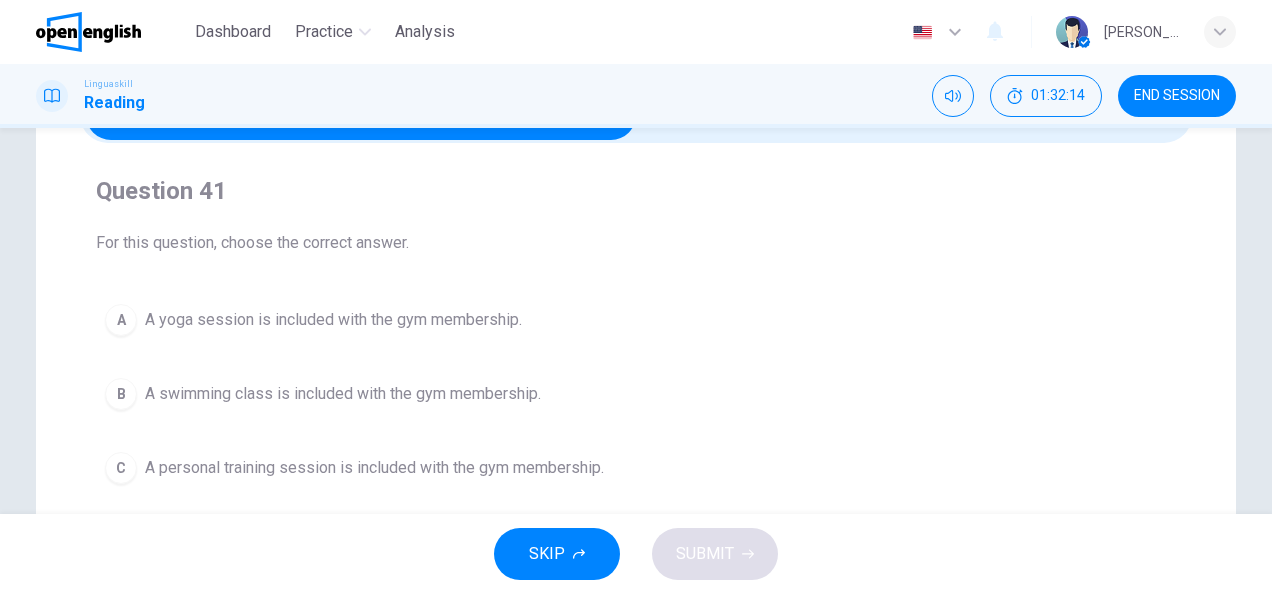 scroll, scrollTop: 150, scrollLeft: 0, axis: vertical 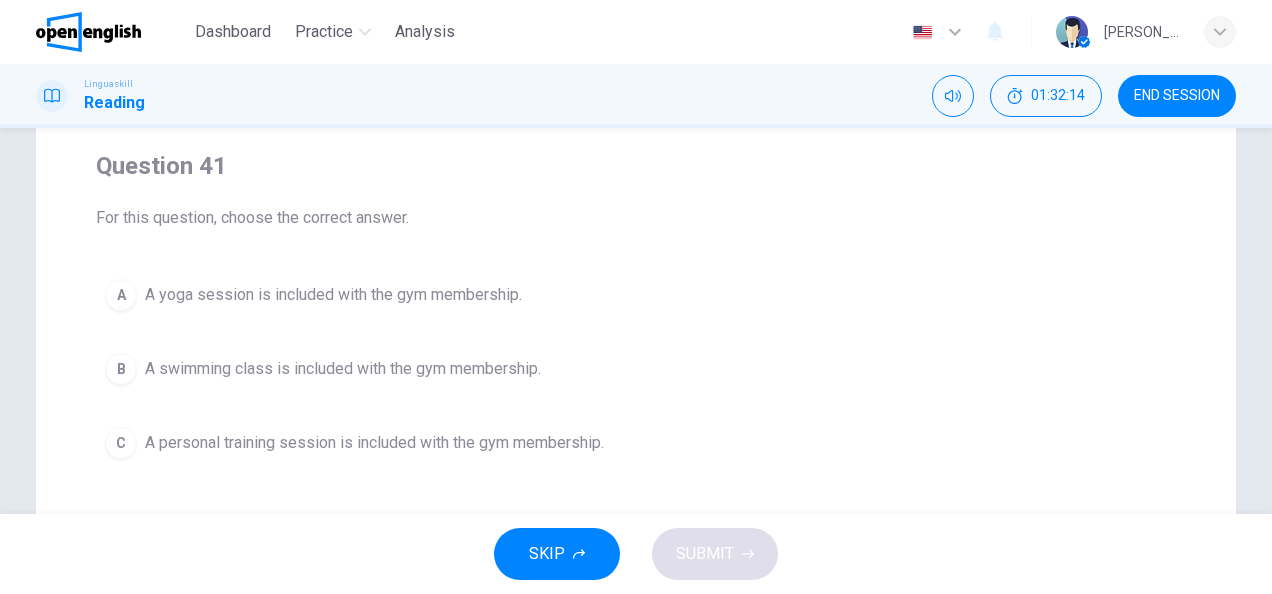 click on "A personal training session is included with the gym membership." at bounding box center (374, 443) 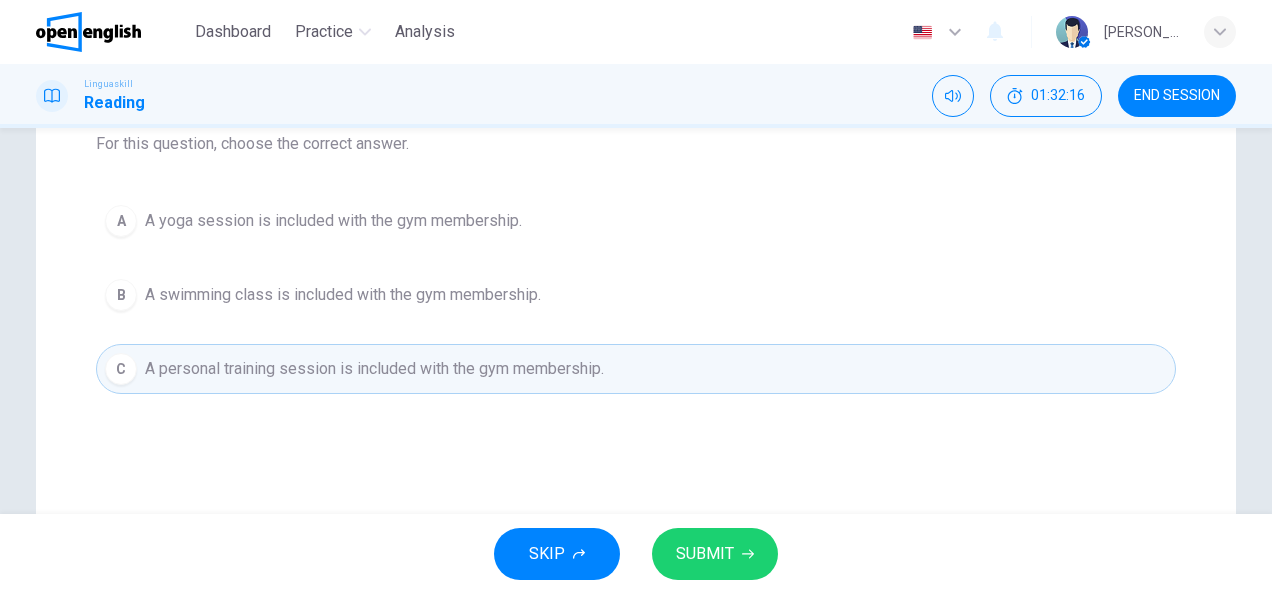 scroll, scrollTop: 225, scrollLeft: 0, axis: vertical 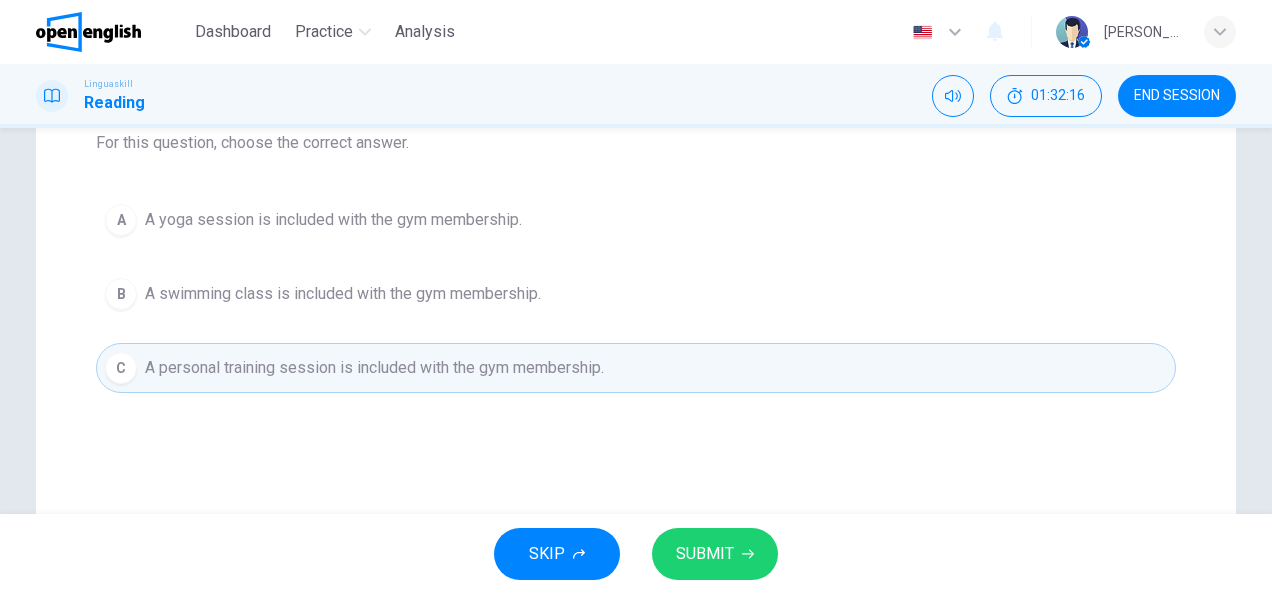 click on "SUBMIT" at bounding box center (715, 554) 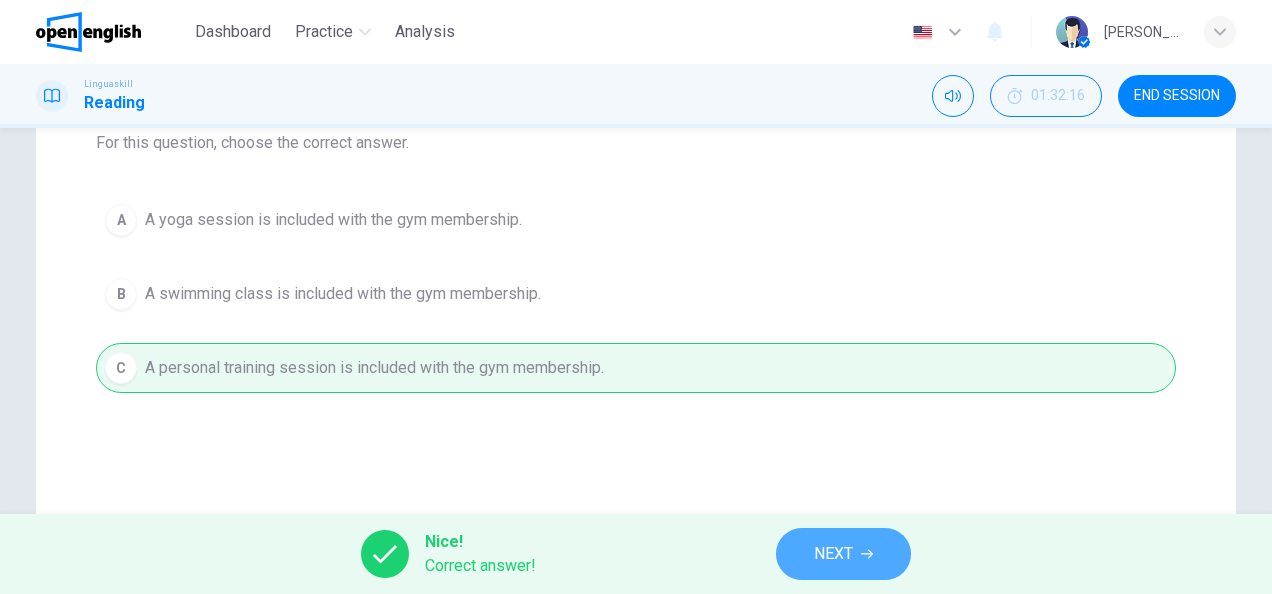 click on "NEXT" at bounding box center [843, 554] 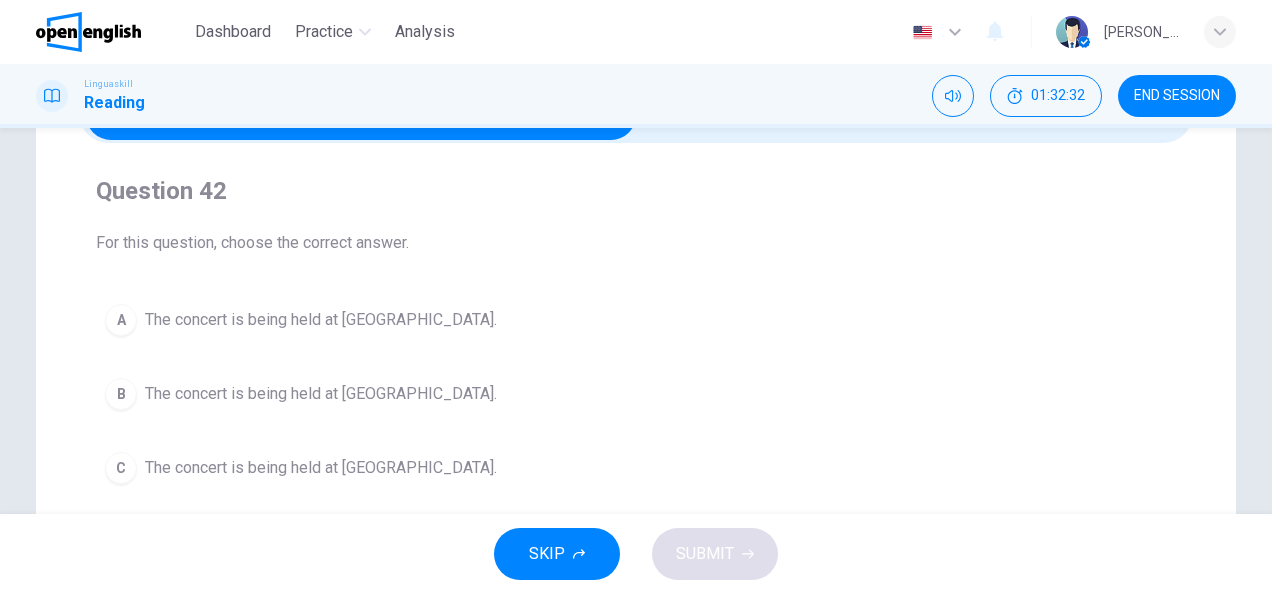 scroll, scrollTop: 150, scrollLeft: 0, axis: vertical 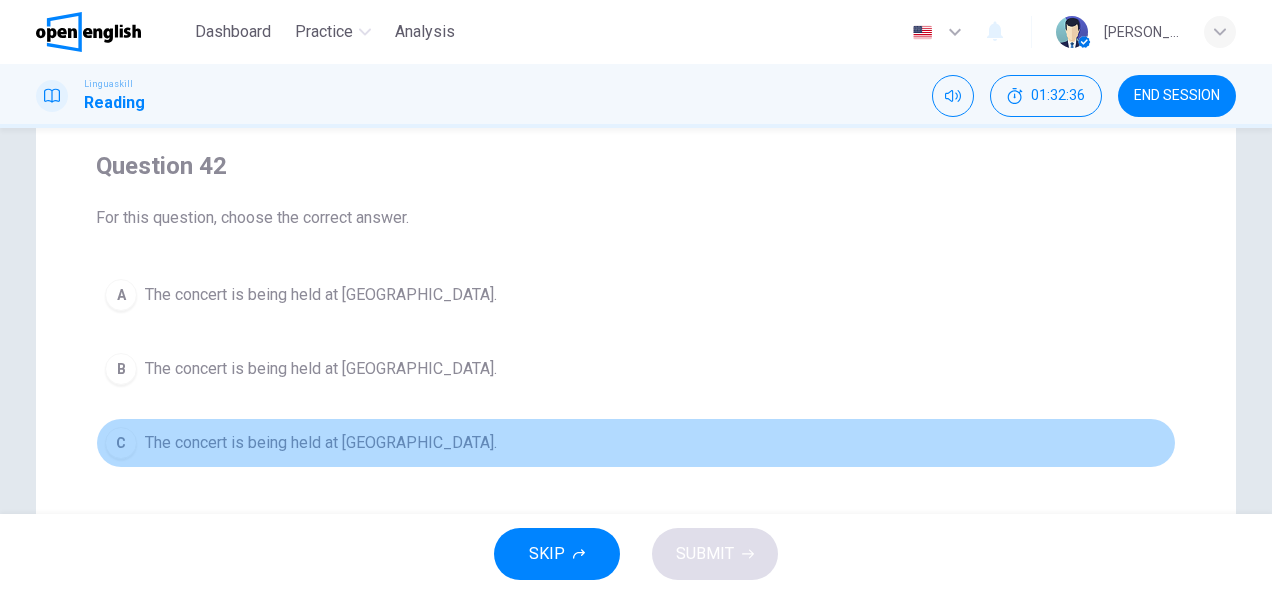 click on "The concert is being held at [GEOGRAPHIC_DATA]." at bounding box center [321, 443] 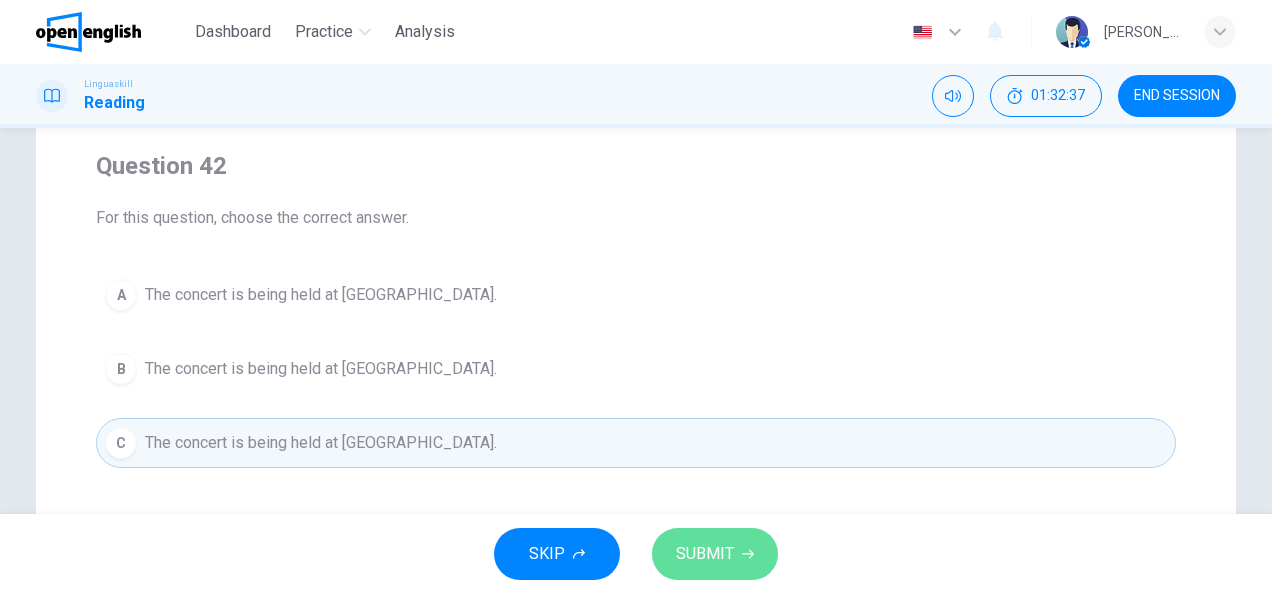 click on "SUBMIT" at bounding box center [705, 554] 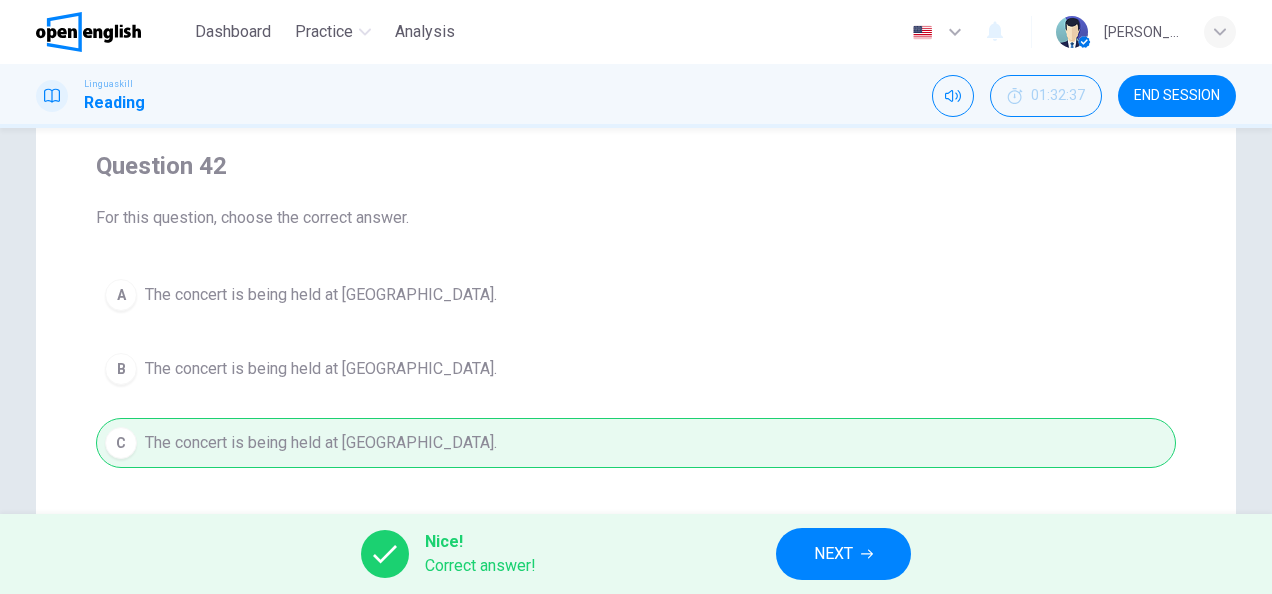 click on "NEXT" at bounding box center (843, 554) 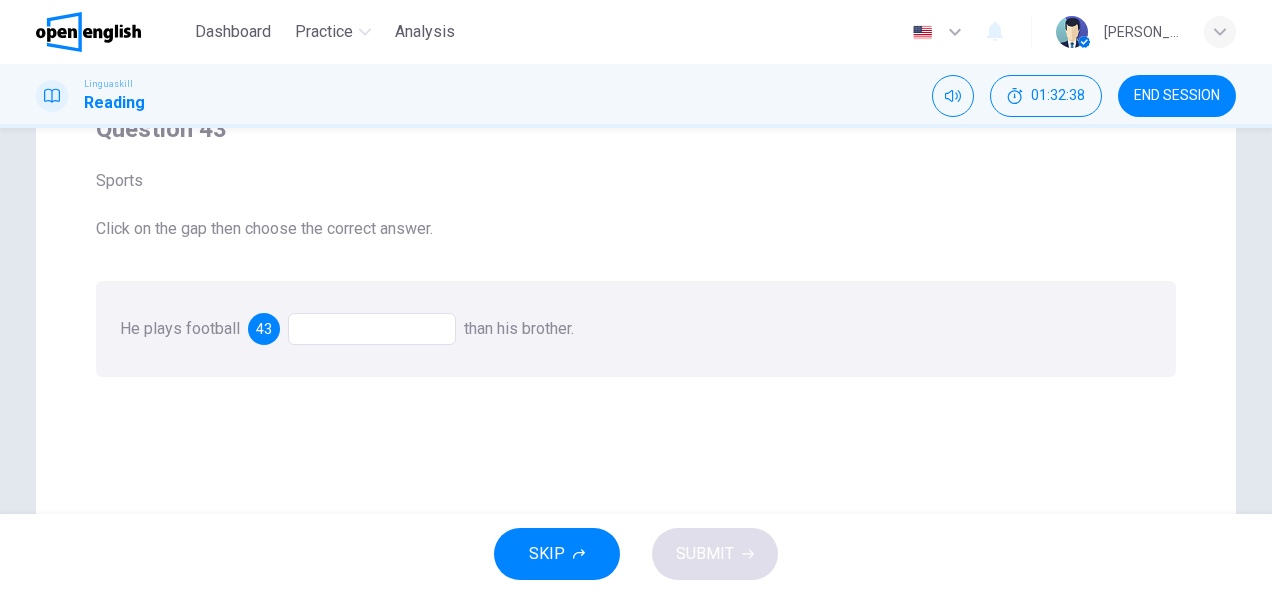scroll, scrollTop: 150, scrollLeft: 0, axis: vertical 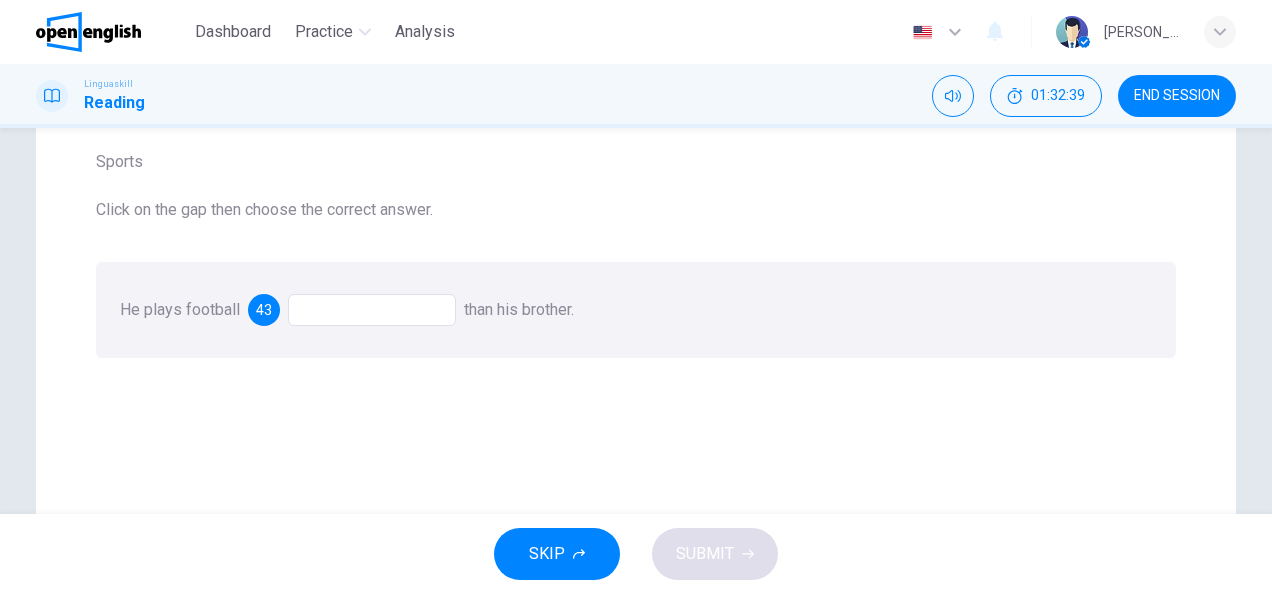 click at bounding box center [372, 310] 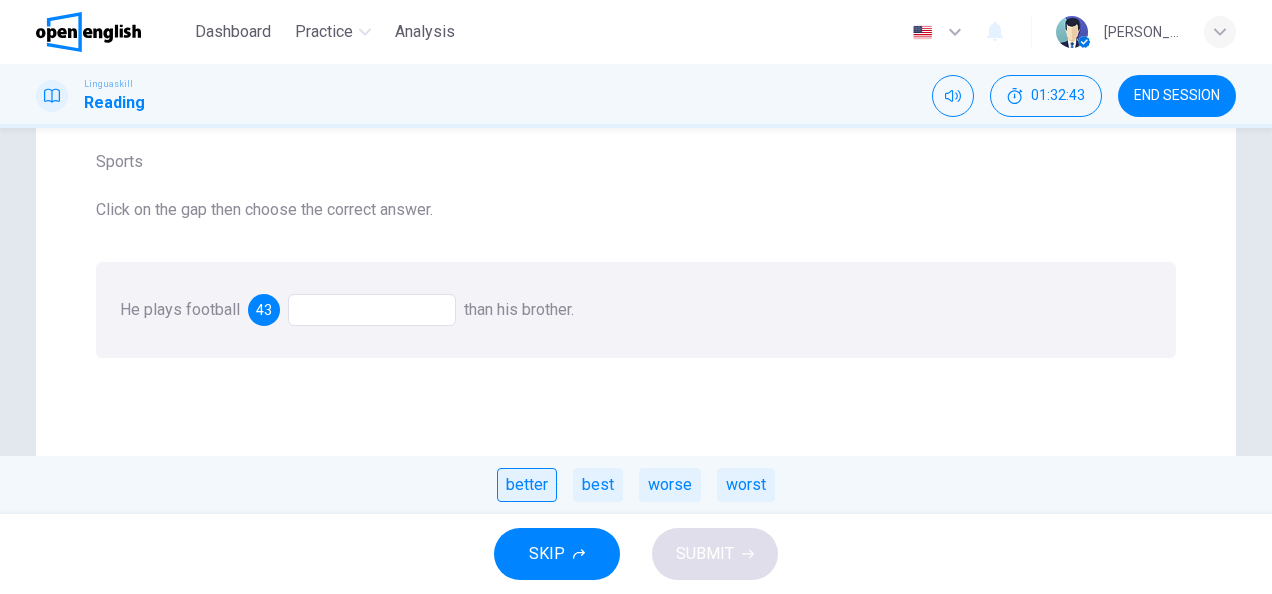 click on "better" at bounding box center [527, 485] 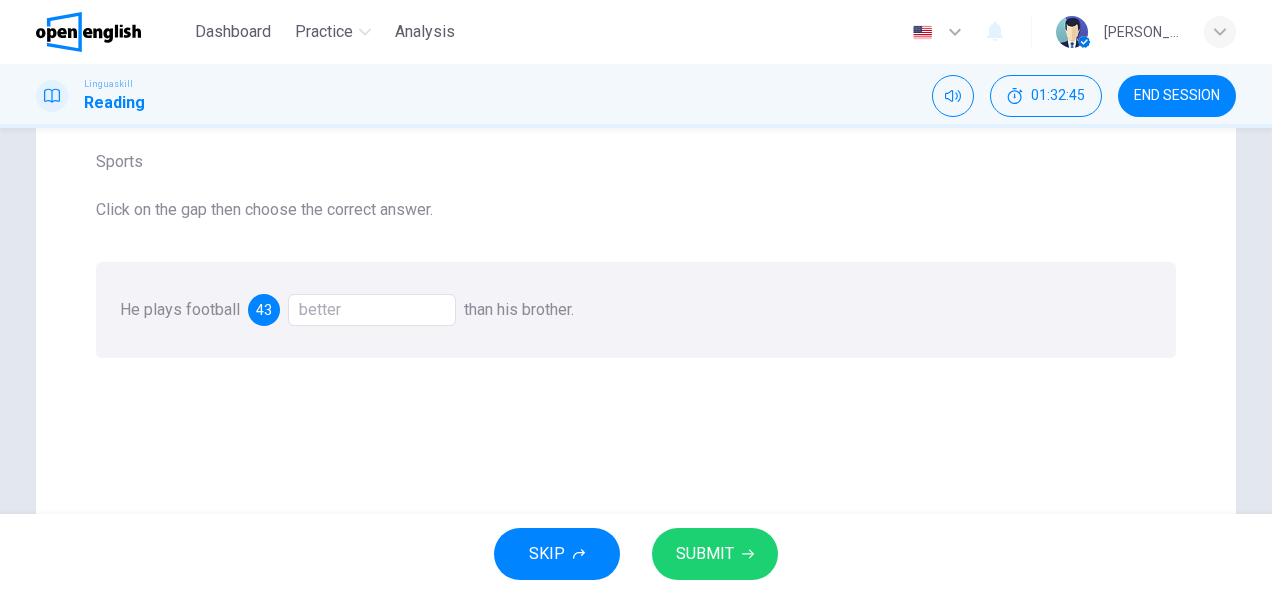 click on "SUBMIT" at bounding box center [705, 554] 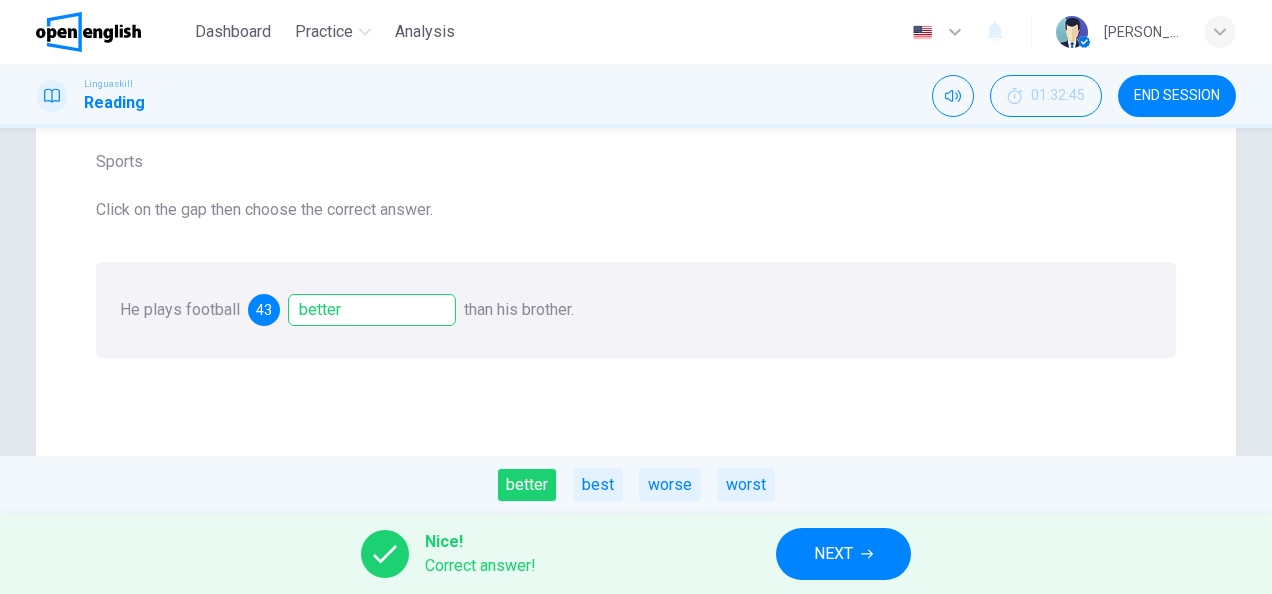 click on "NEXT" at bounding box center (843, 554) 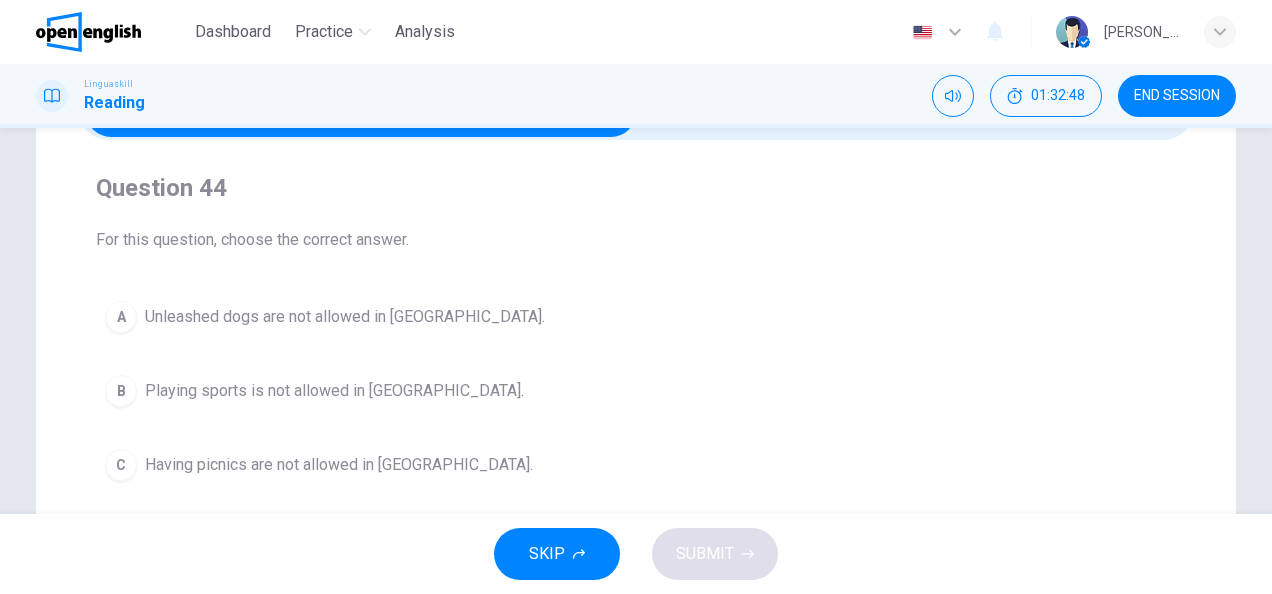 scroll, scrollTop: 100, scrollLeft: 0, axis: vertical 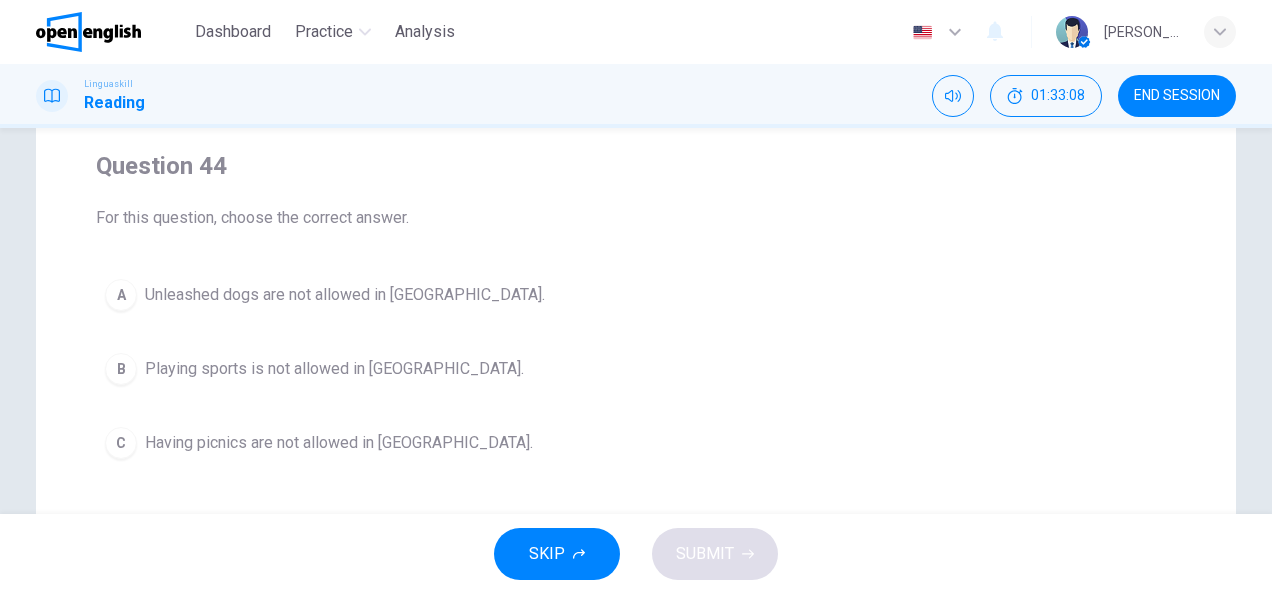 click on "Unleashed dogs are not allowed in [GEOGRAPHIC_DATA]." at bounding box center [345, 295] 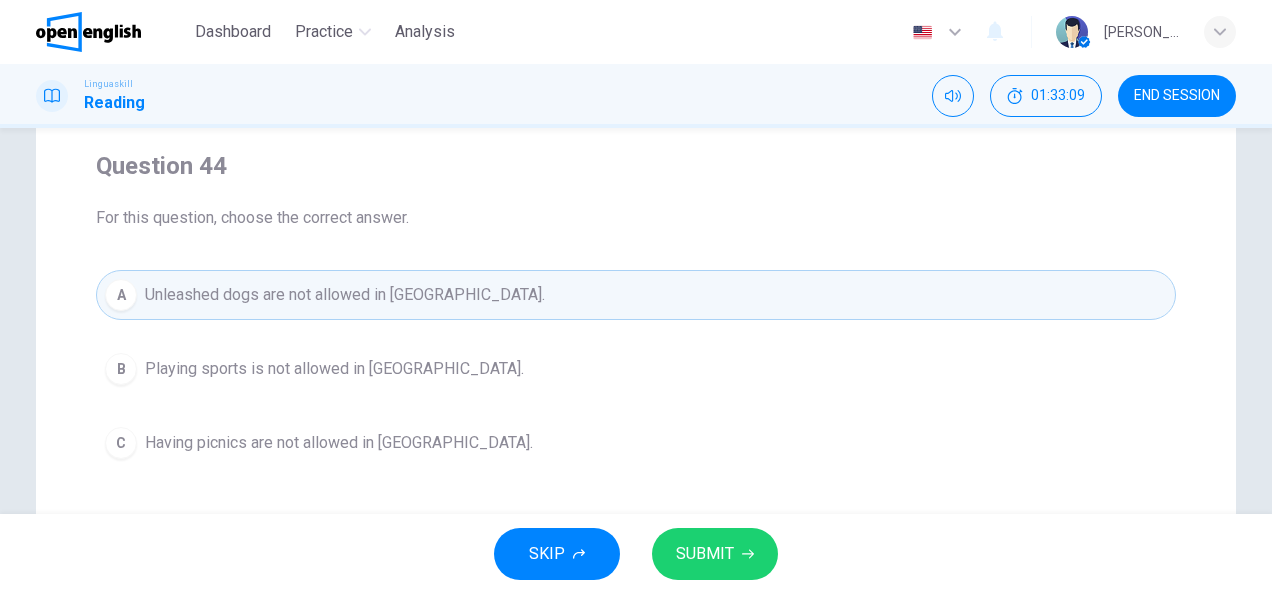 click on "SUBMIT" at bounding box center (715, 554) 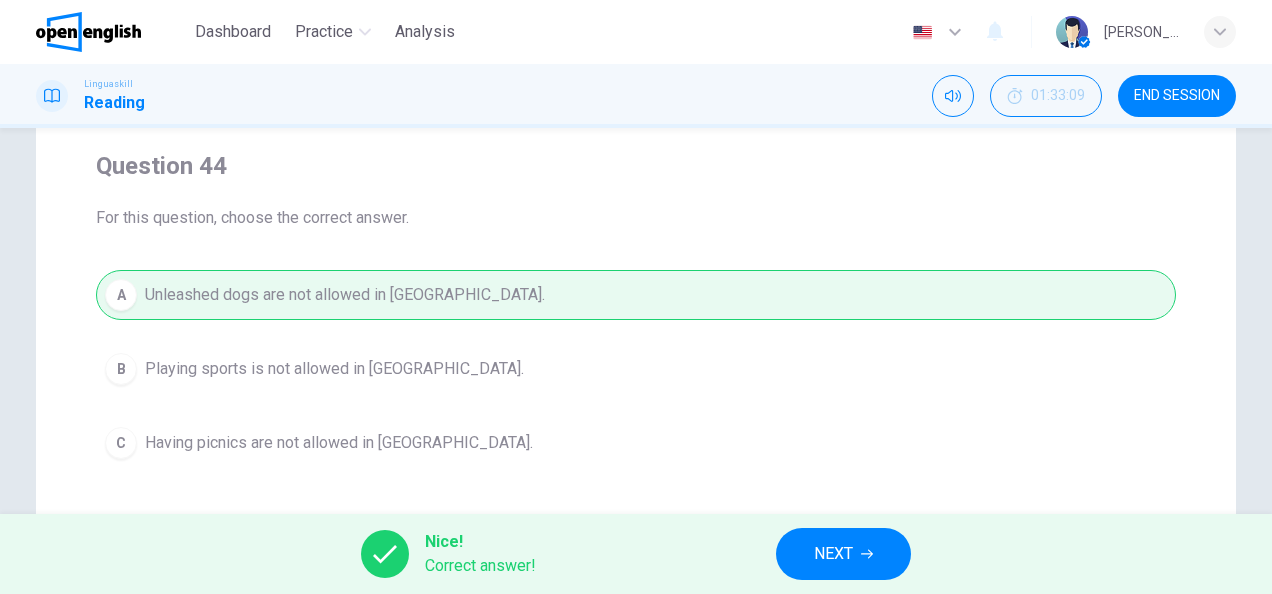 click on "NEXT" at bounding box center (843, 554) 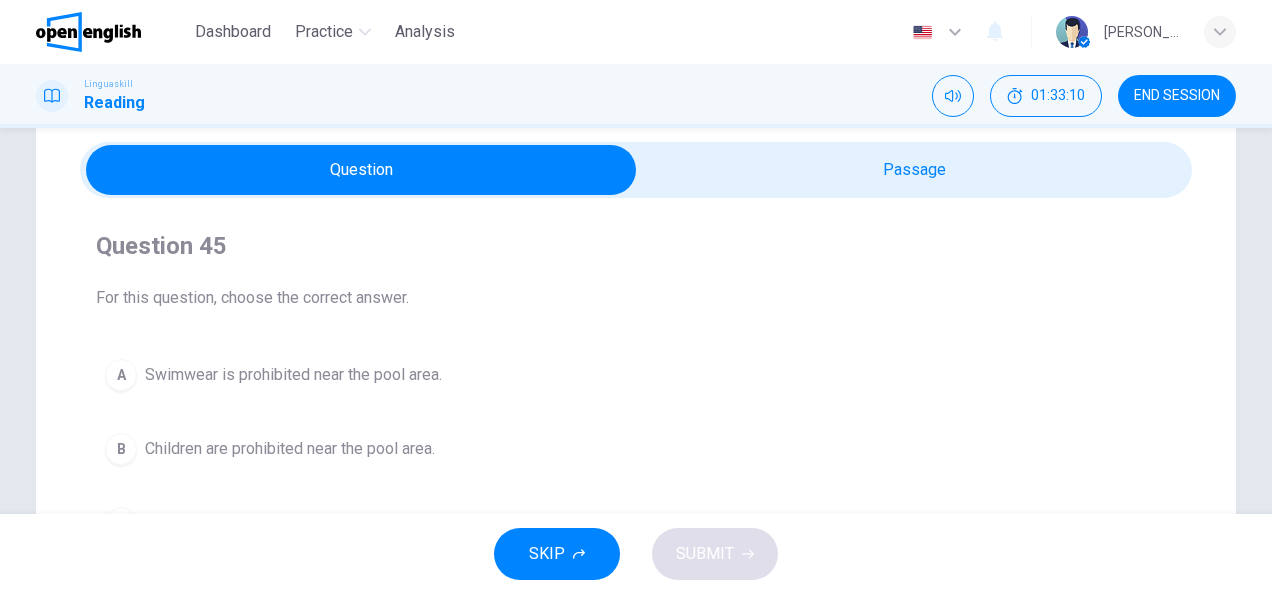 scroll, scrollTop: 75, scrollLeft: 0, axis: vertical 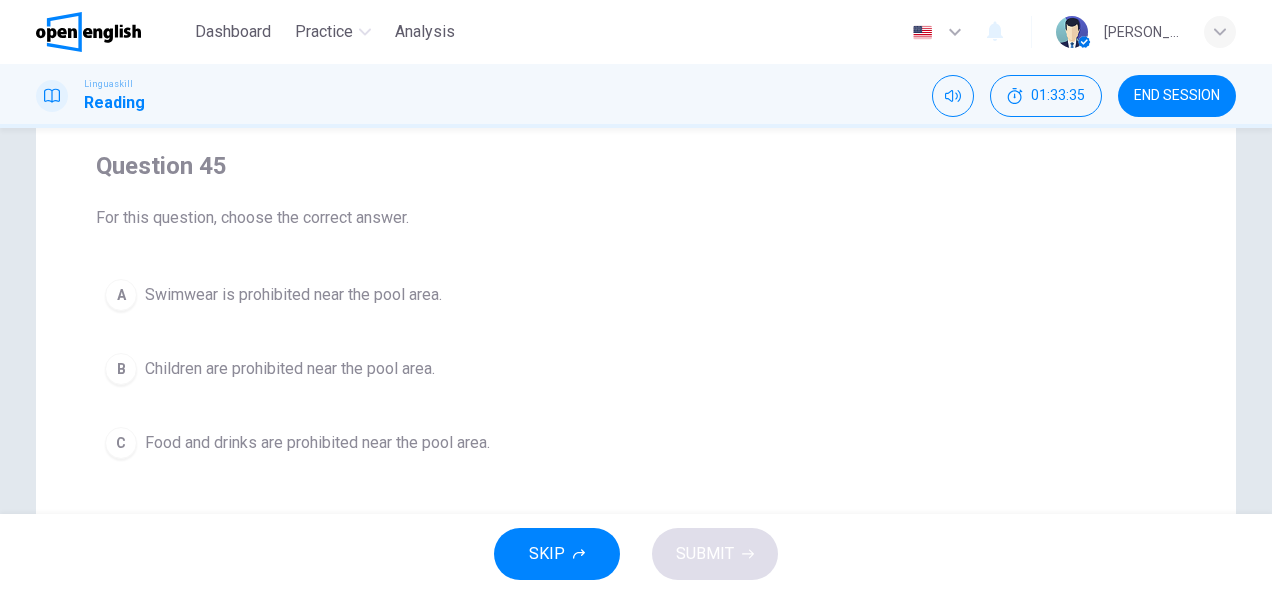 click on "Food and drinks are prohibited near the pool area." at bounding box center [317, 443] 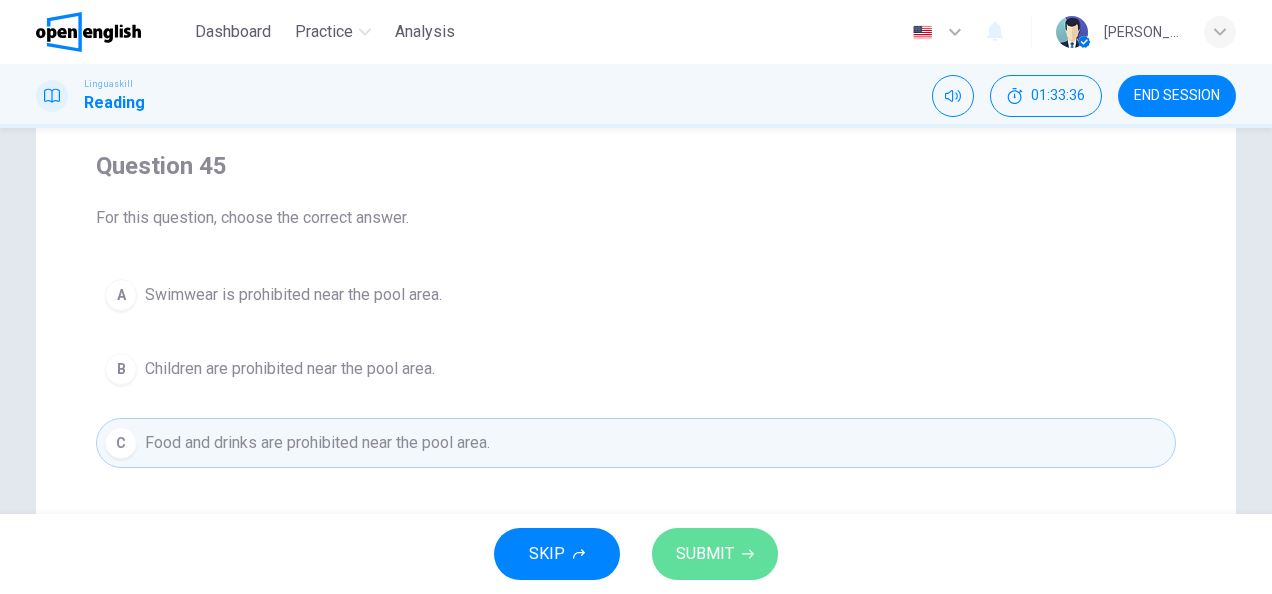 click on "SUBMIT" at bounding box center (705, 554) 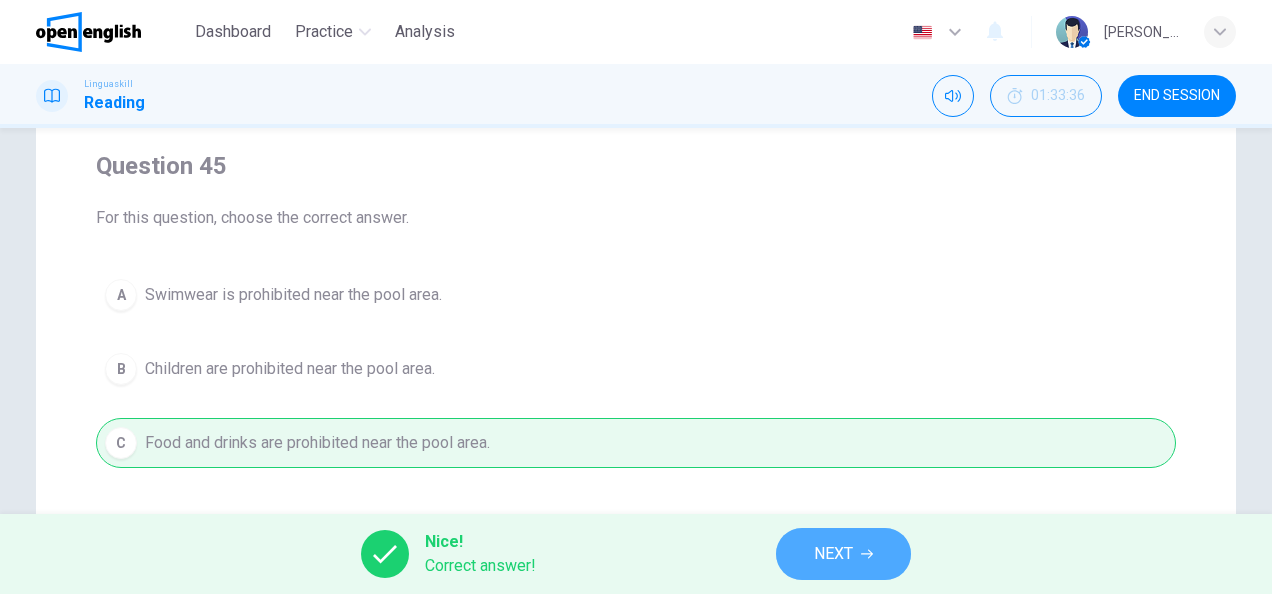 click on "NEXT" at bounding box center (843, 554) 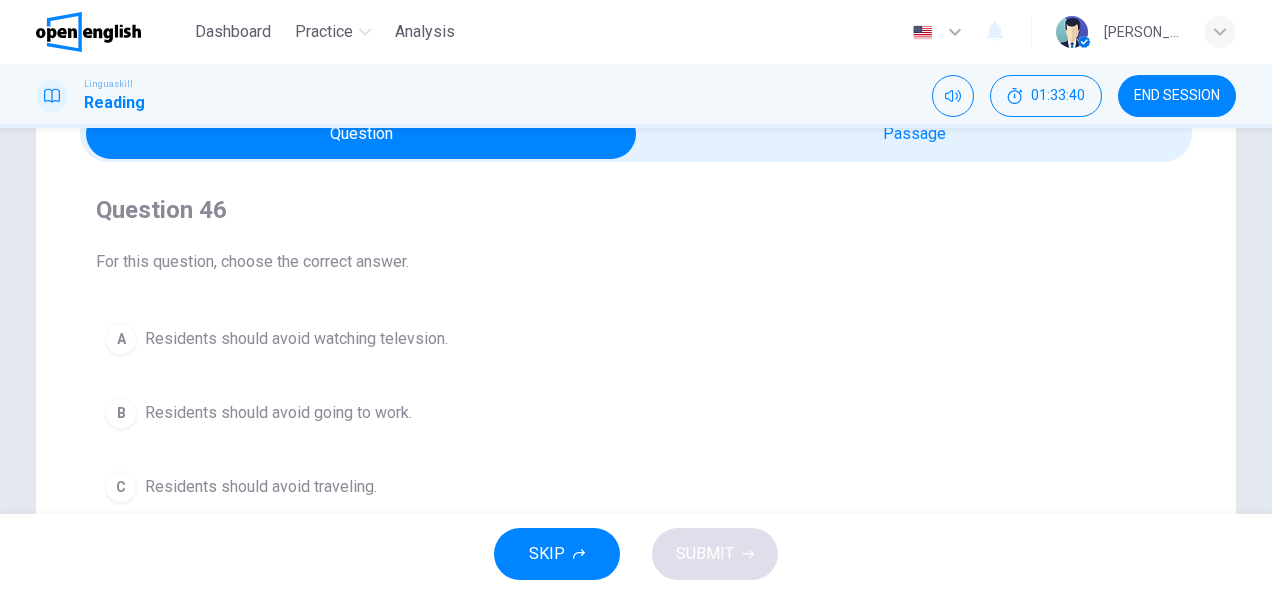 scroll, scrollTop: 100, scrollLeft: 0, axis: vertical 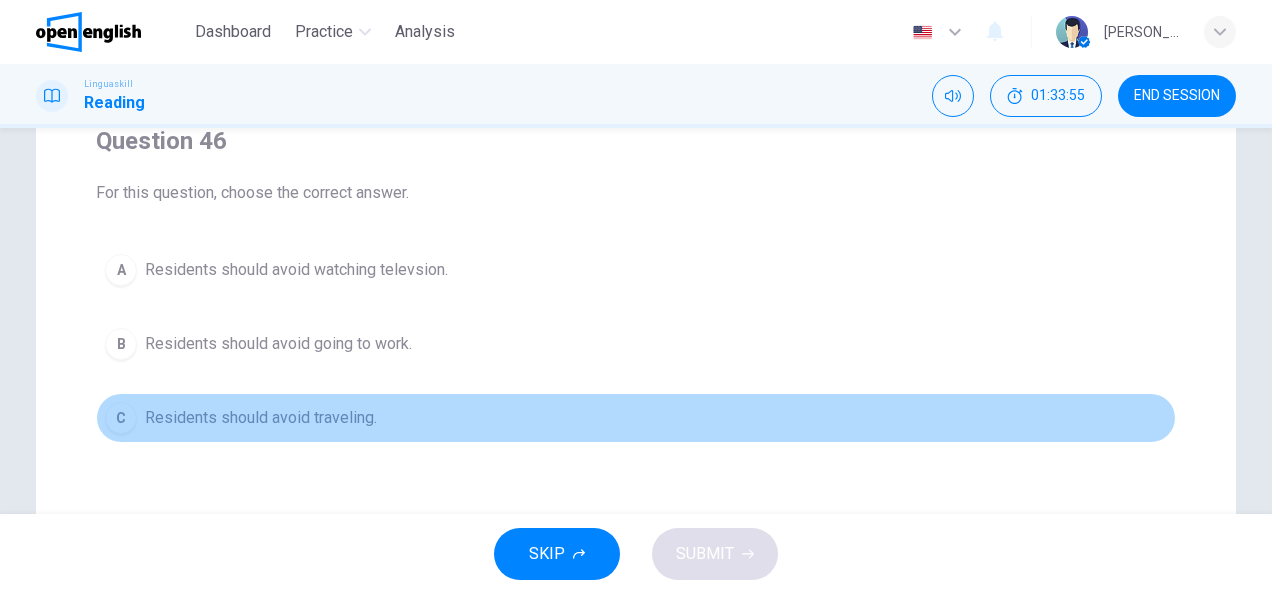 click on "Residents should avoid traveling." at bounding box center [261, 418] 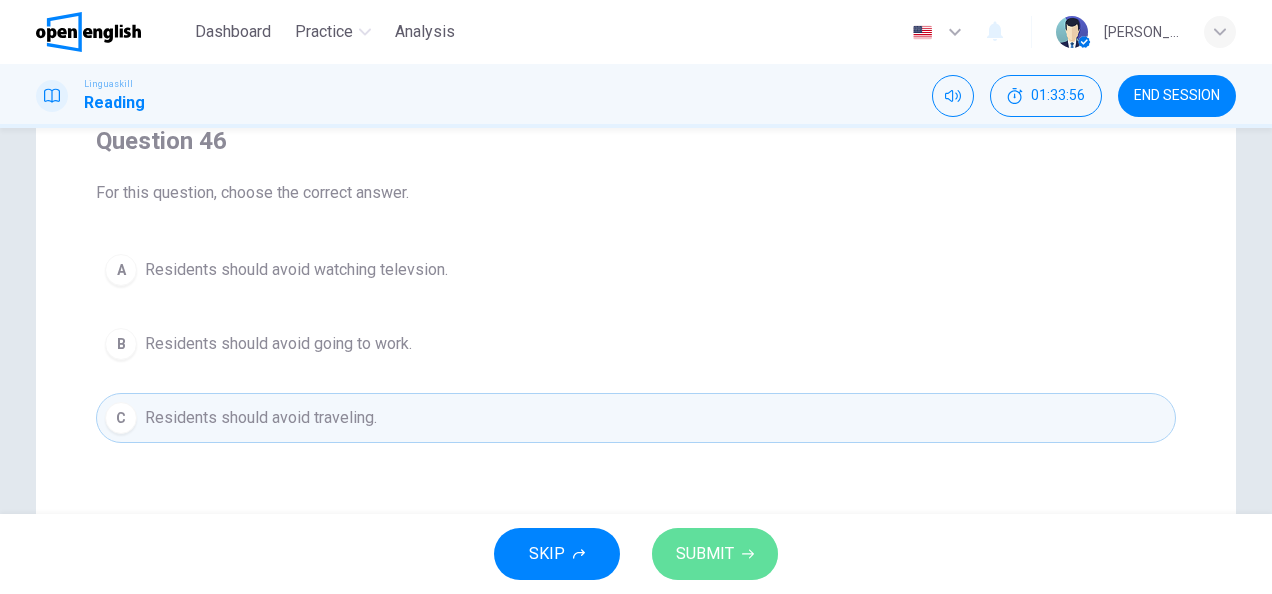 click on "SUBMIT" at bounding box center [715, 554] 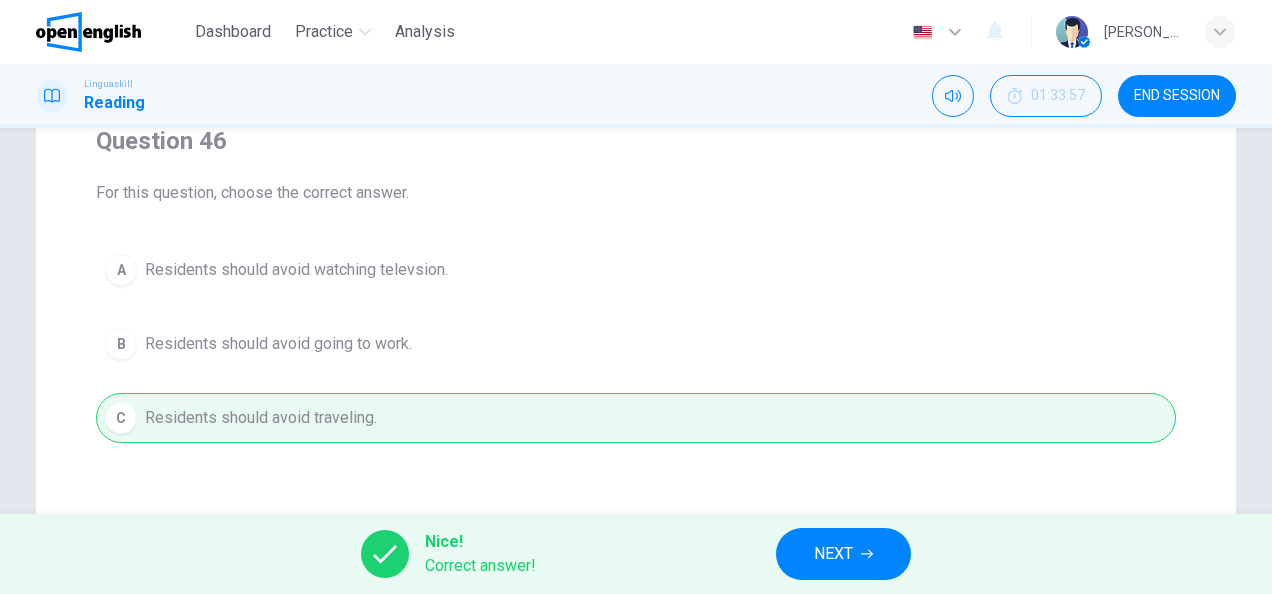 click on "NEXT" at bounding box center [843, 554] 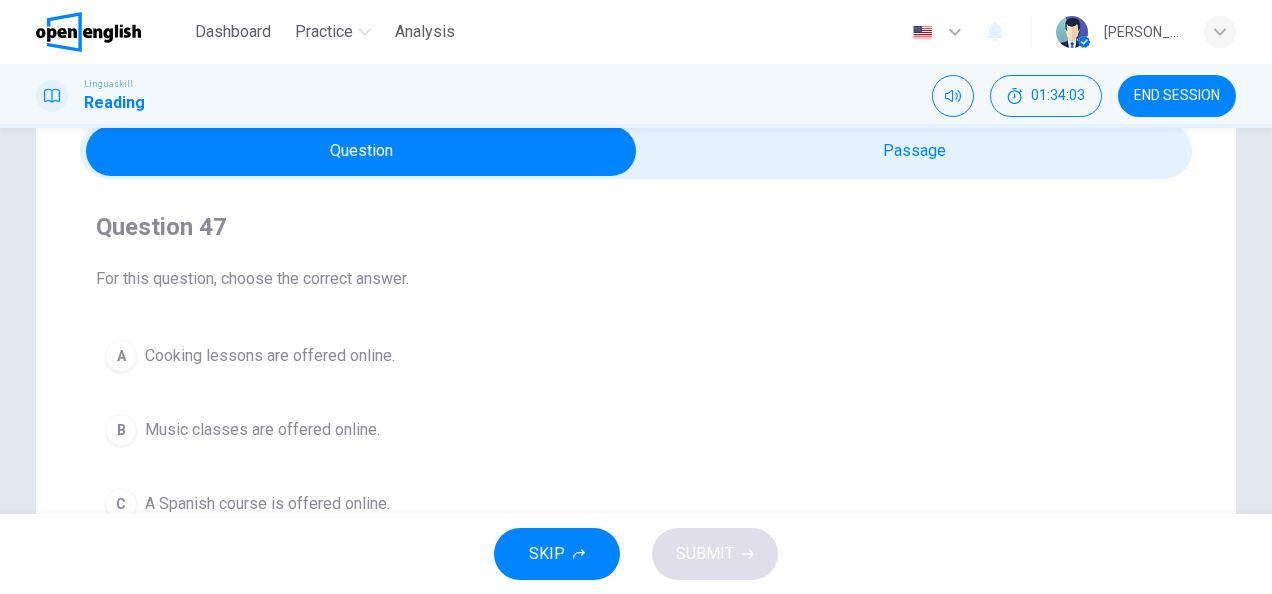 scroll, scrollTop: 75, scrollLeft: 0, axis: vertical 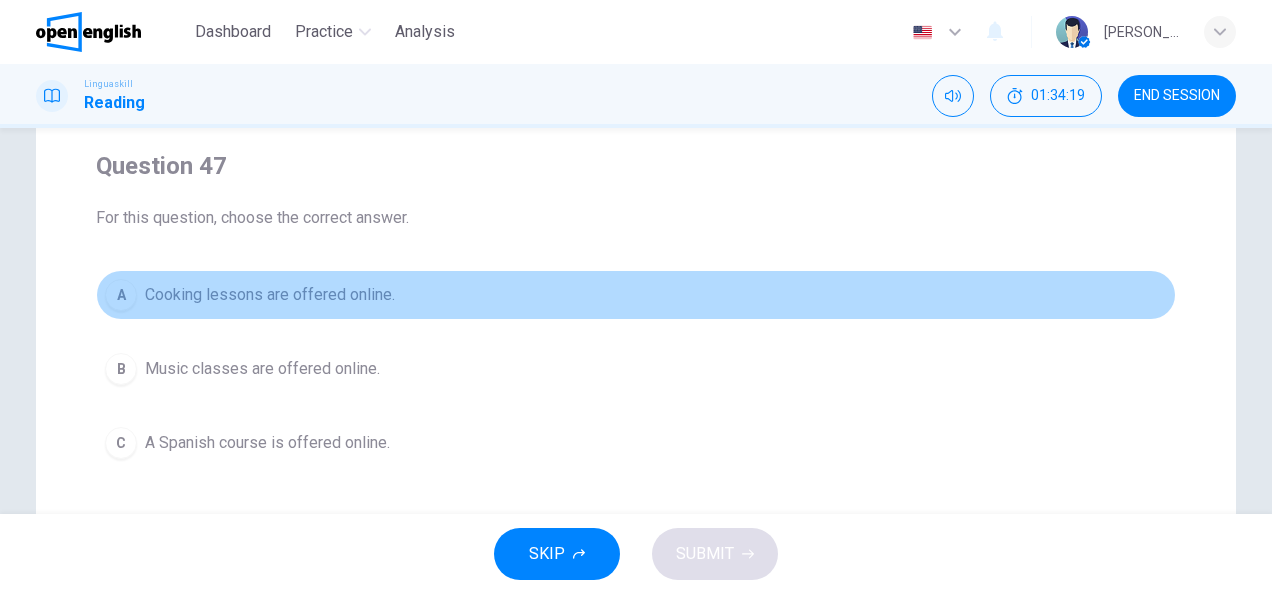 click on "Cooking lessons are offered online." at bounding box center (270, 295) 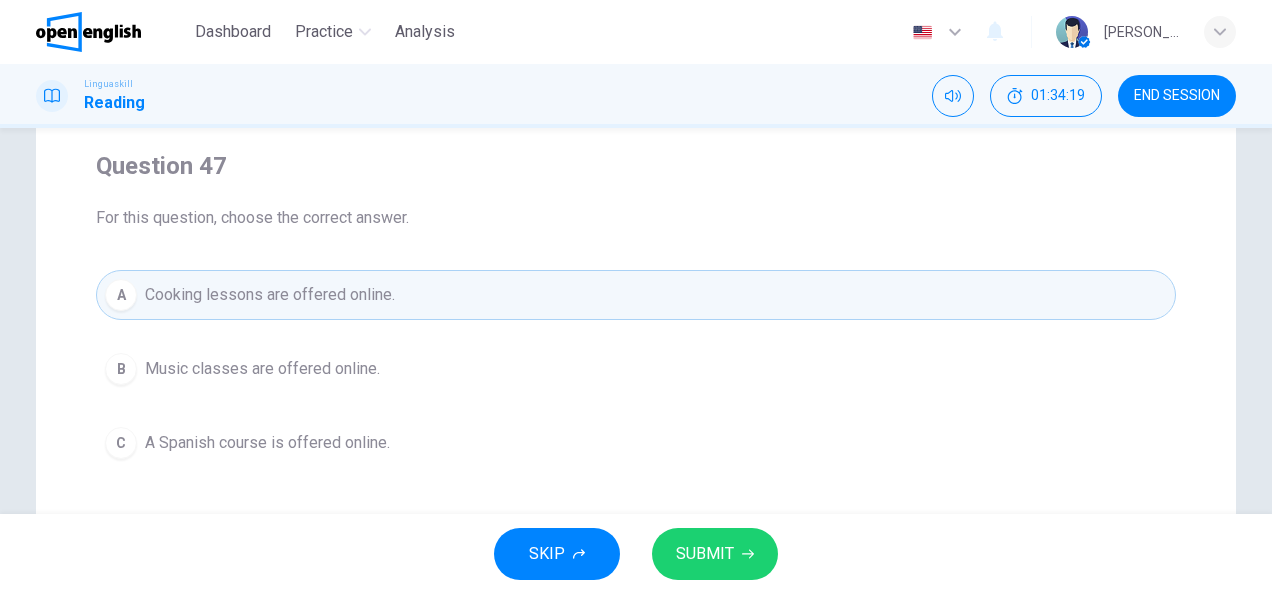 click on "SUBMIT" at bounding box center (715, 554) 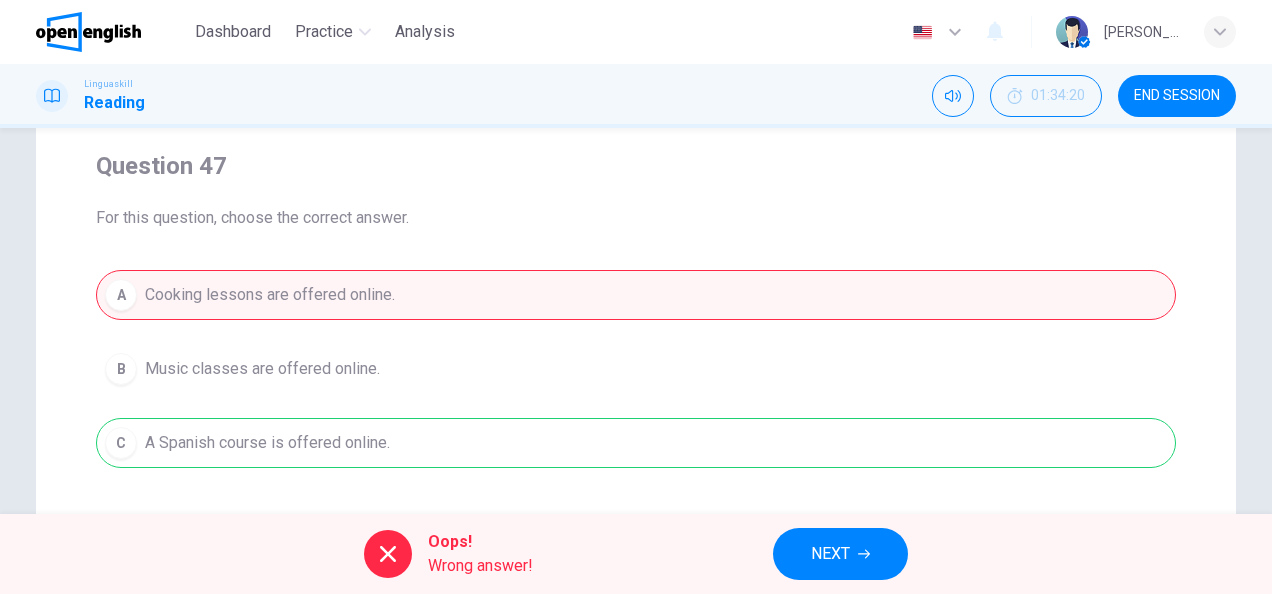 click on "NEXT" at bounding box center [840, 554] 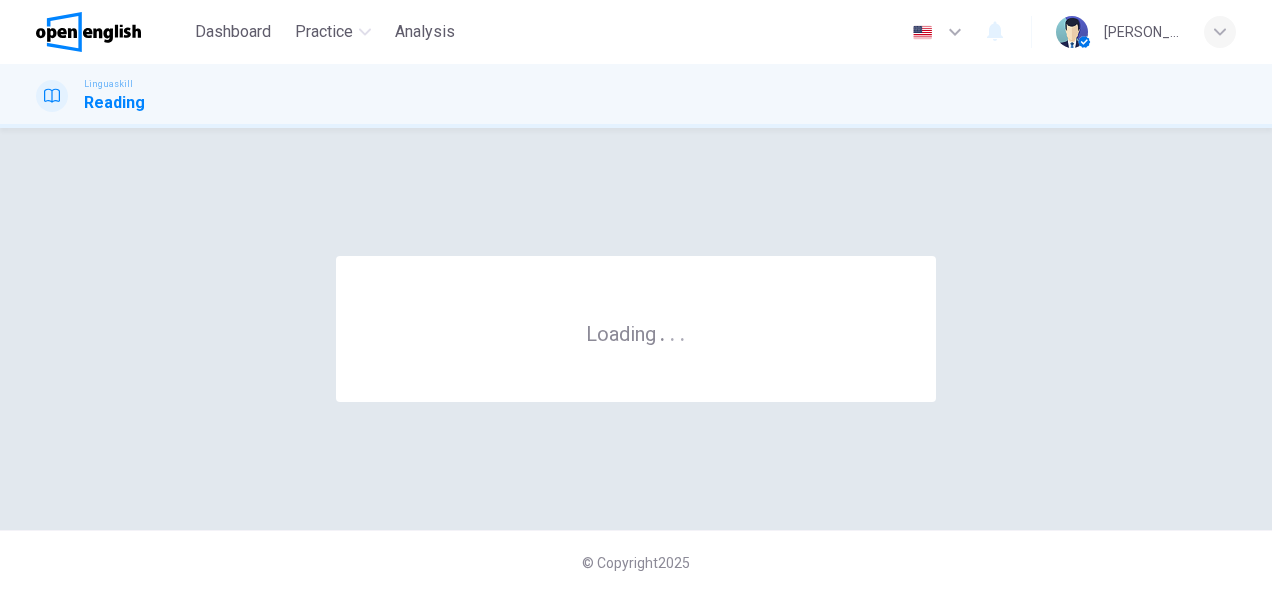 scroll, scrollTop: 0, scrollLeft: 0, axis: both 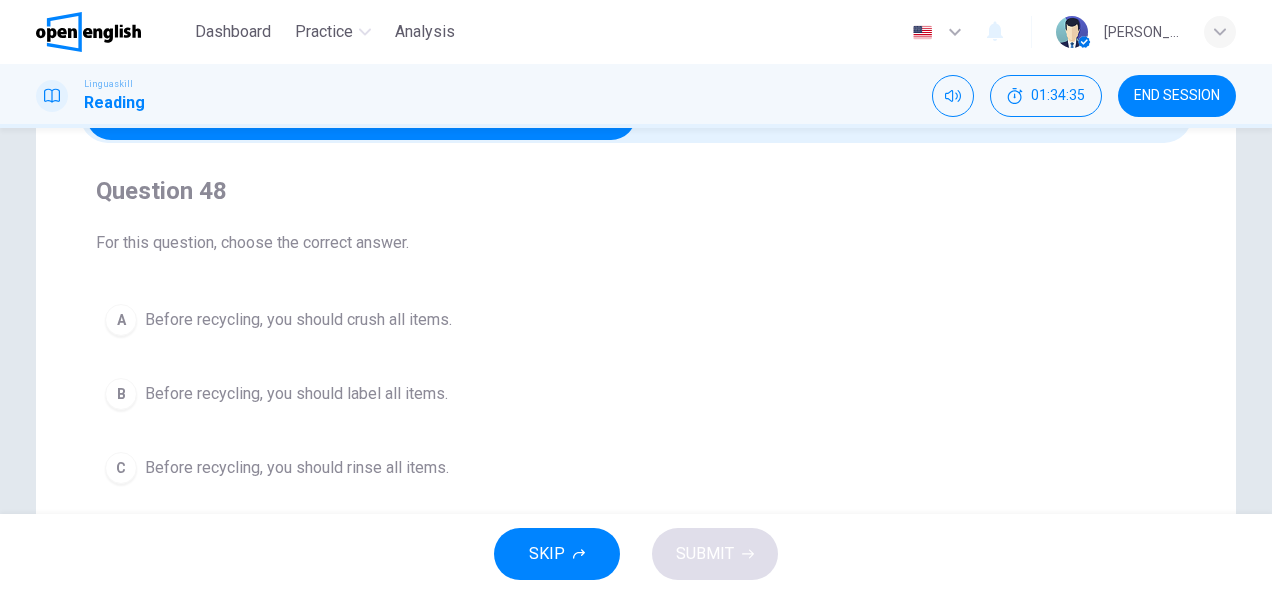 click on "Before recycling, you should label all items." at bounding box center (296, 394) 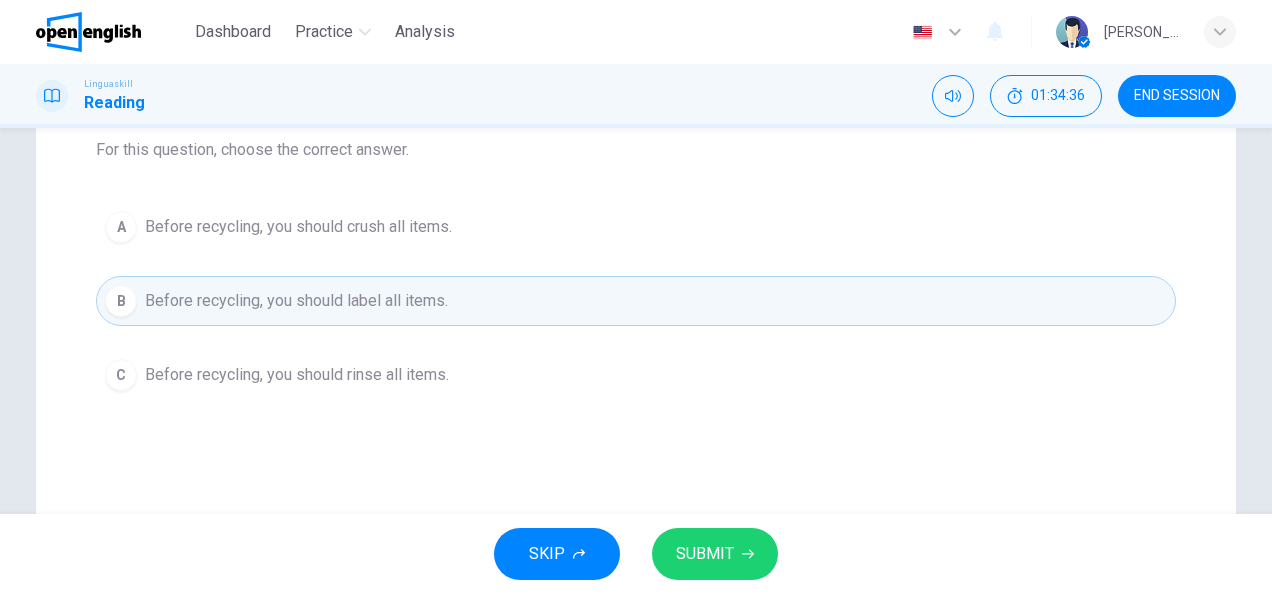 scroll, scrollTop: 225, scrollLeft: 0, axis: vertical 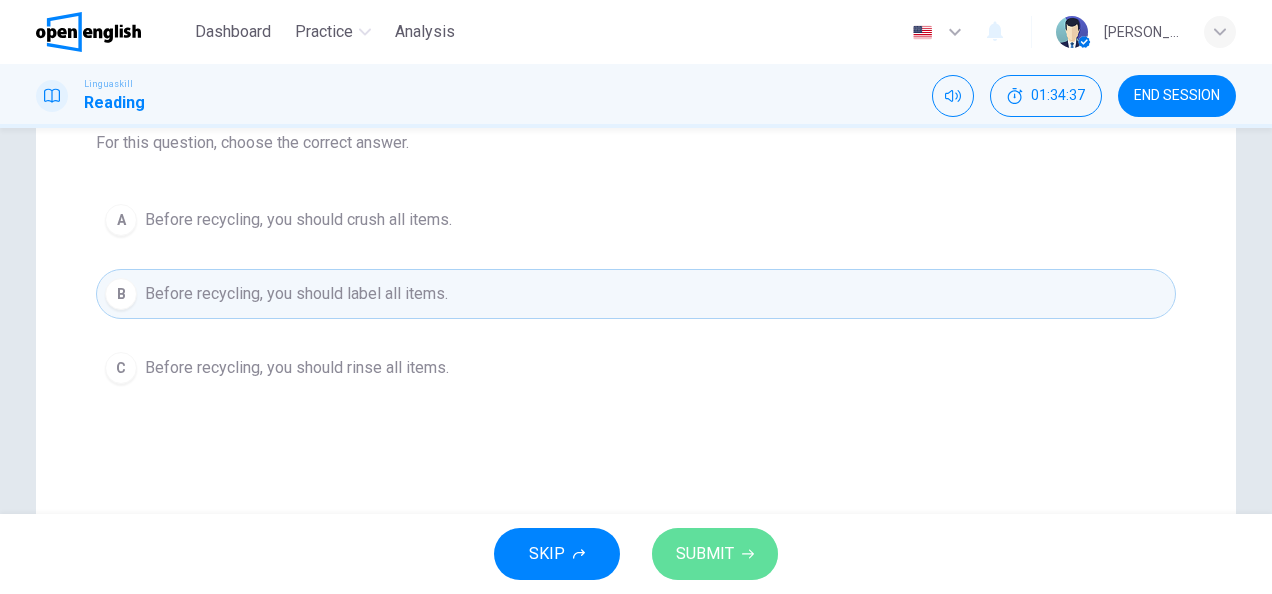 click 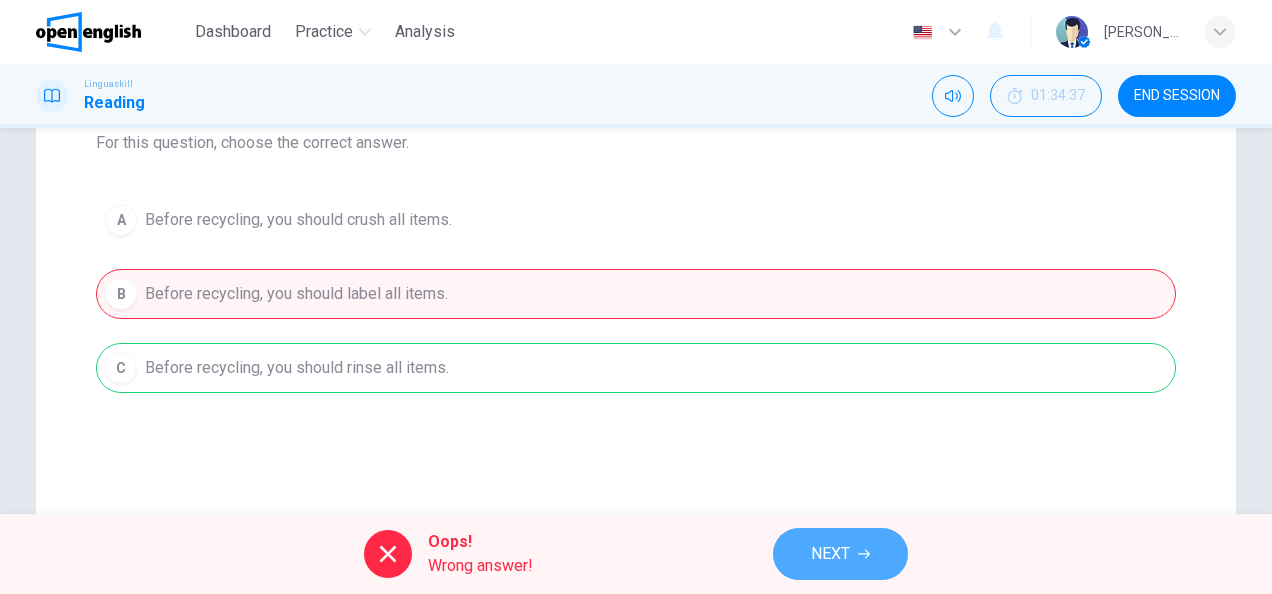 click on "NEXT" at bounding box center [830, 554] 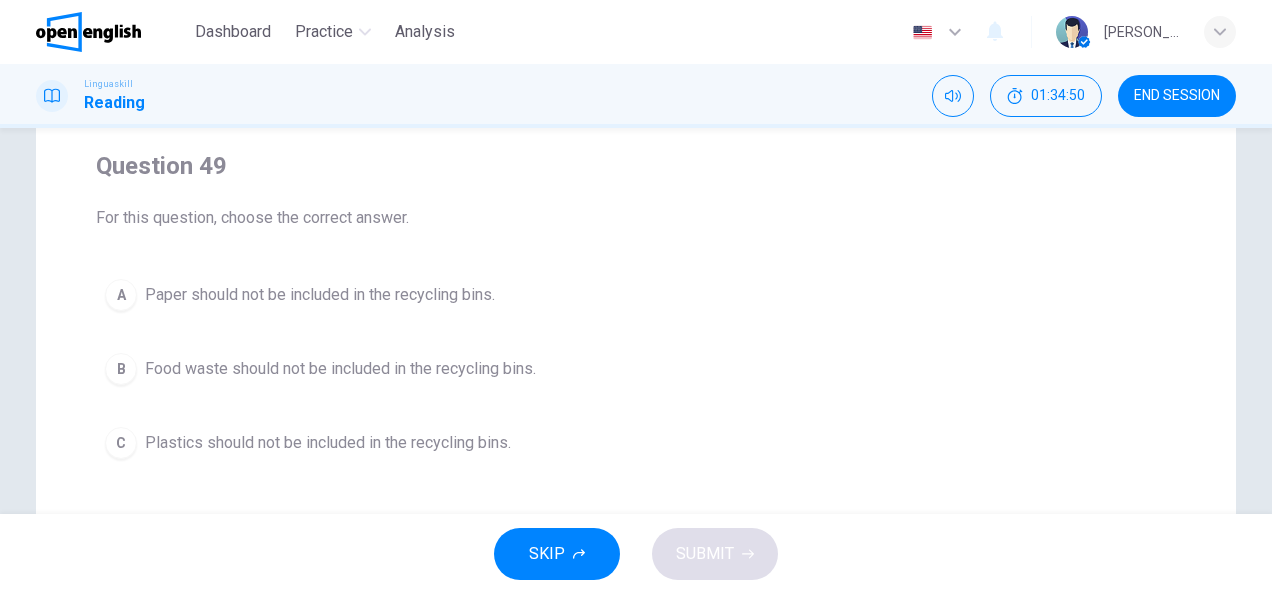 scroll, scrollTop: 175, scrollLeft: 0, axis: vertical 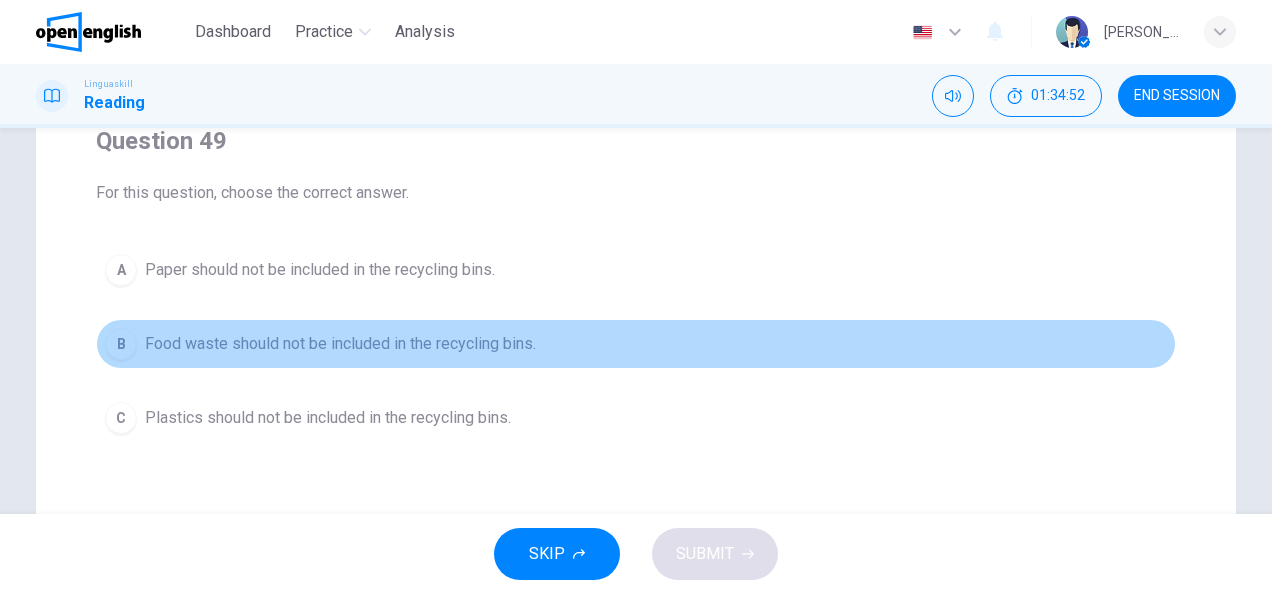 click on "Food waste should not be included in the recycling bins." at bounding box center (340, 344) 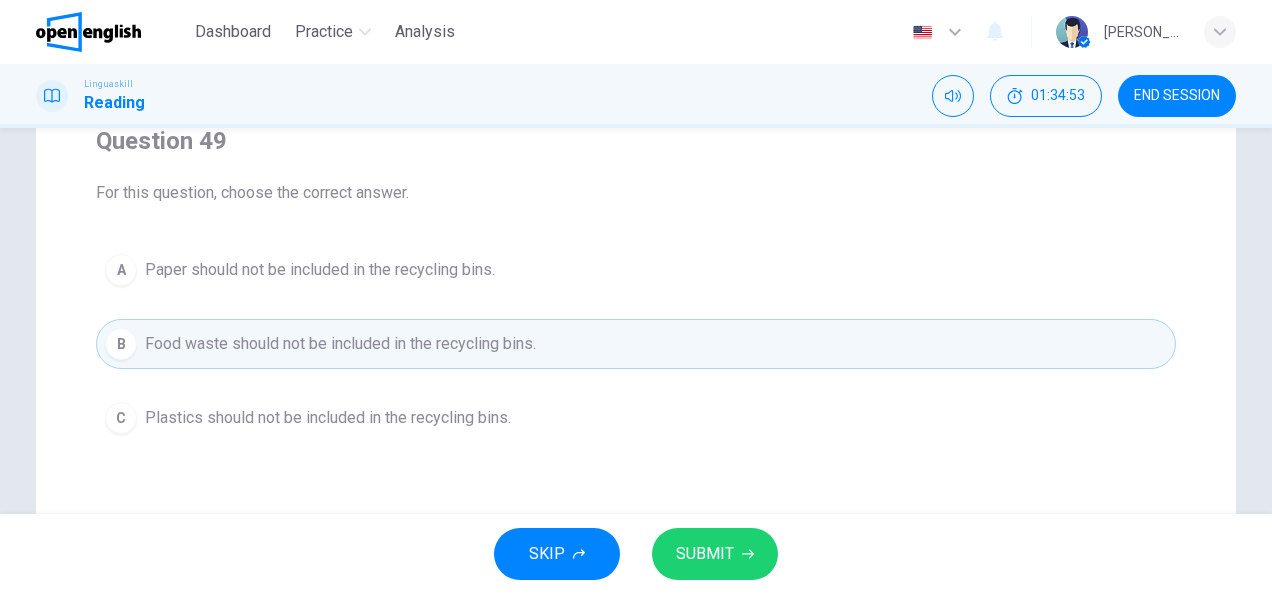 click on "SUBMIT" at bounding box center (705, 554) 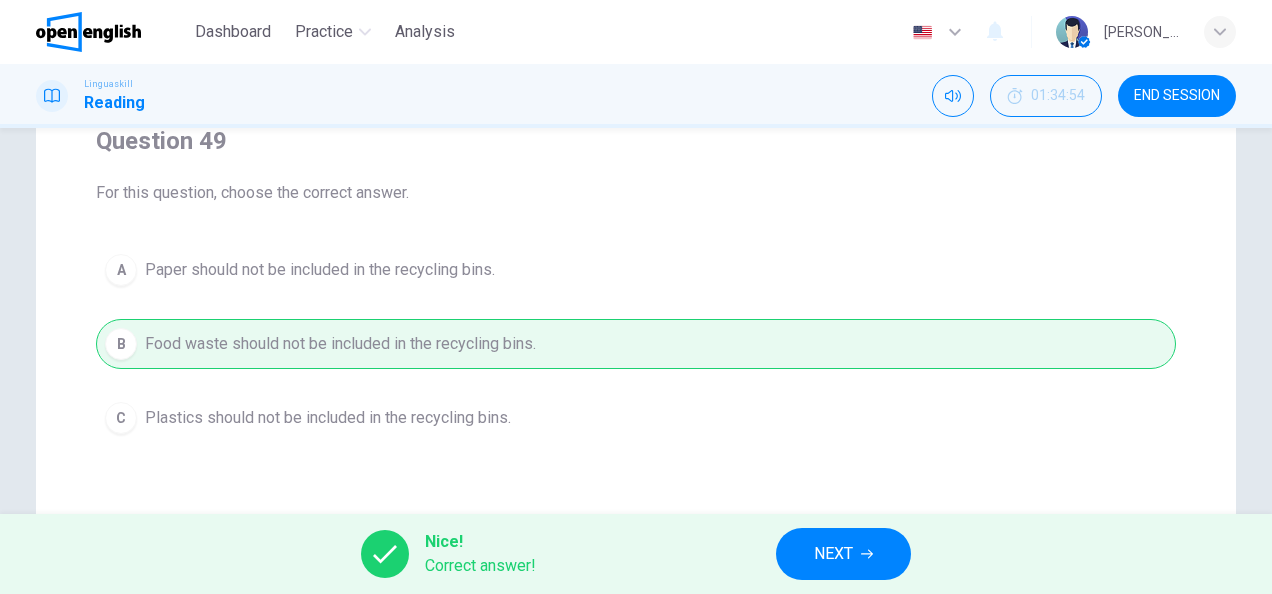 click on "NEXT" at bounding box center (843, 554) 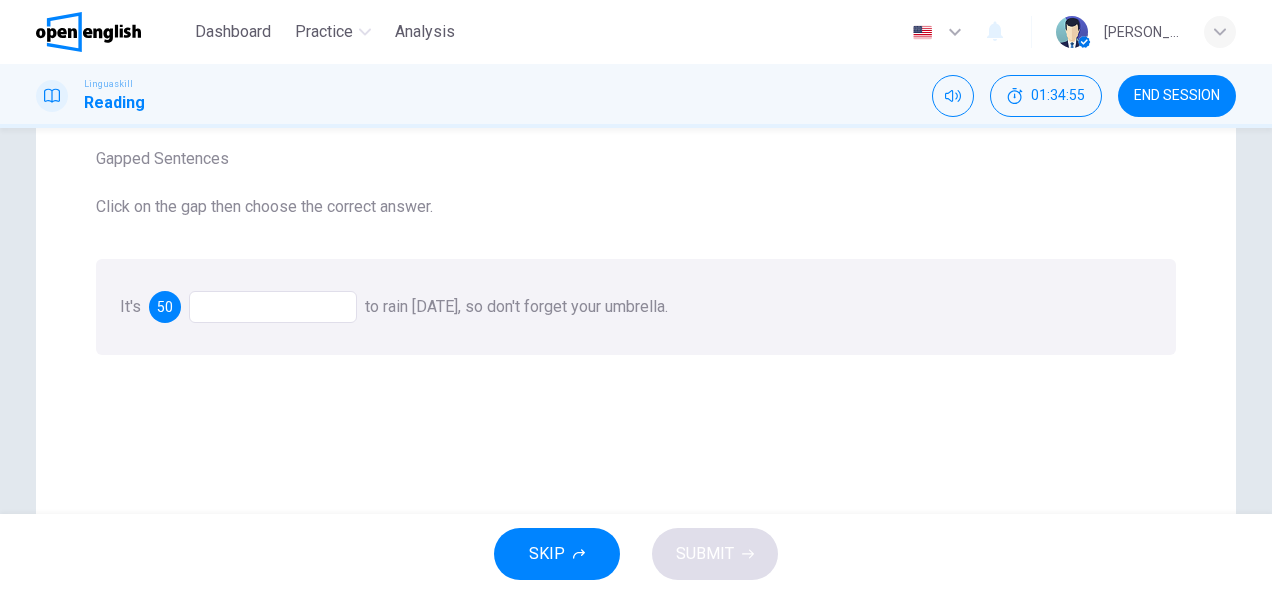 scroll, scrollTop: 175, scrollLeft: 0, axis: vertical 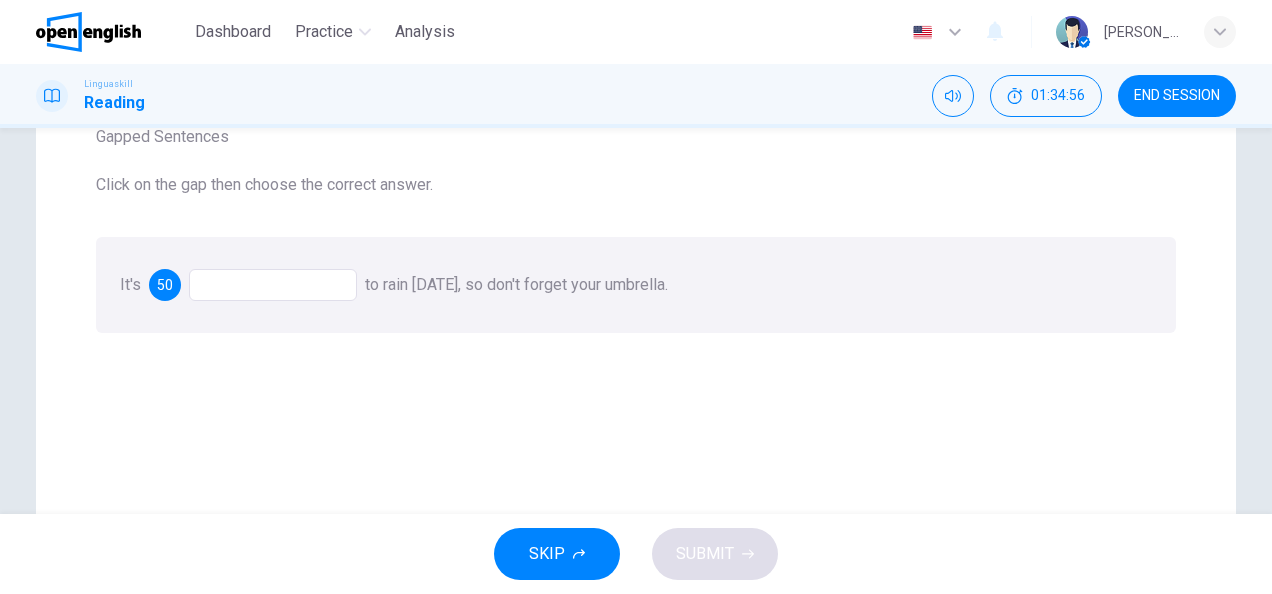 click at bounding box center (273, 285) 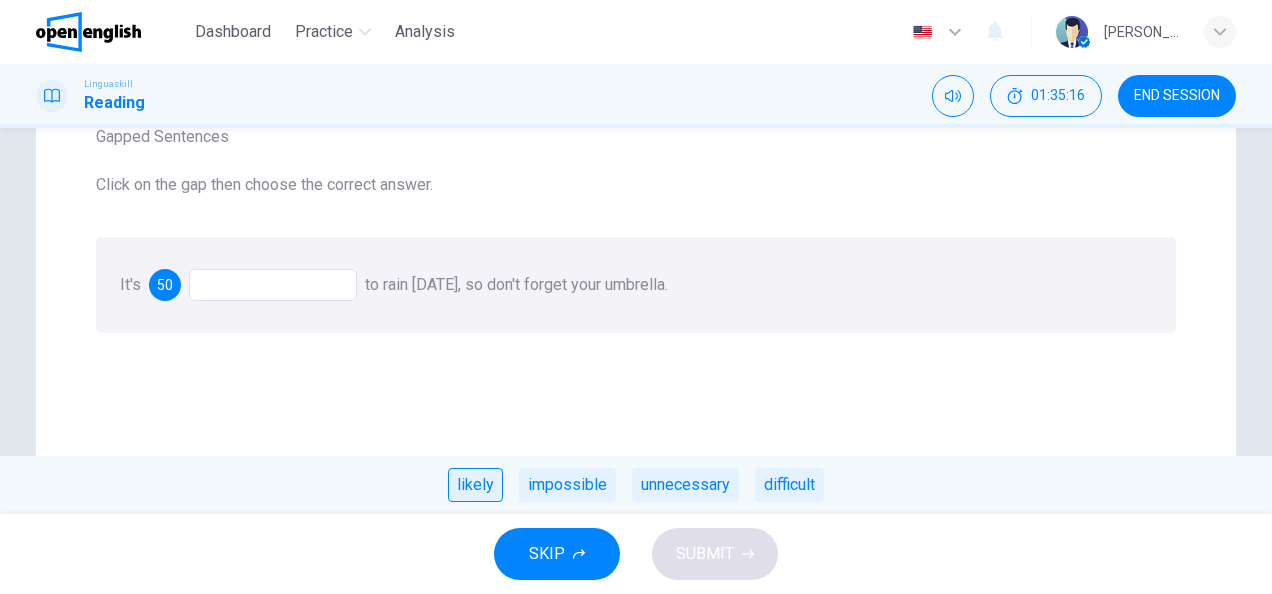 click on "likely" at bounding box center [475, 485] 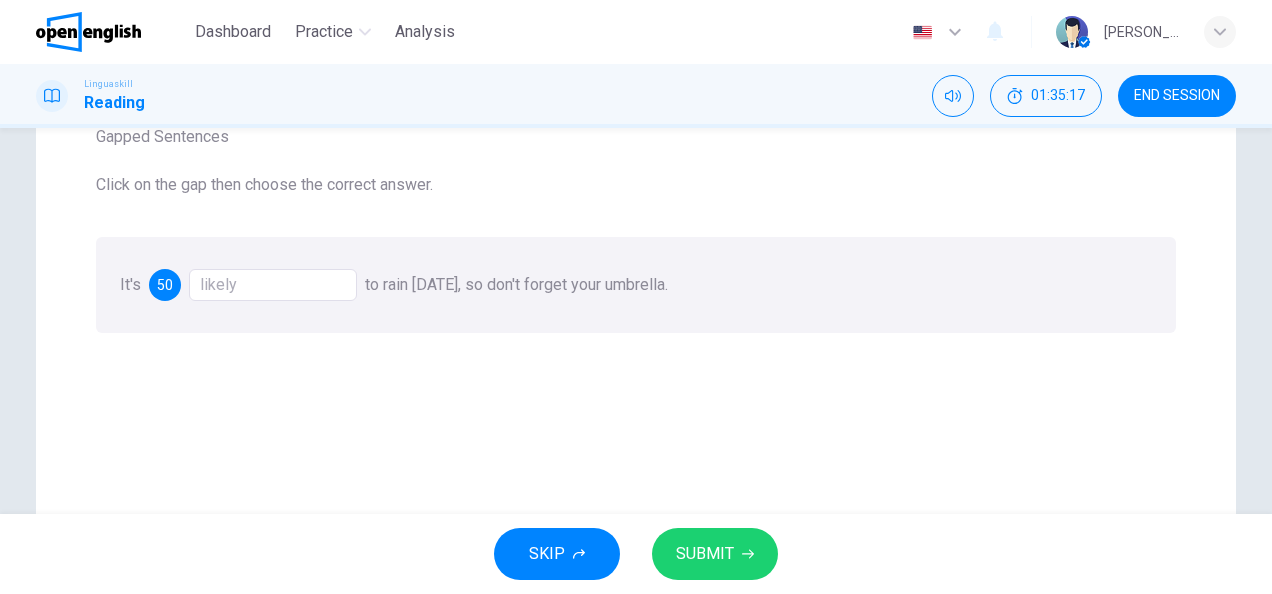 click on "SUBMIT" at bounding box center [705, 554] 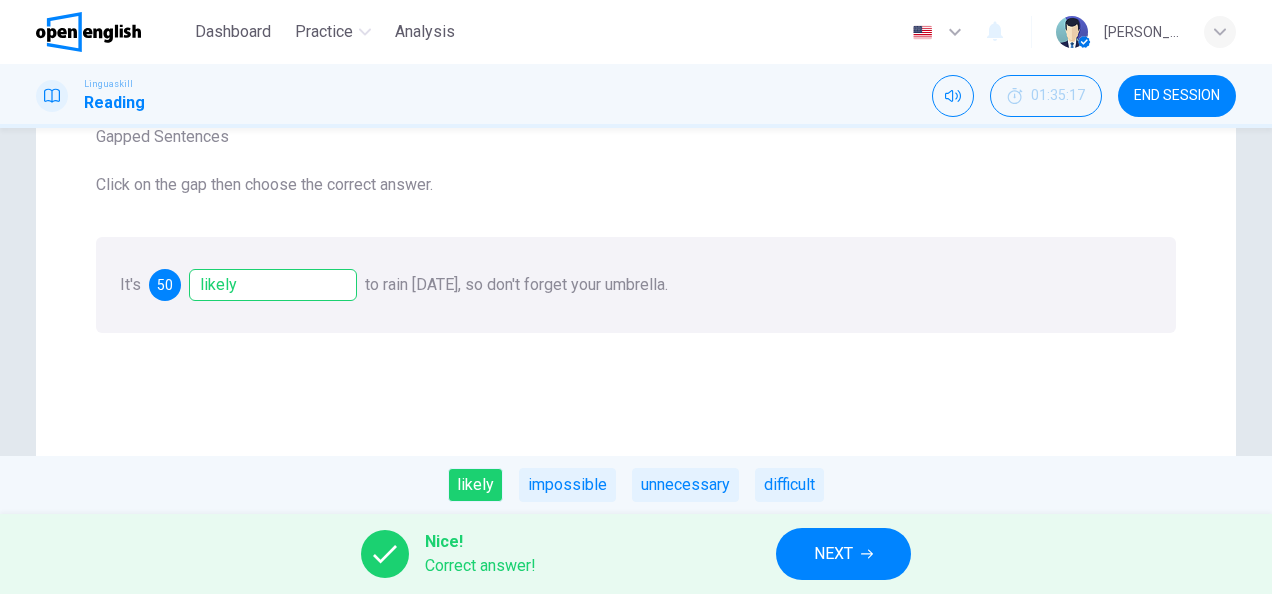 click on "NEXT" at bounding box center (833, 554) 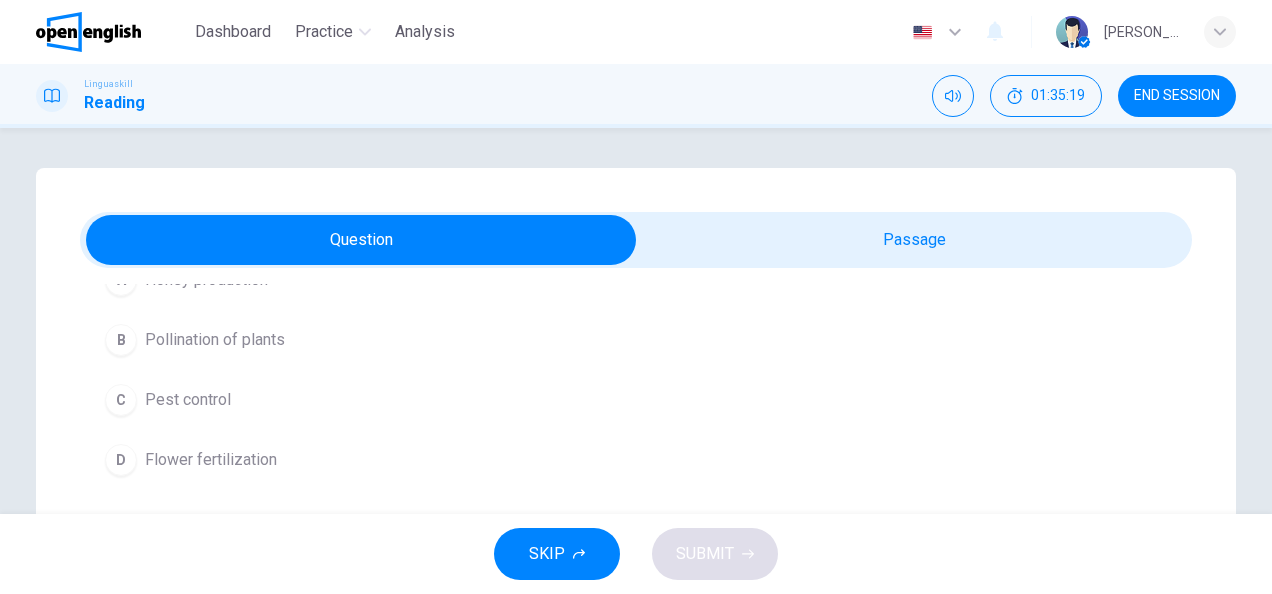 scroll, scrollTop: 250, scrollLeft: 0, axis: vertical 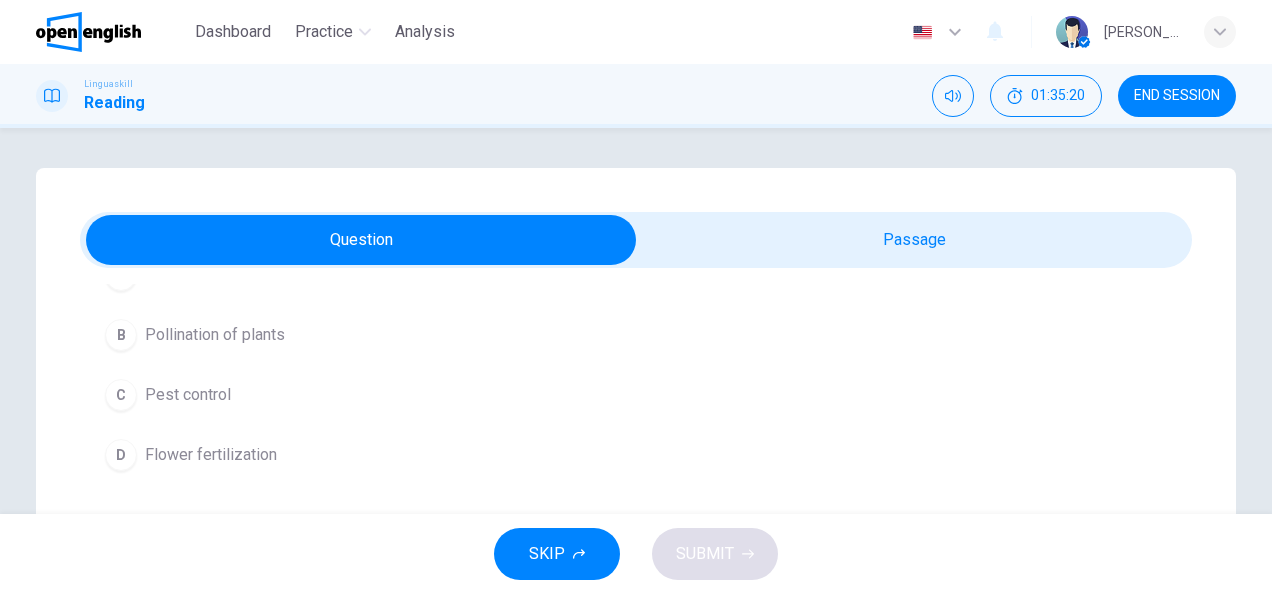 click on "END SESSION" at bounding box center [1177, 96] 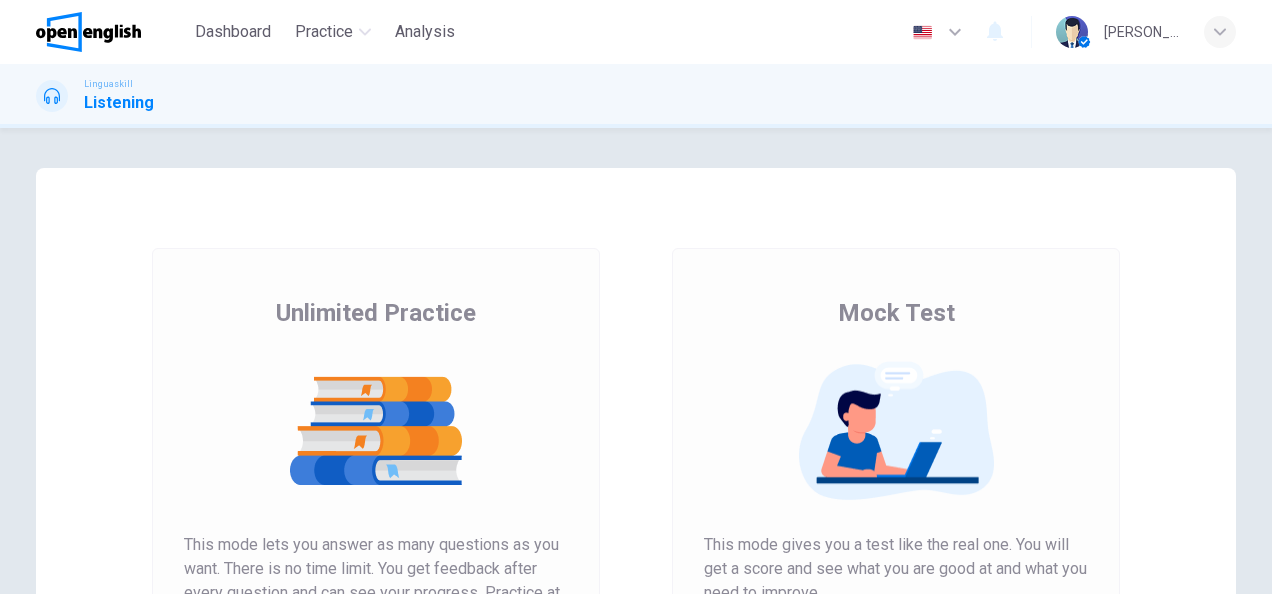 scroll, scrollTop: 0, scrollLeft: 0, axis: both 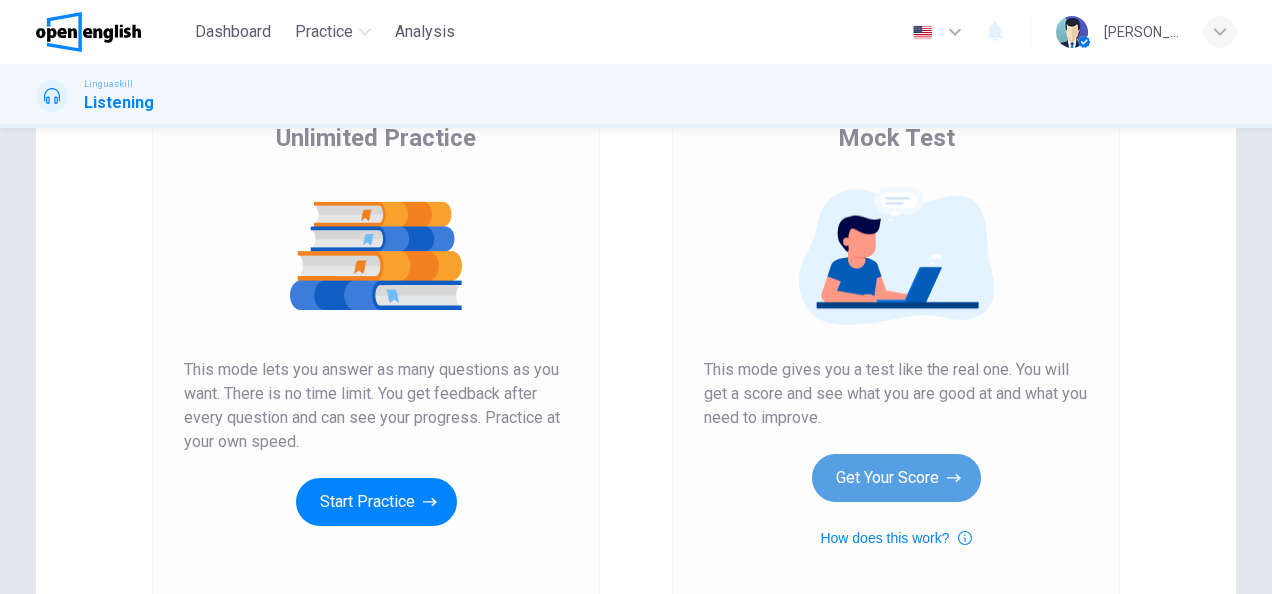 click on "Get Your Score" at bounding box center (896, 478) 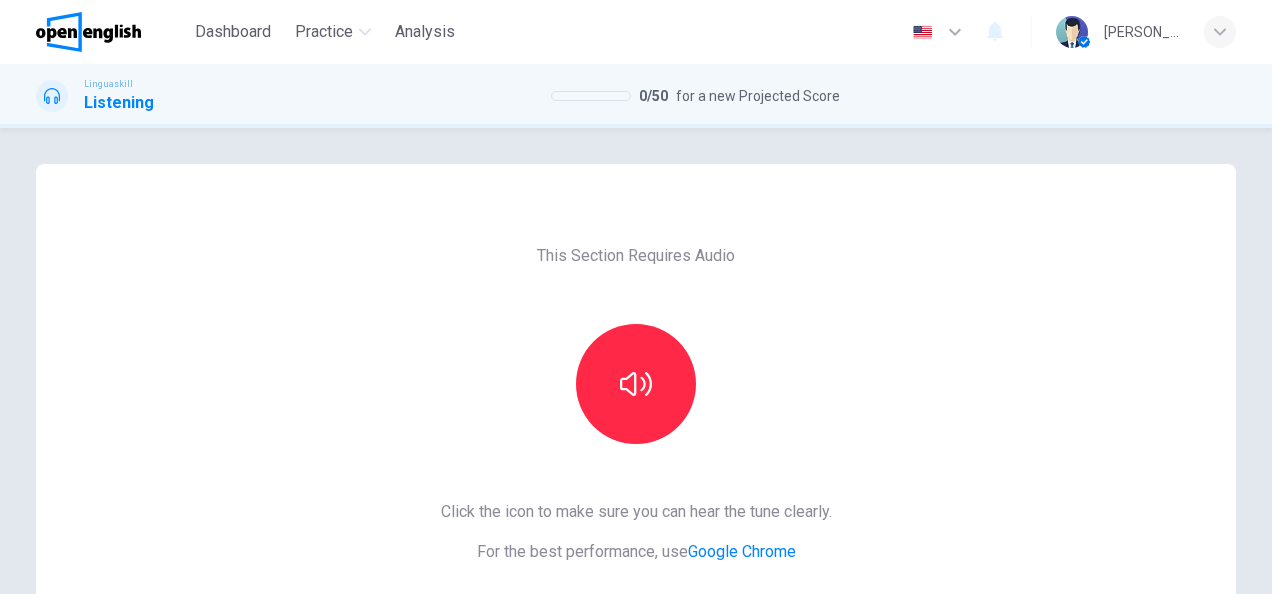 scroll, scrollTop: 0, scrollLeft: 0, axis: both 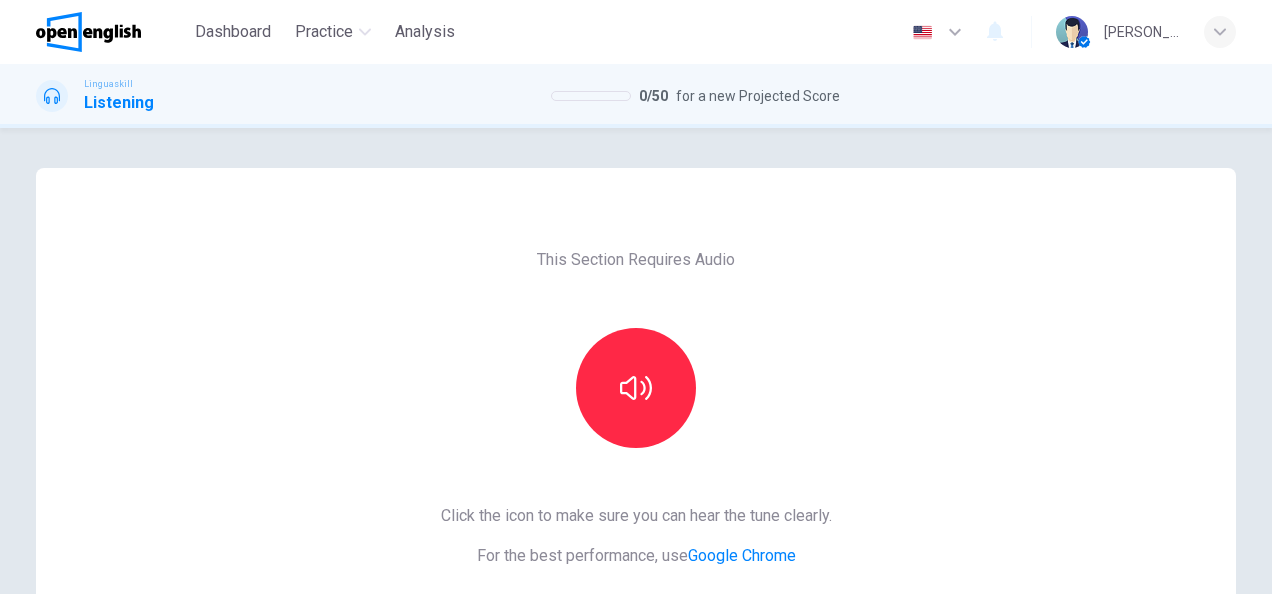 drag, startPoint x: 229, startPoint y: 34, endPoint x: 705, endPoint y: 144, distance: 488.54477 